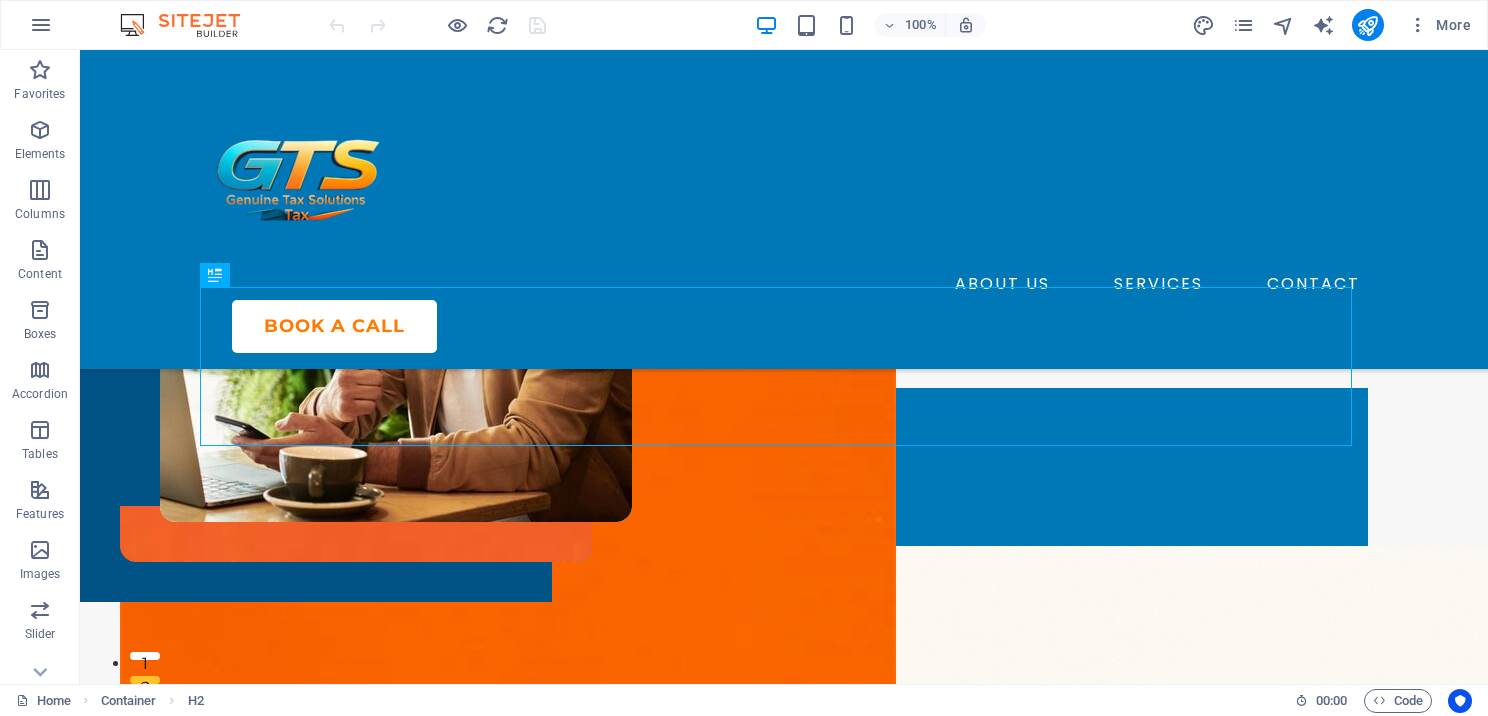 scroll, scrollTop: 1429, scrollLeft: 0, axis: vertical 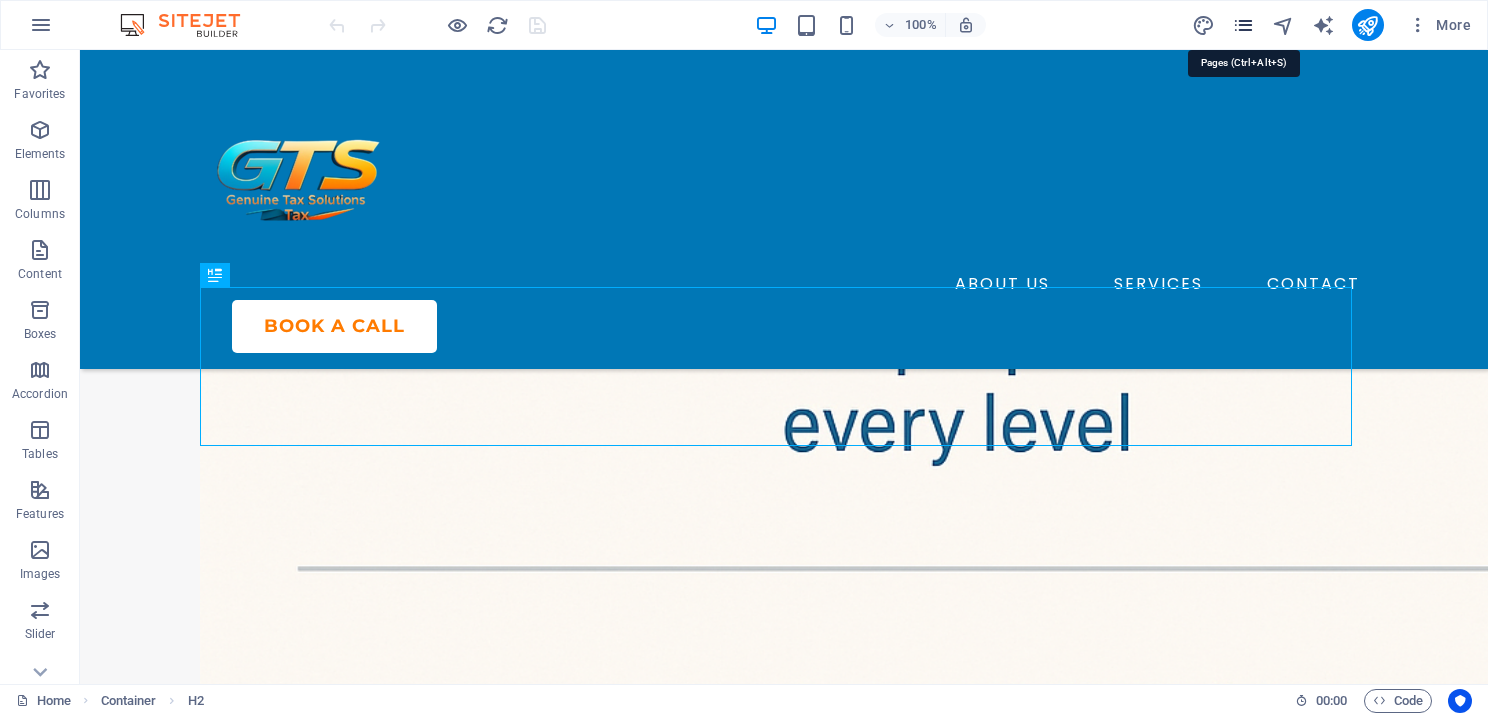 click at bounding box center (1243, 25) 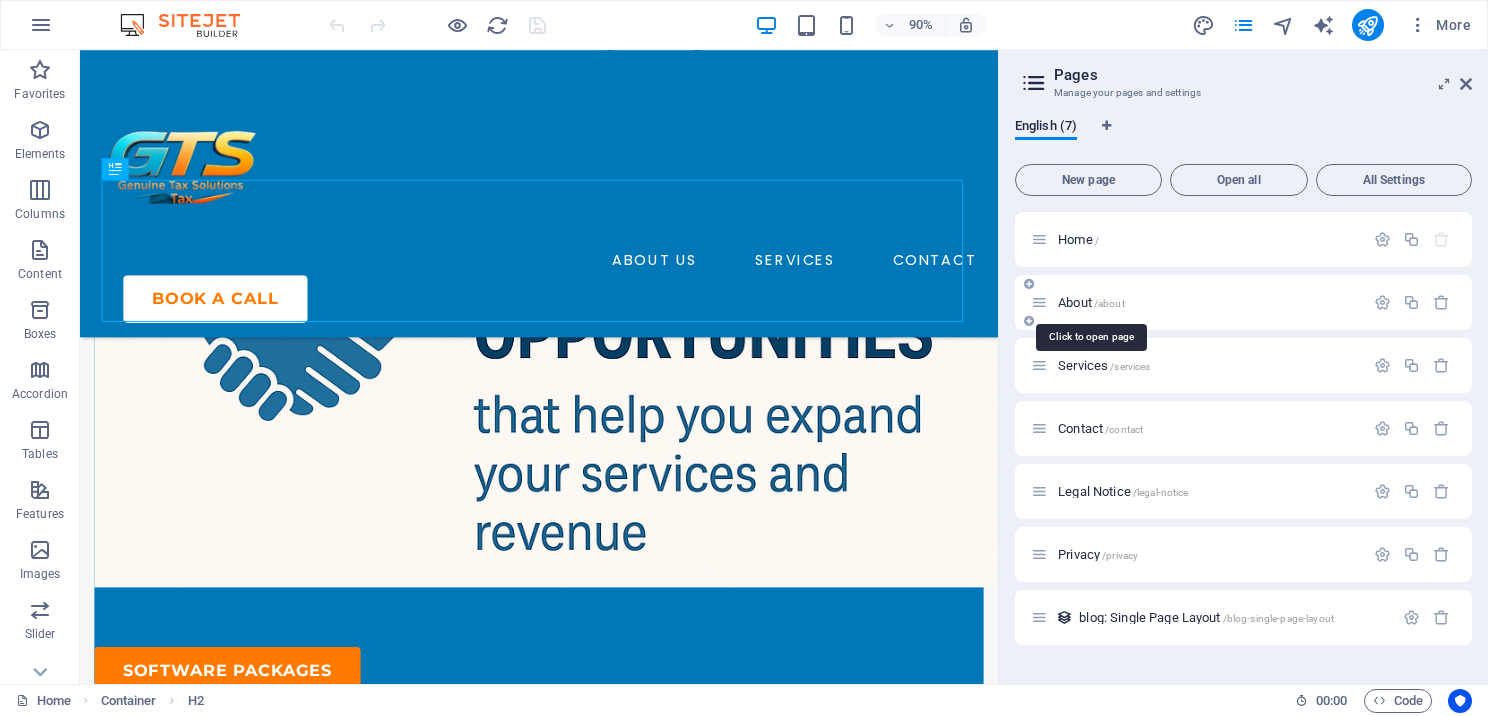 click on "About /about" at bounding box center (1091, 302) 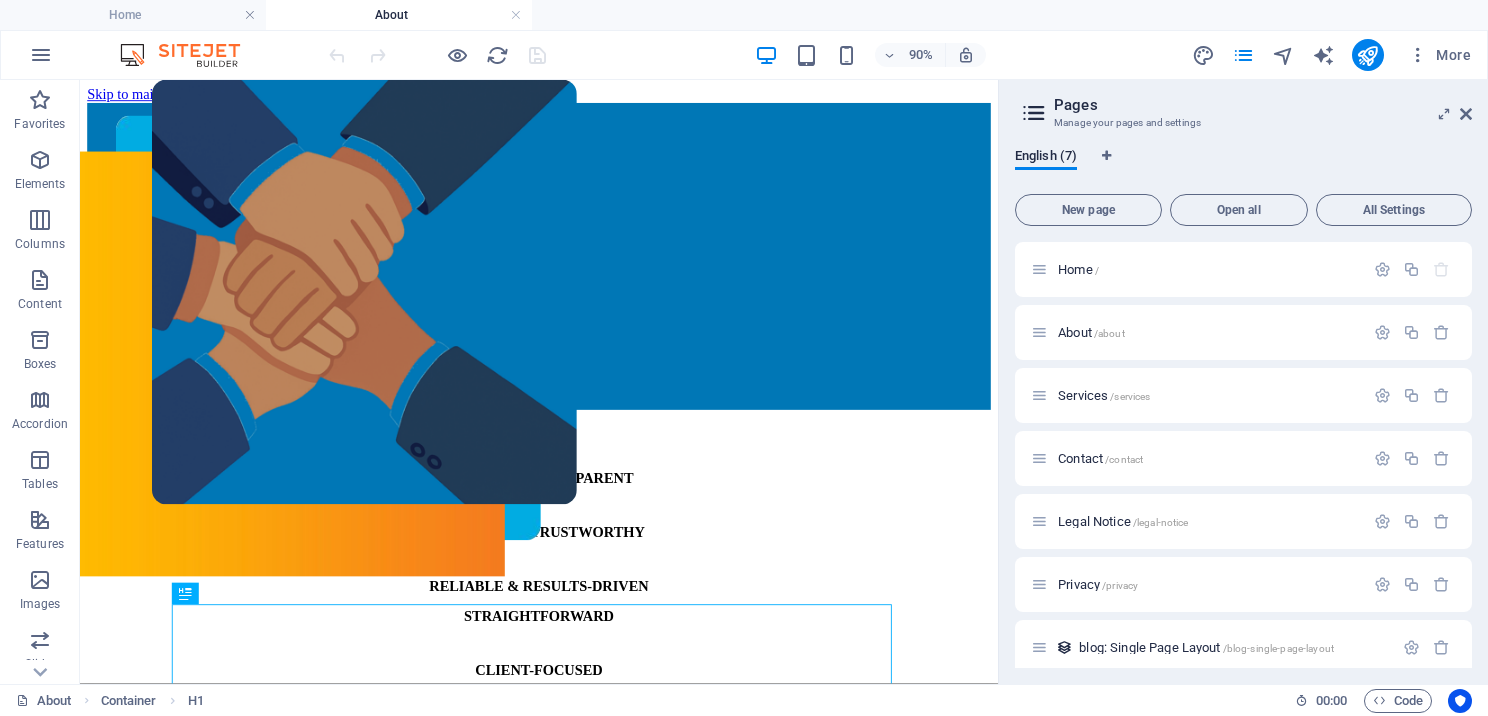 scroll, scrollTop: 0, scrollLeft: 0, axis: both 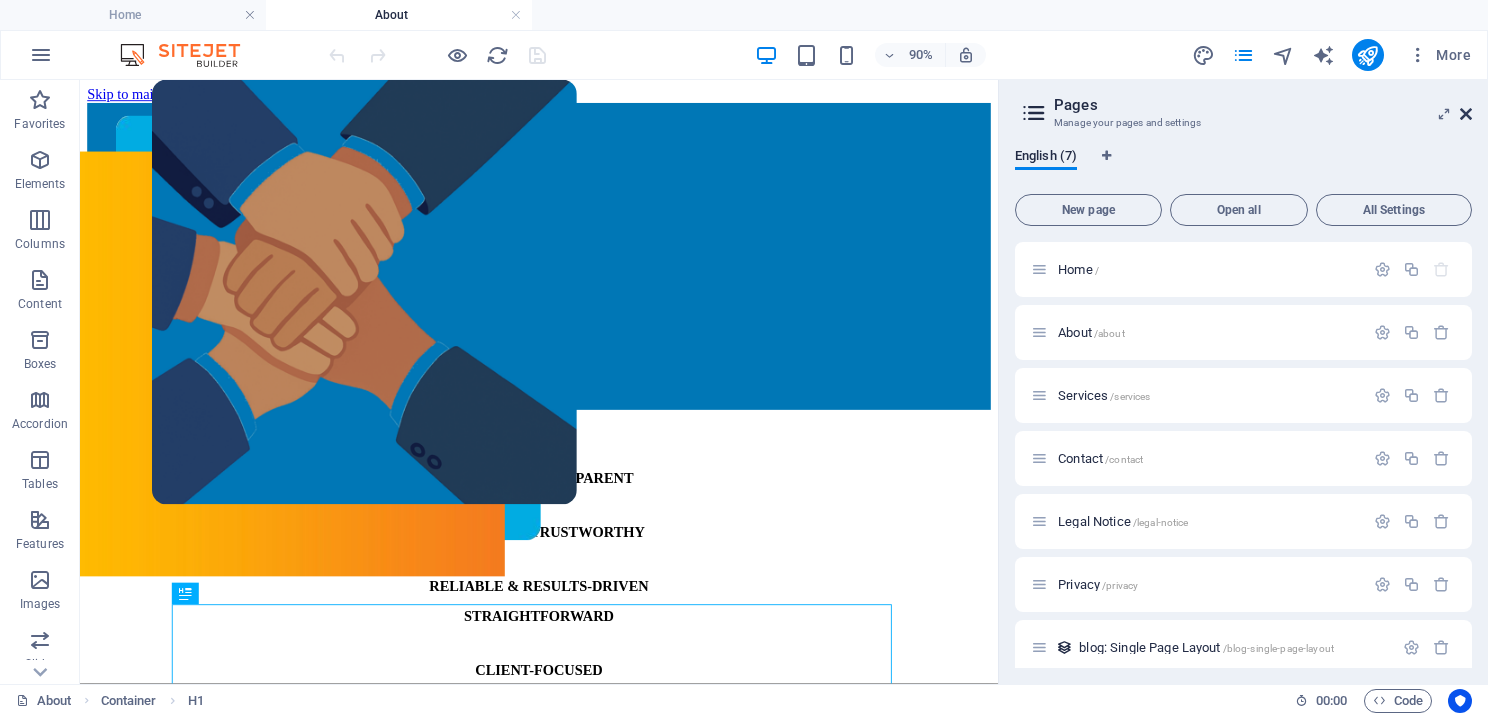 click at bounding box center [1466, 114] 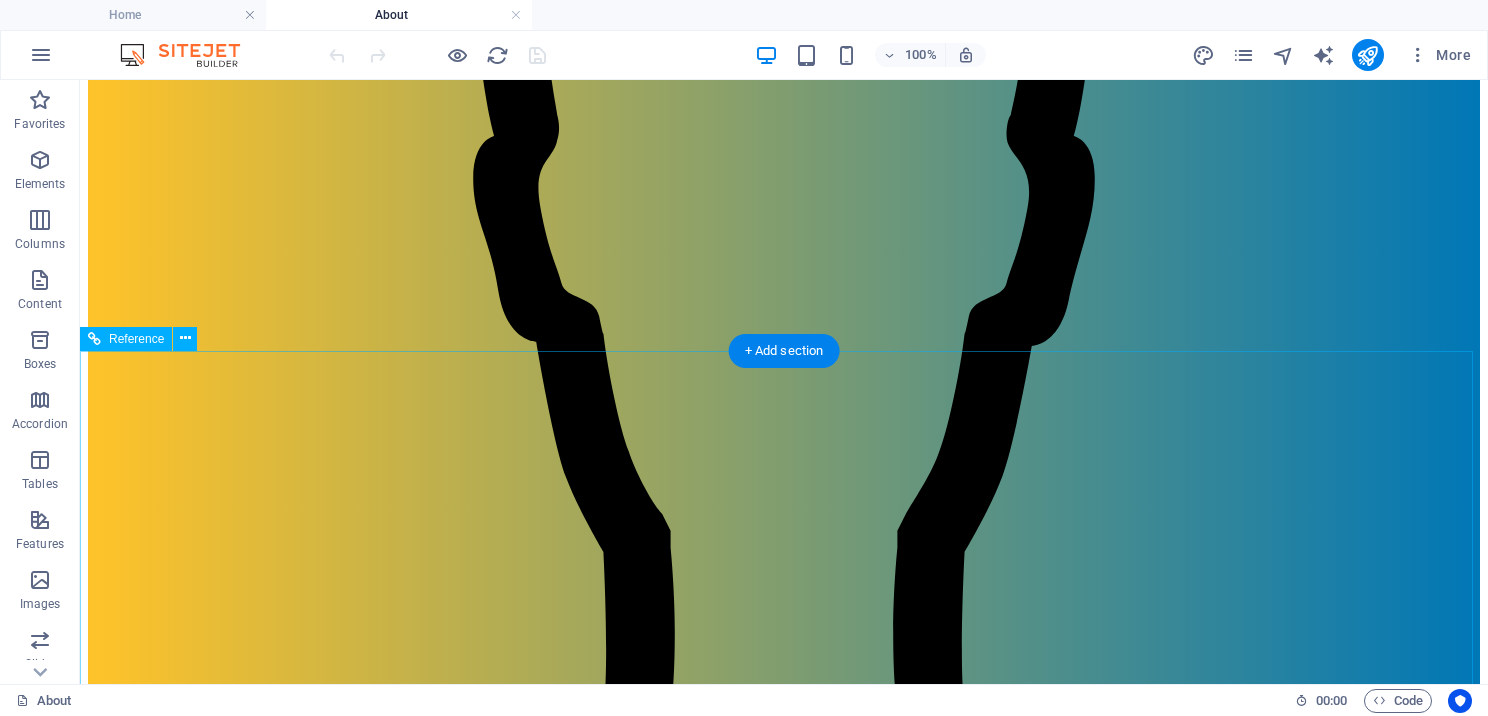 scroll, scrollTop: 1722, scrollLeft: 0, axis: vertical 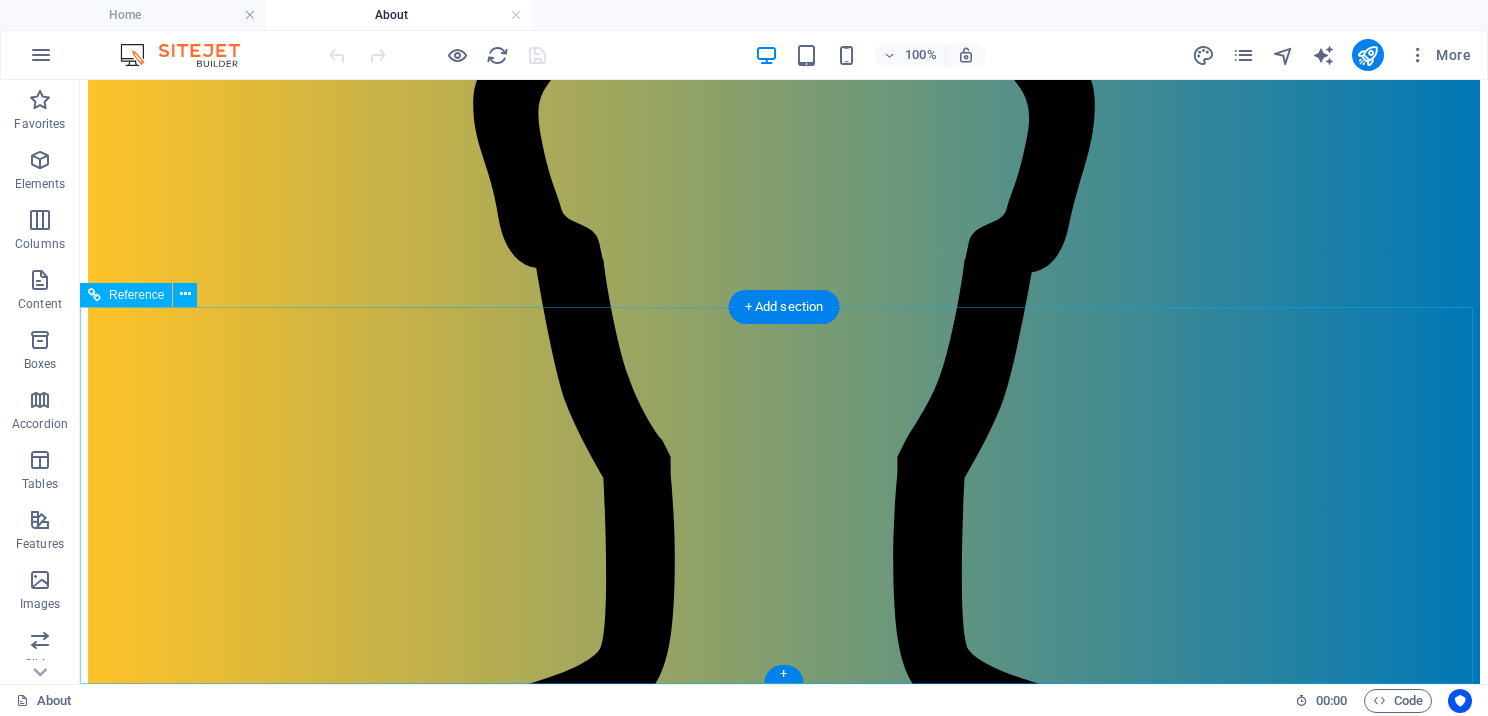 click on "Privacy Policy         Legal Notice ABOUT US SERVICES NEWS CONTACT PRIVACY POLICY LEGAL NOTICE
2023  genuinetaxsolutions.com  All rights reserved" at bounding box center [784, 10919] 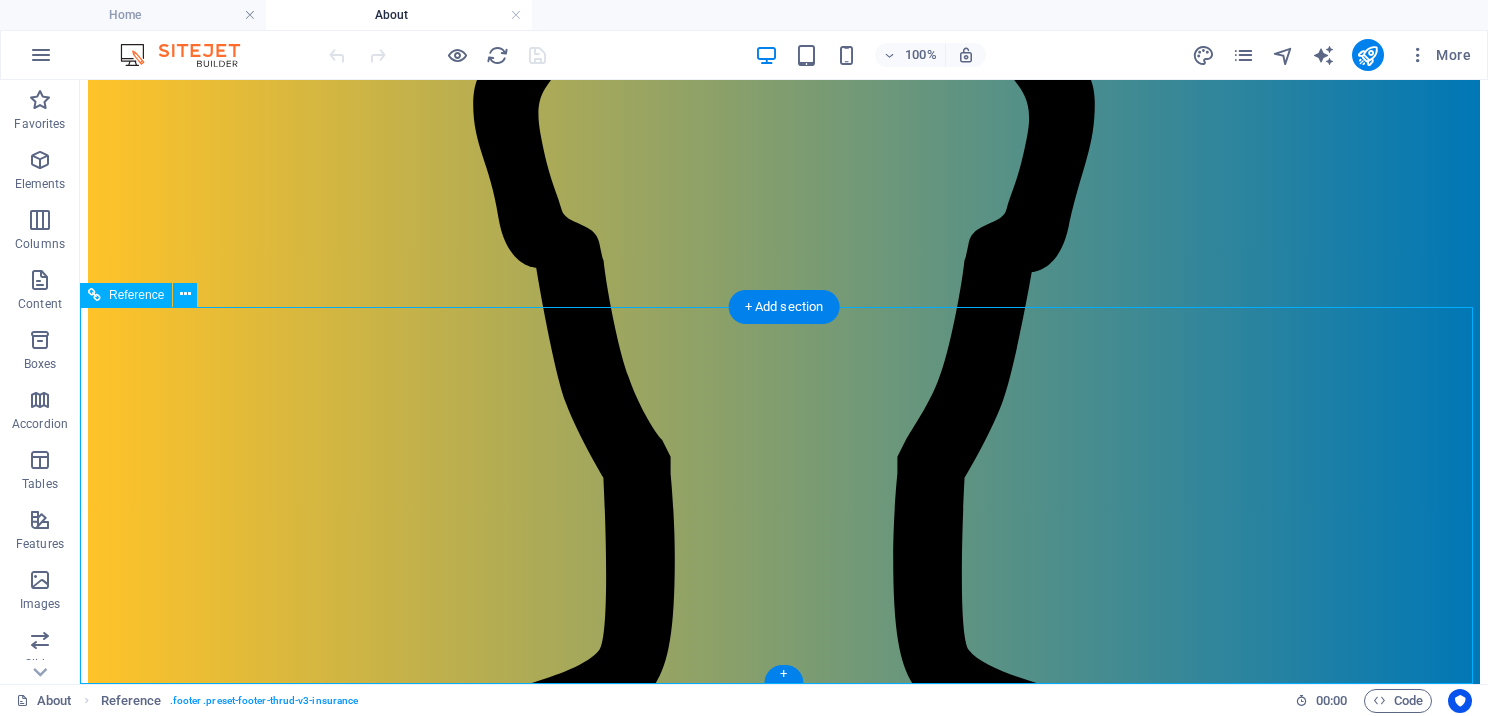 click on "Privacy Policy         Legal Notice ABOUT US SERVICES NEWS CONTACT PRIVACY POLICY LEGAL NOTICE
2023  genuinetaxsolutions.com  All rights reserved" at bounding box center (784, 10919) 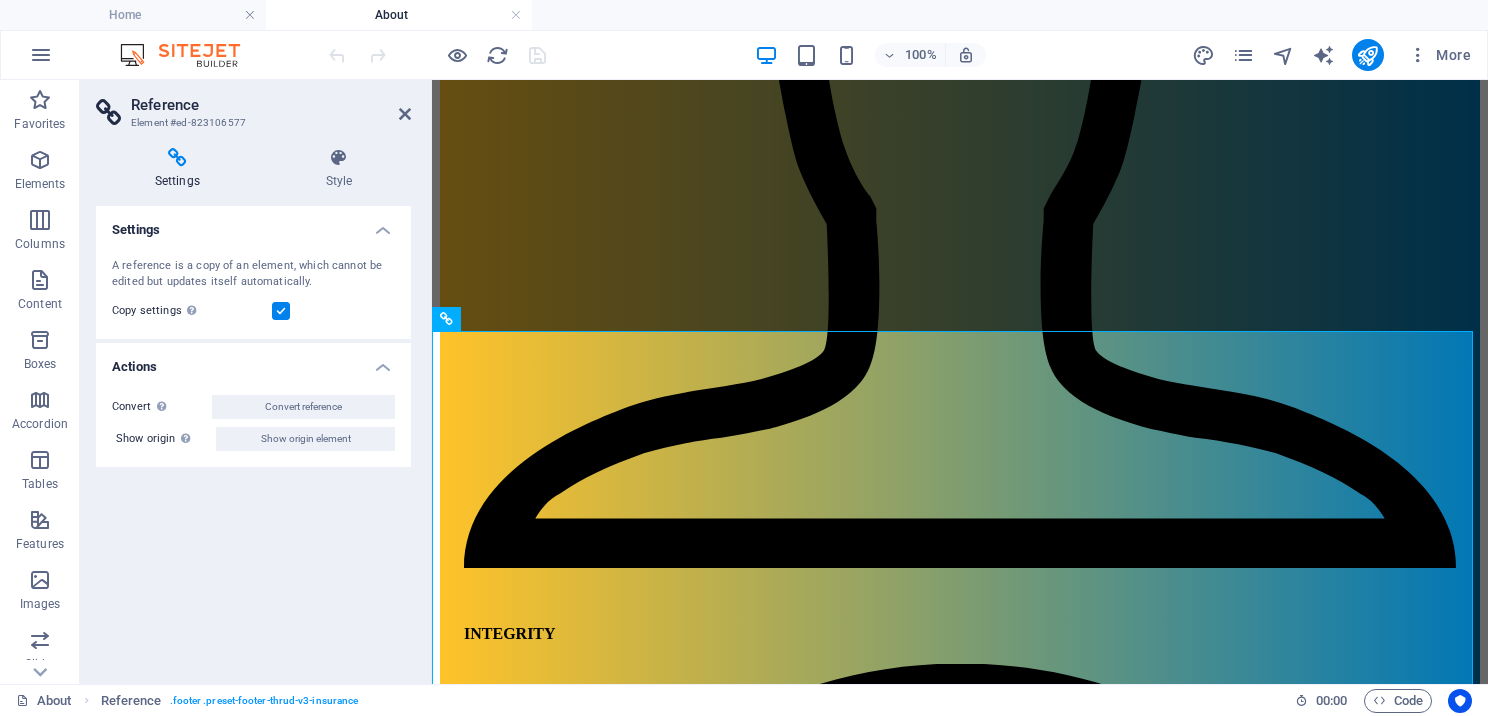 click on "Settings" at bounding box center (181, 169) 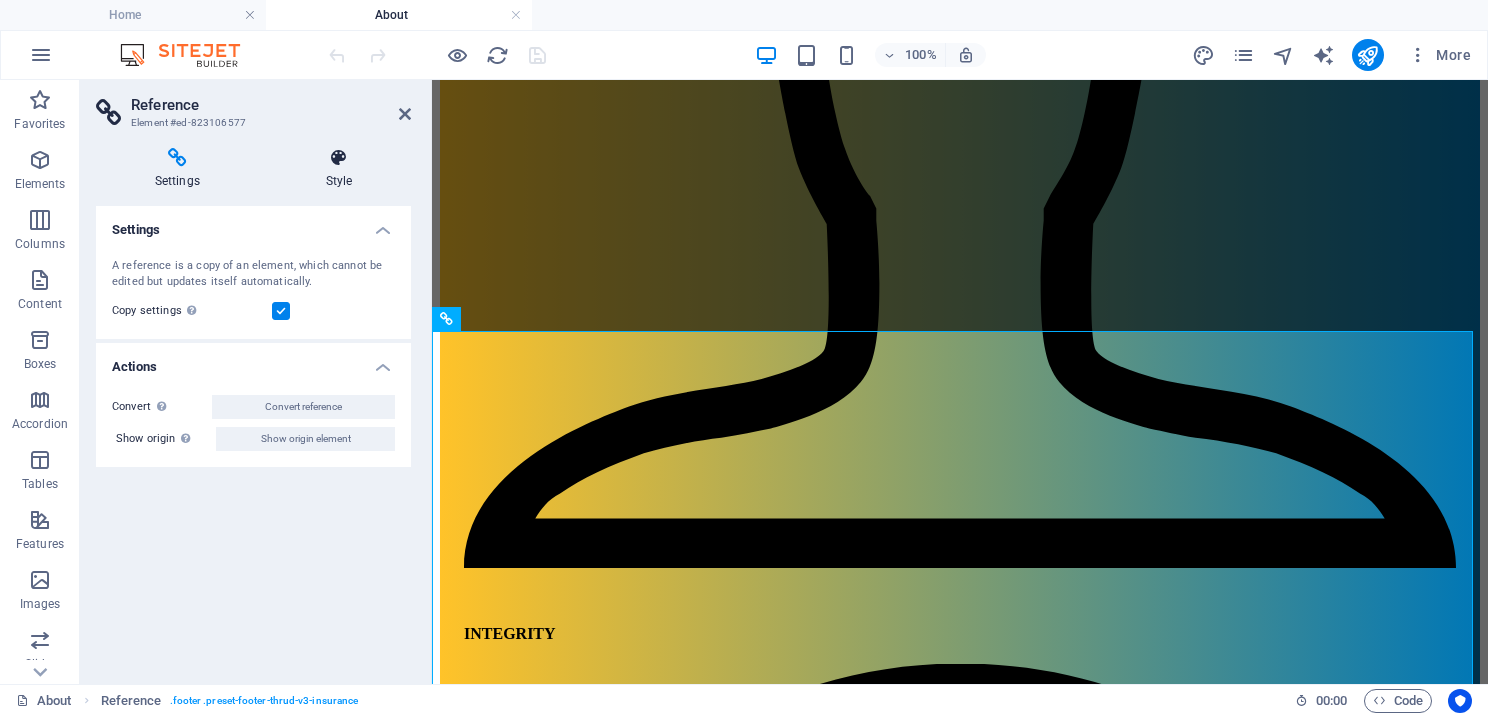 click on "Style" at bounding box center (339, 169) 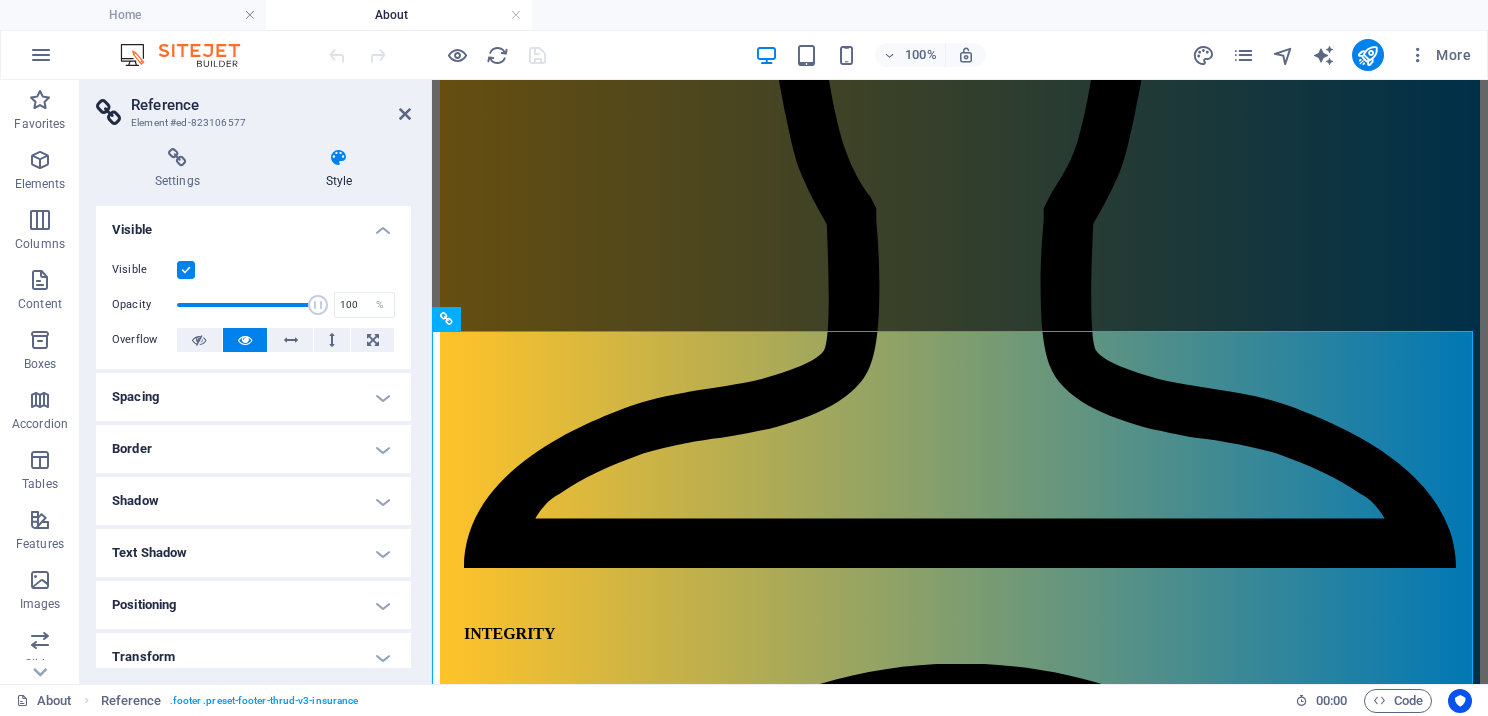 scroll, scrollTop: 100, scrollLeft: 0, axis: vertical 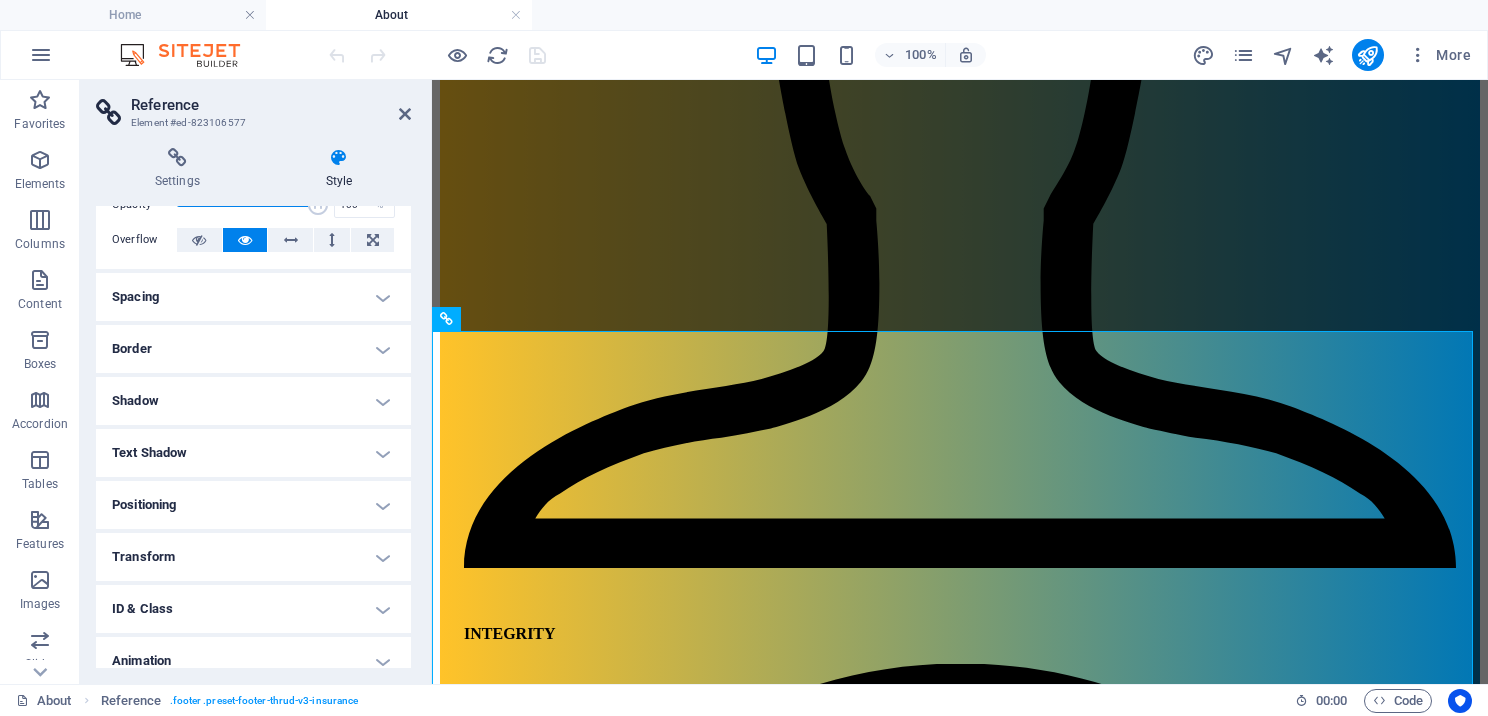 click on "Text Shadow" at bounding box center [253, 453] 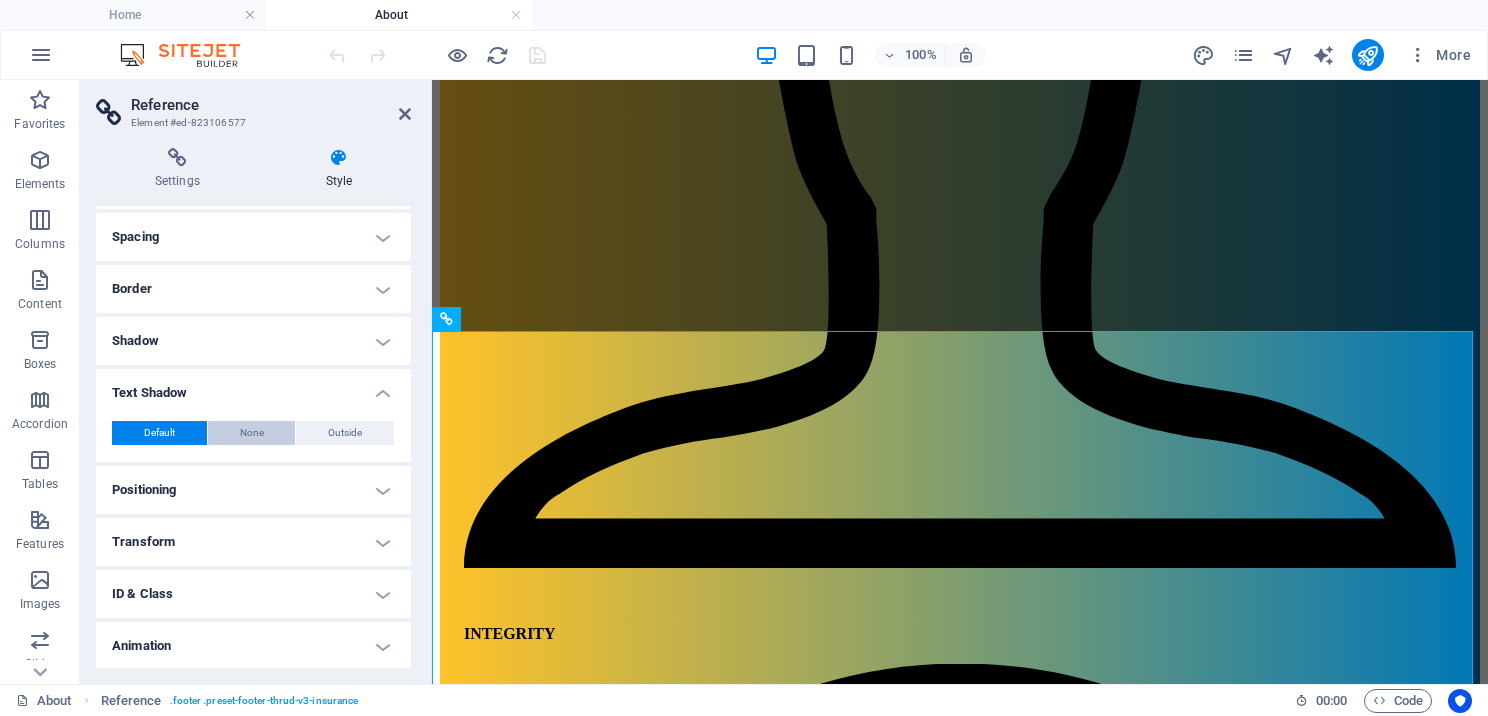scroll, scrollTop: 200, scrollLeft: 0, axis: vertical 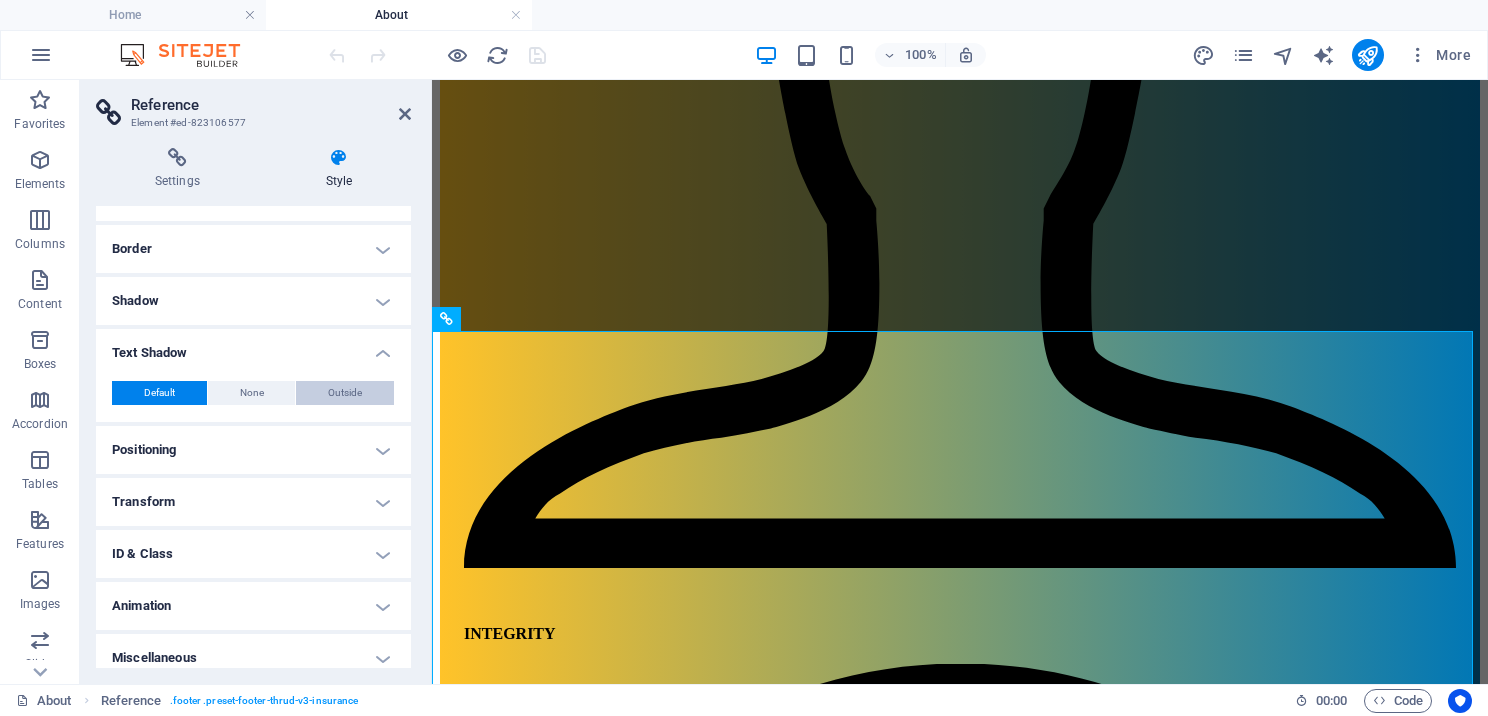 click on "Outside" at bounding box center [345, 393] 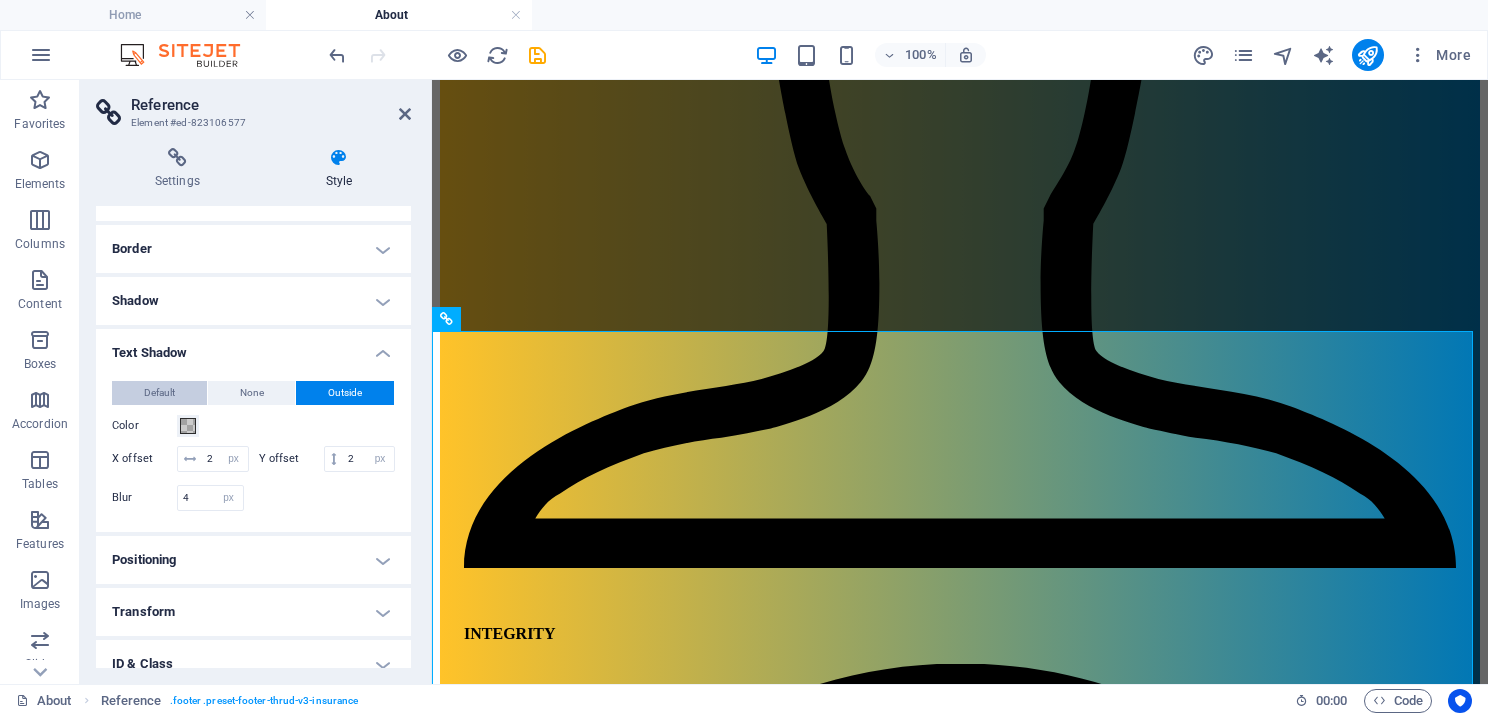 click on "Default" at bounding box center (159, 393) 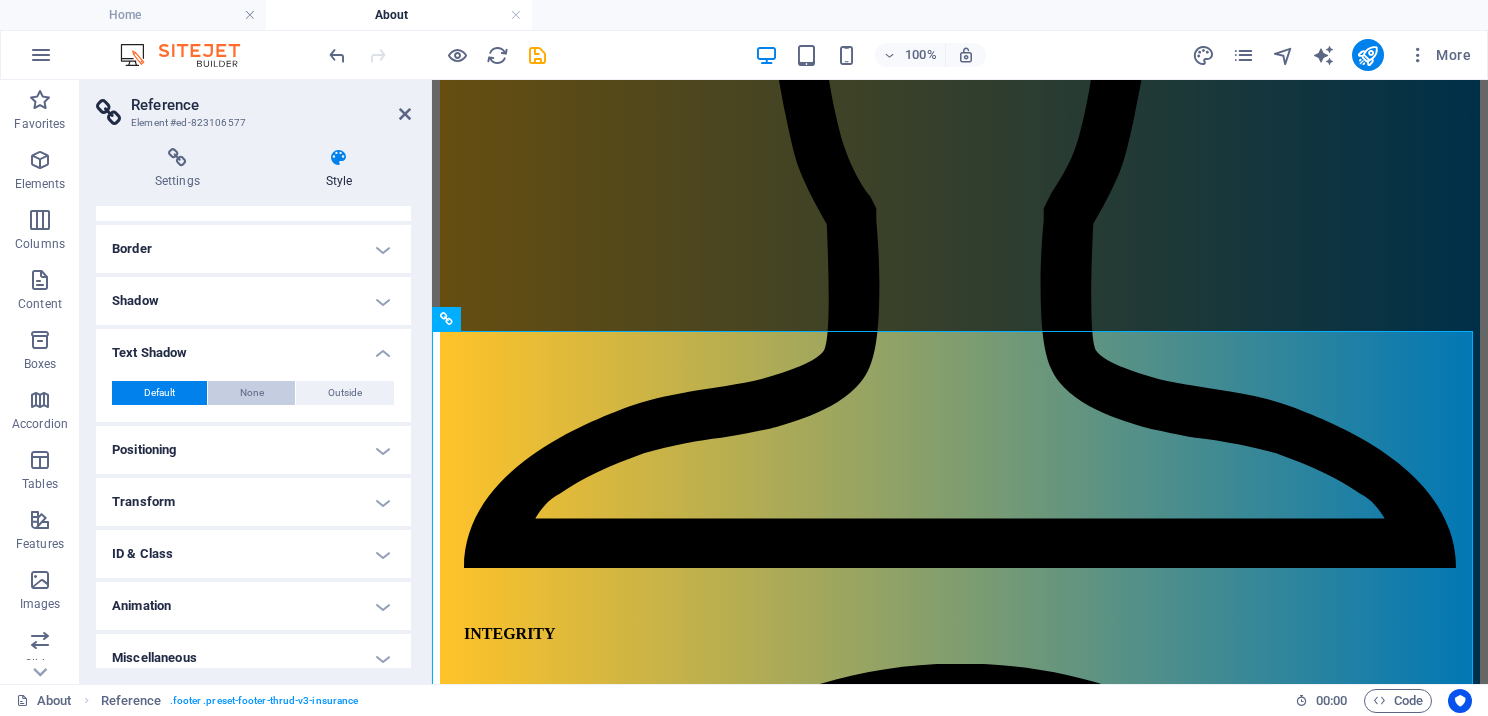 click on "None" at bounding box center [252, 393] 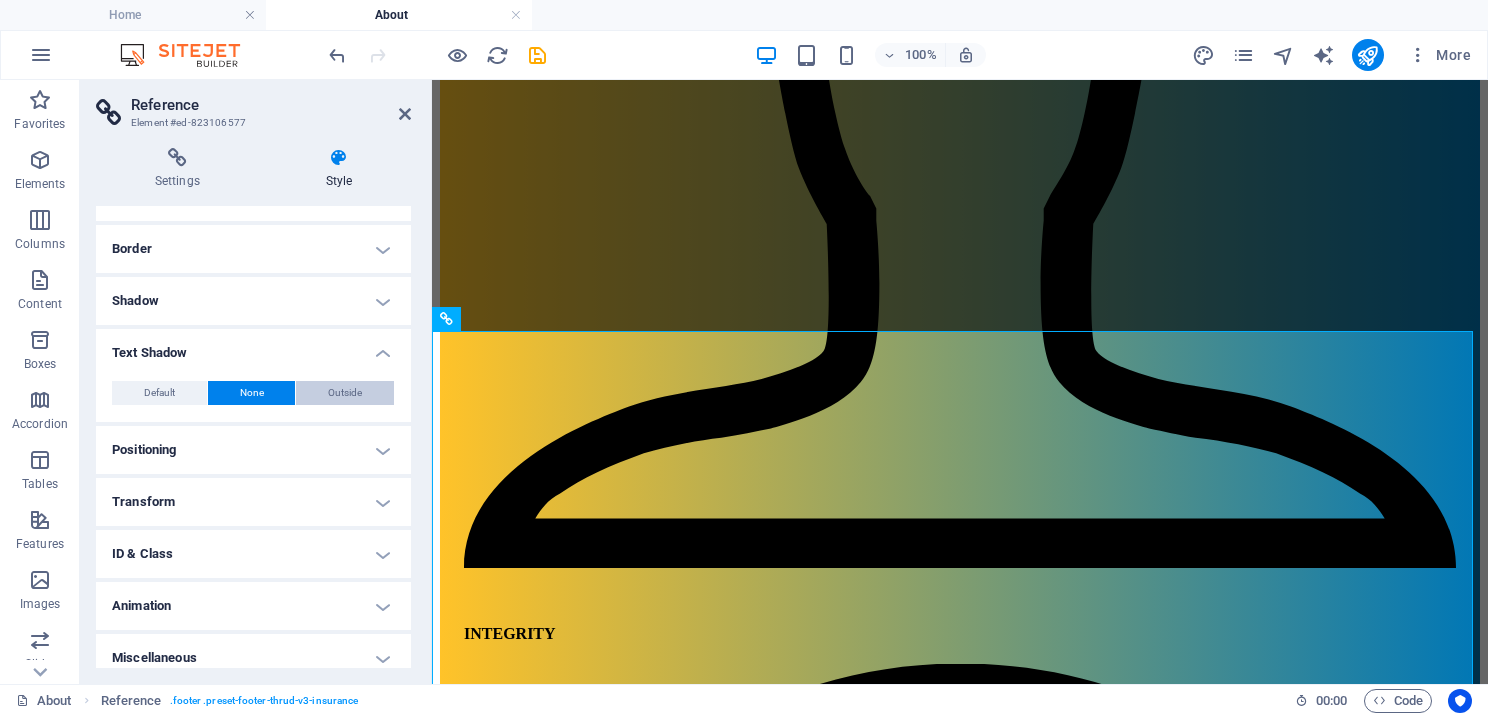 click on "Outside" at bounding box center [345, 393] 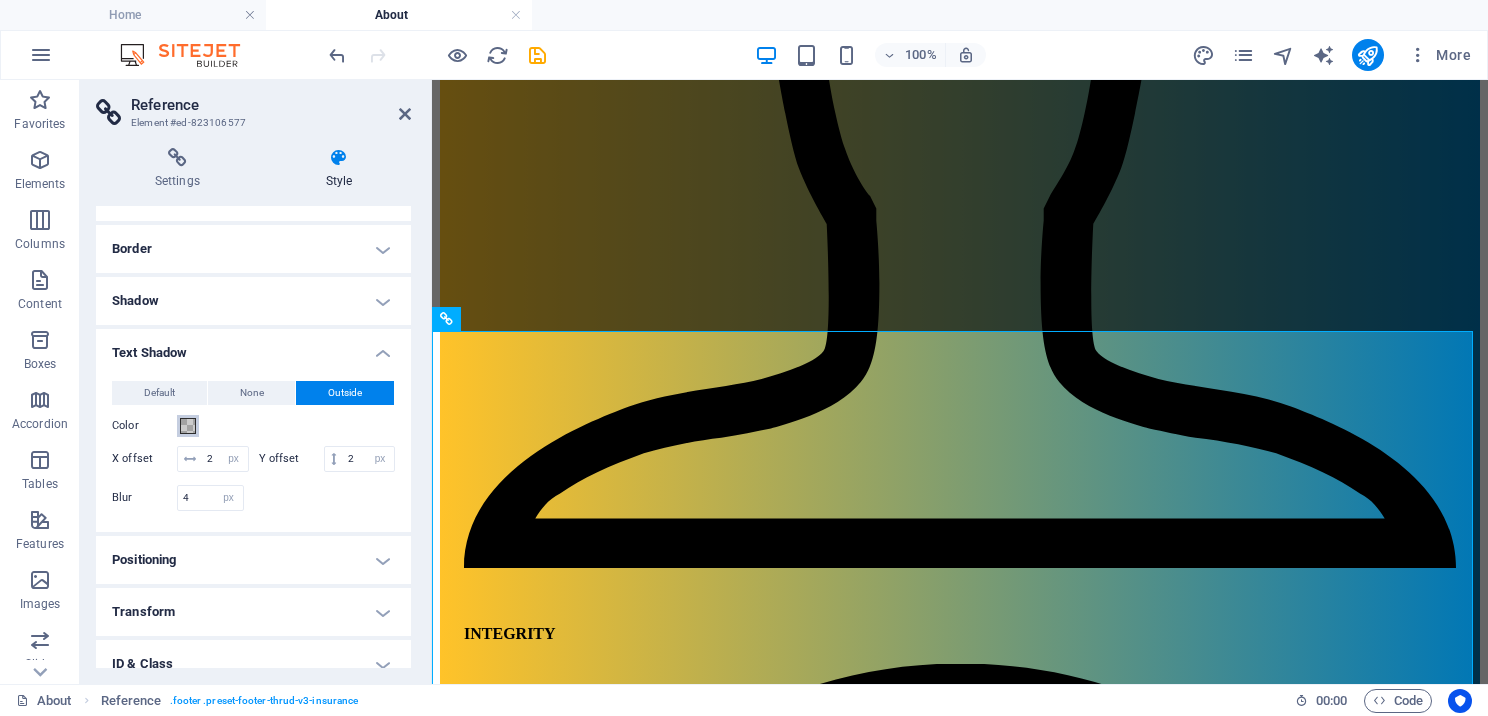 click at bounding box center [188, 426] 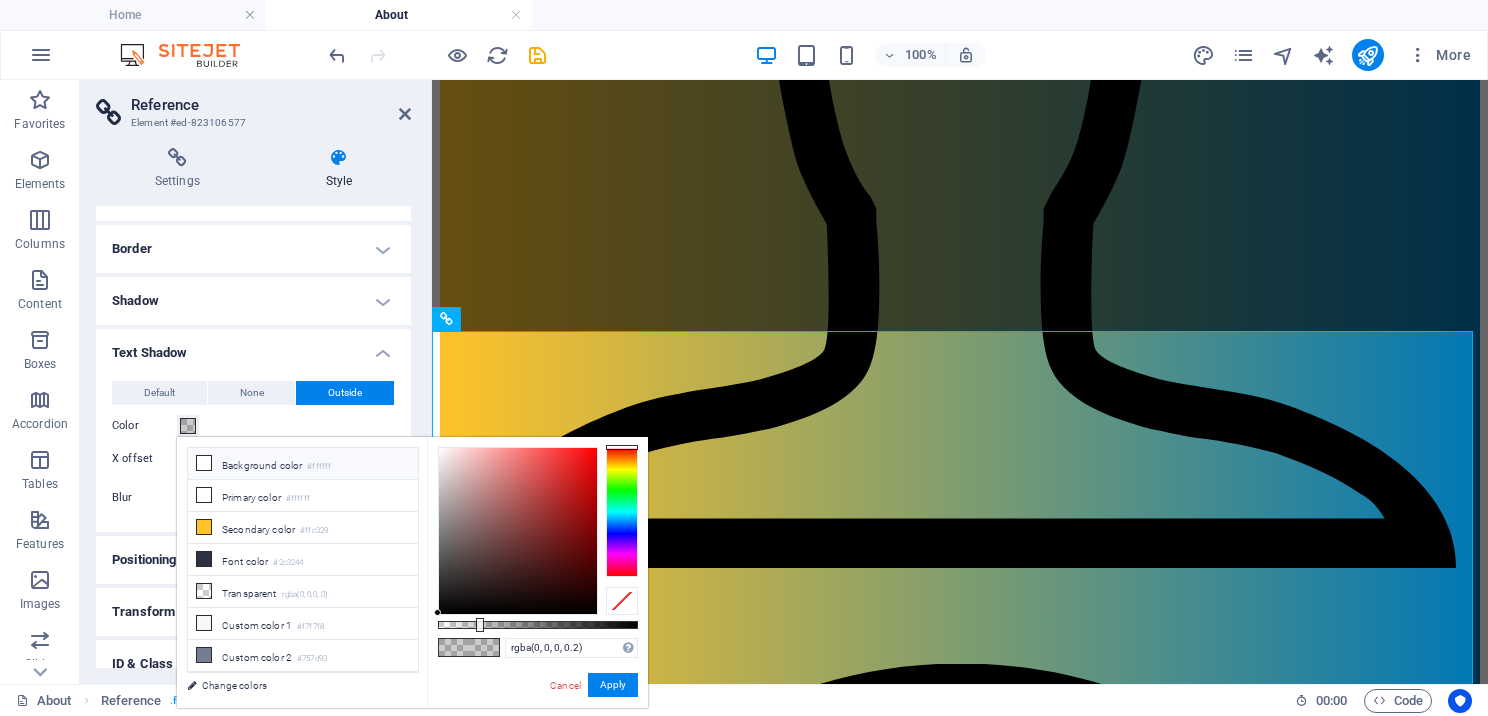 click at bounding box center (204, 463) 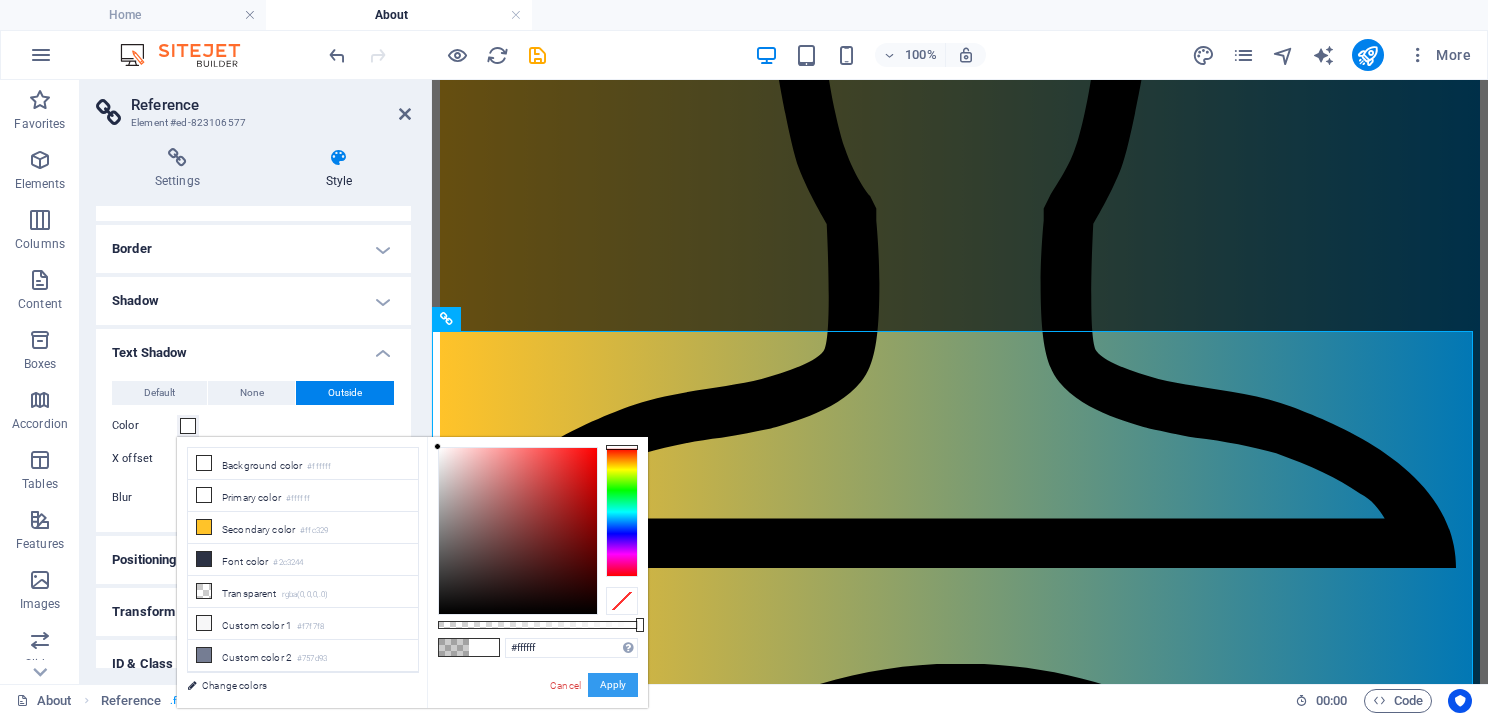 click on "Apply" at bounding box center [613, 685] 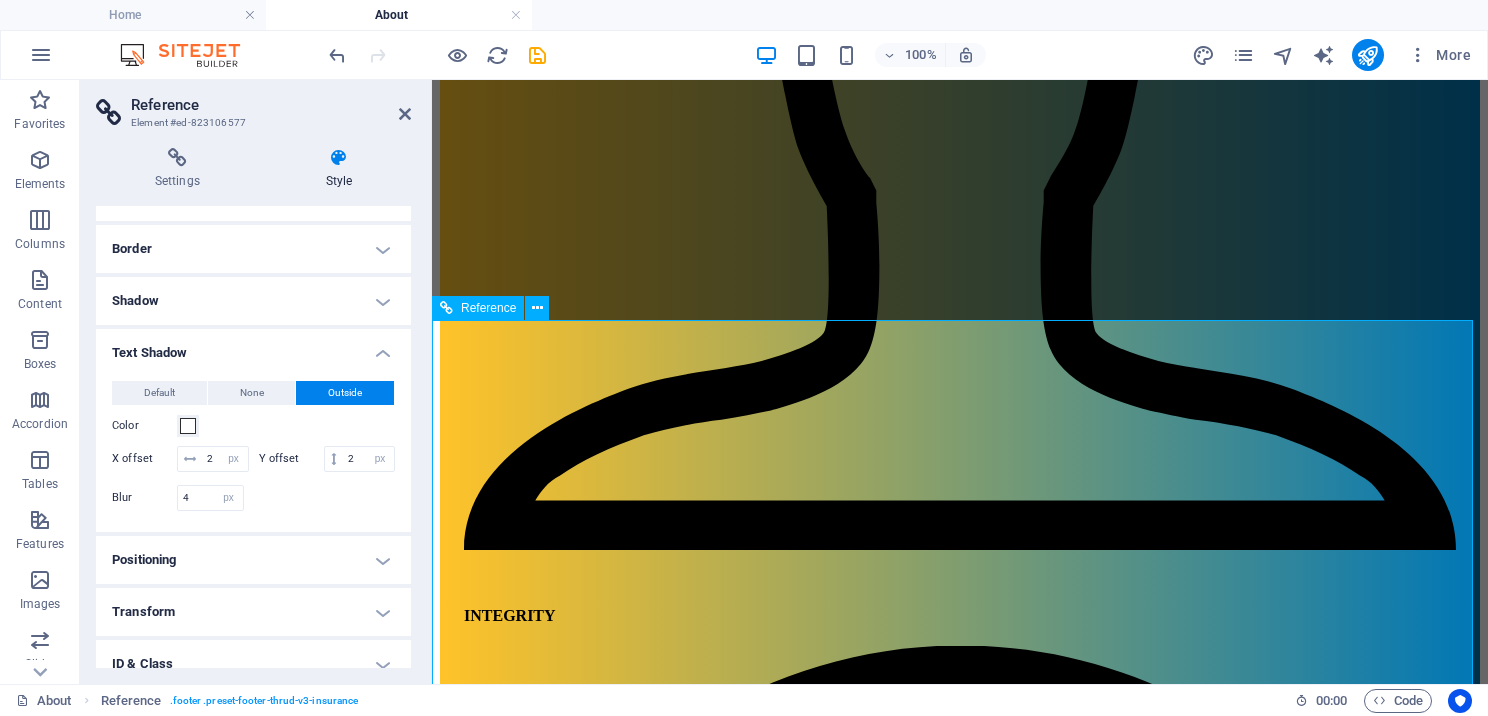 scroll, scrollTop: 1770, scrollLeft: 0, axis: vertical 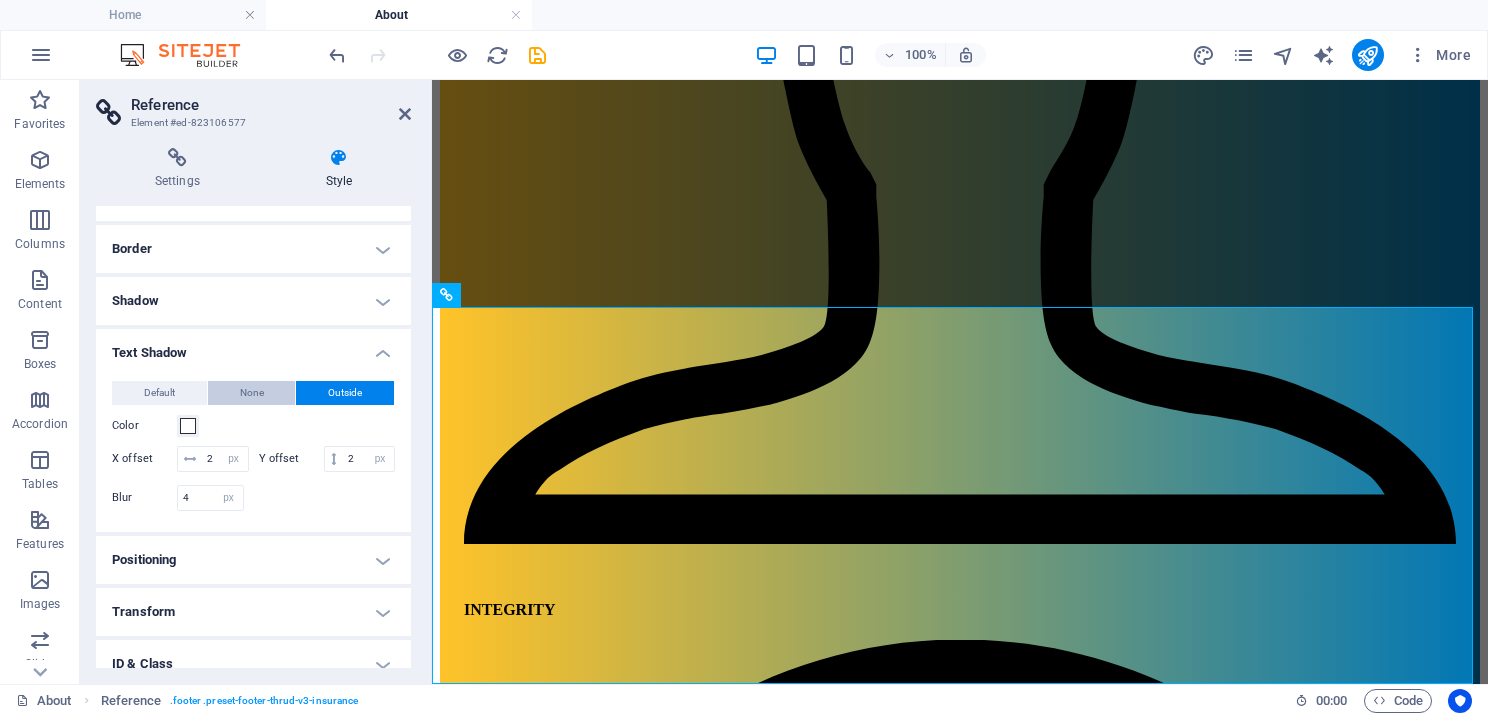 click on "None" at bounding box center [252, 393] 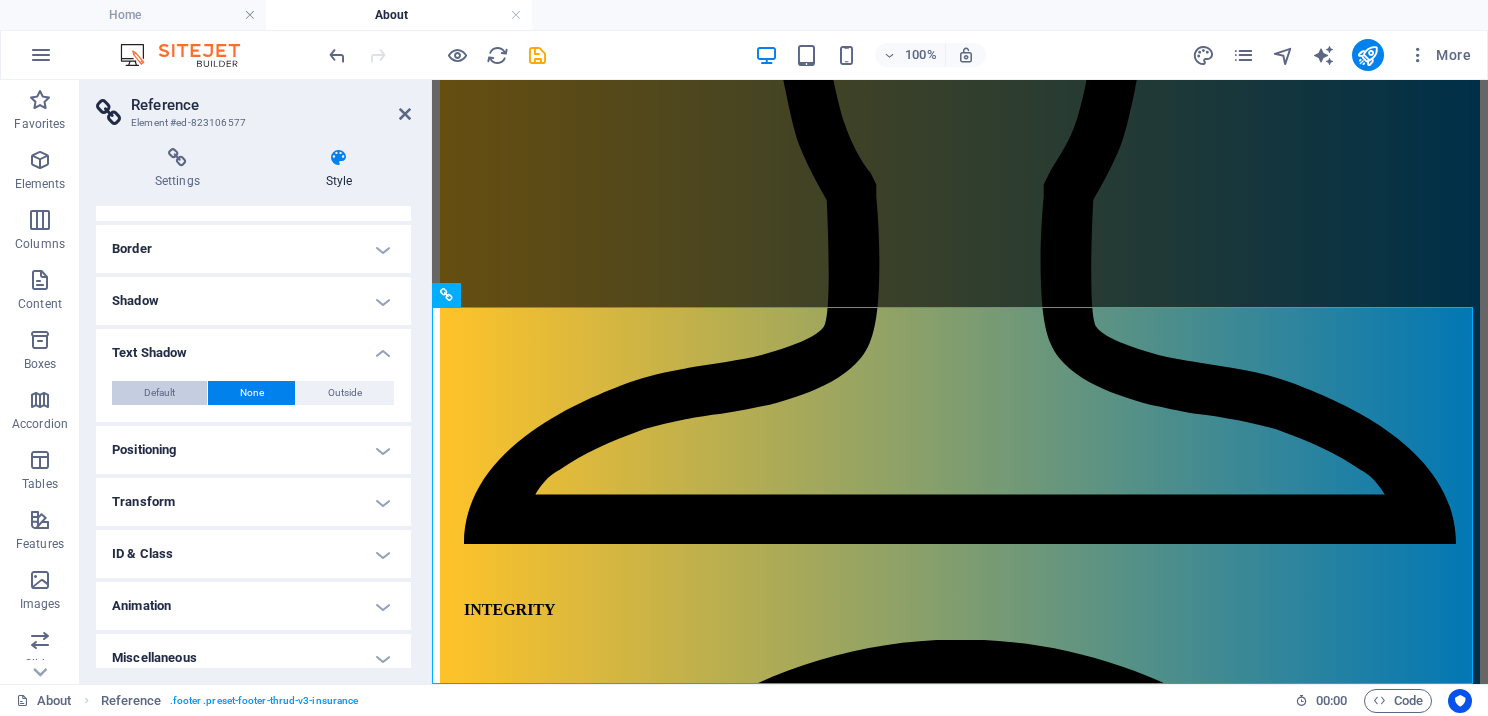 click on "Default" at bounding box center (159, 393) 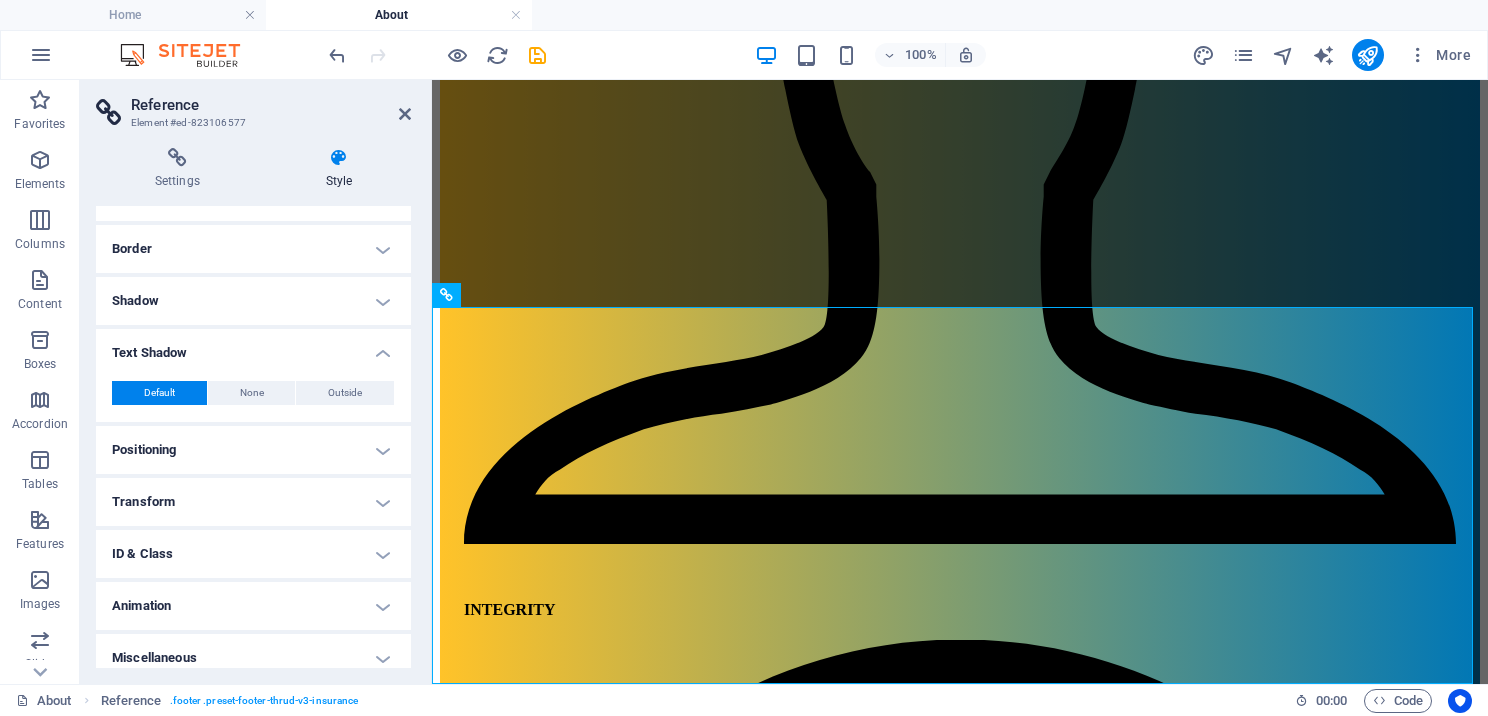 scroll, scrollTop: 213, scrollLeft: 0, axis: vertical 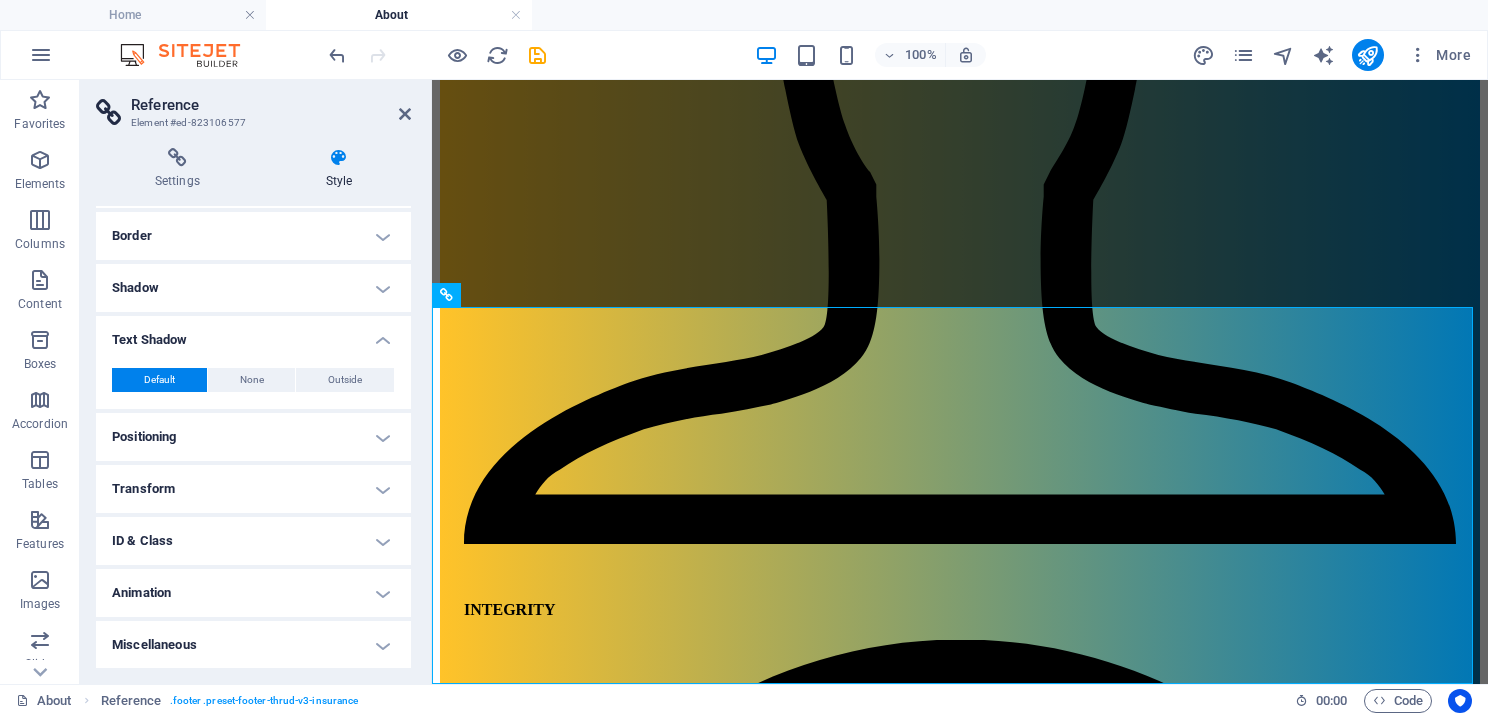 click on "Animation" at bounding box center (253, 593) 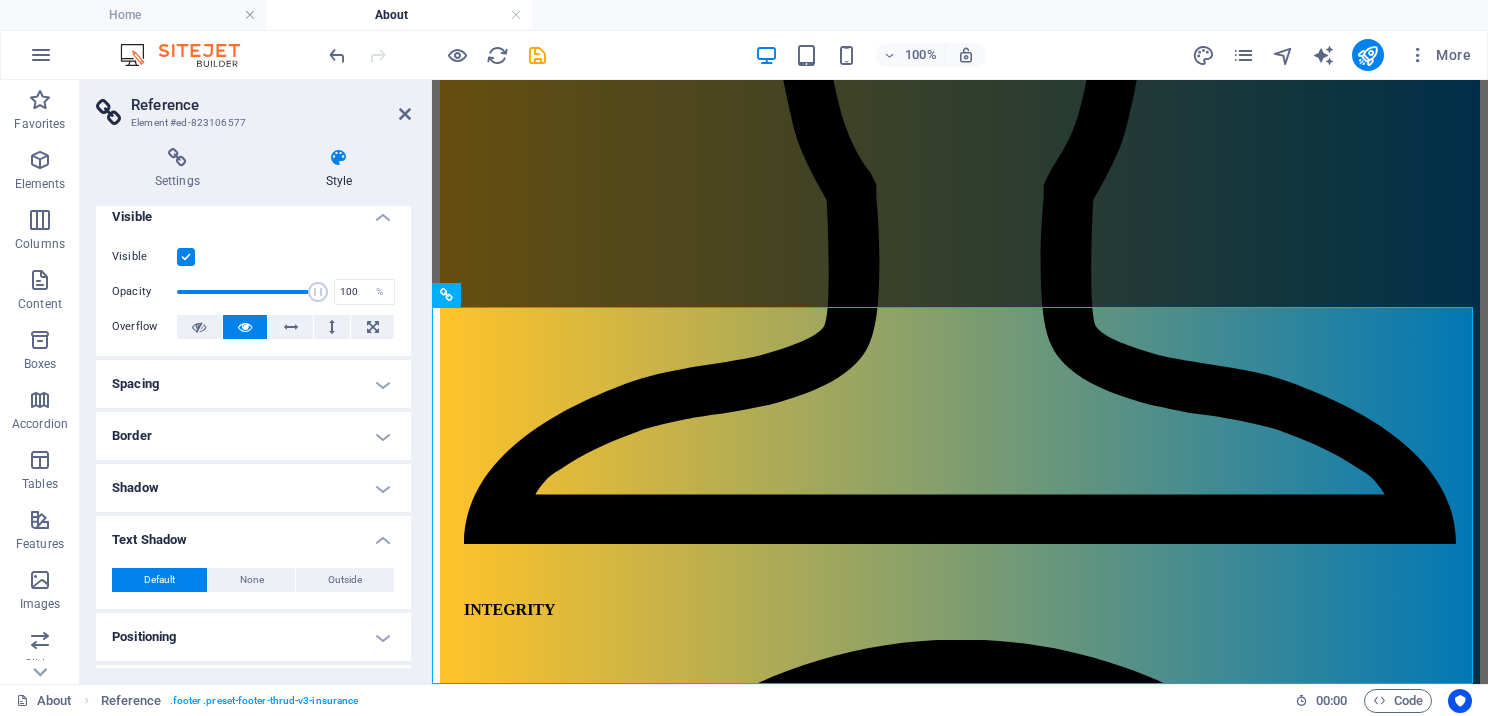scroll, scrollTop: 213, scrollLeft: 0, axis: vertical 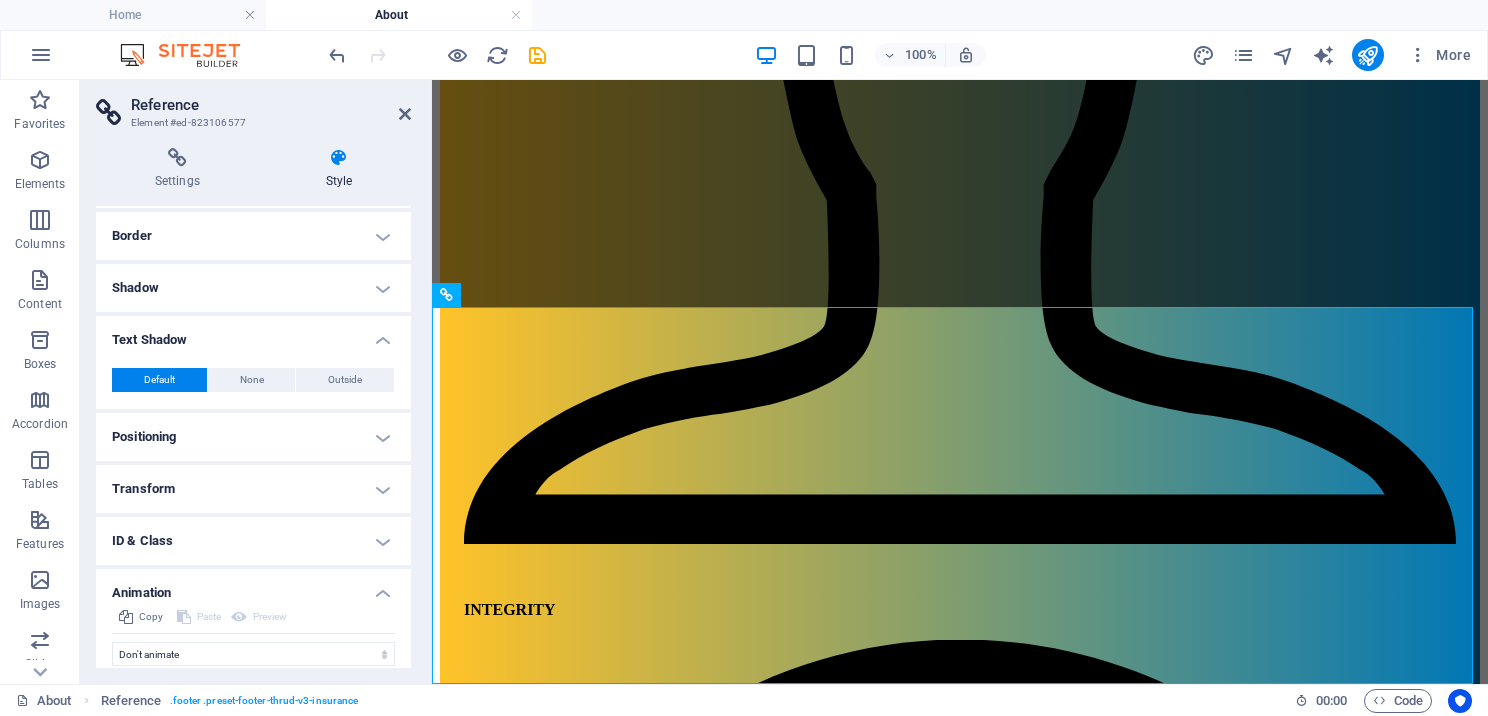 click on "Transform" at bounding box center [253, 489] 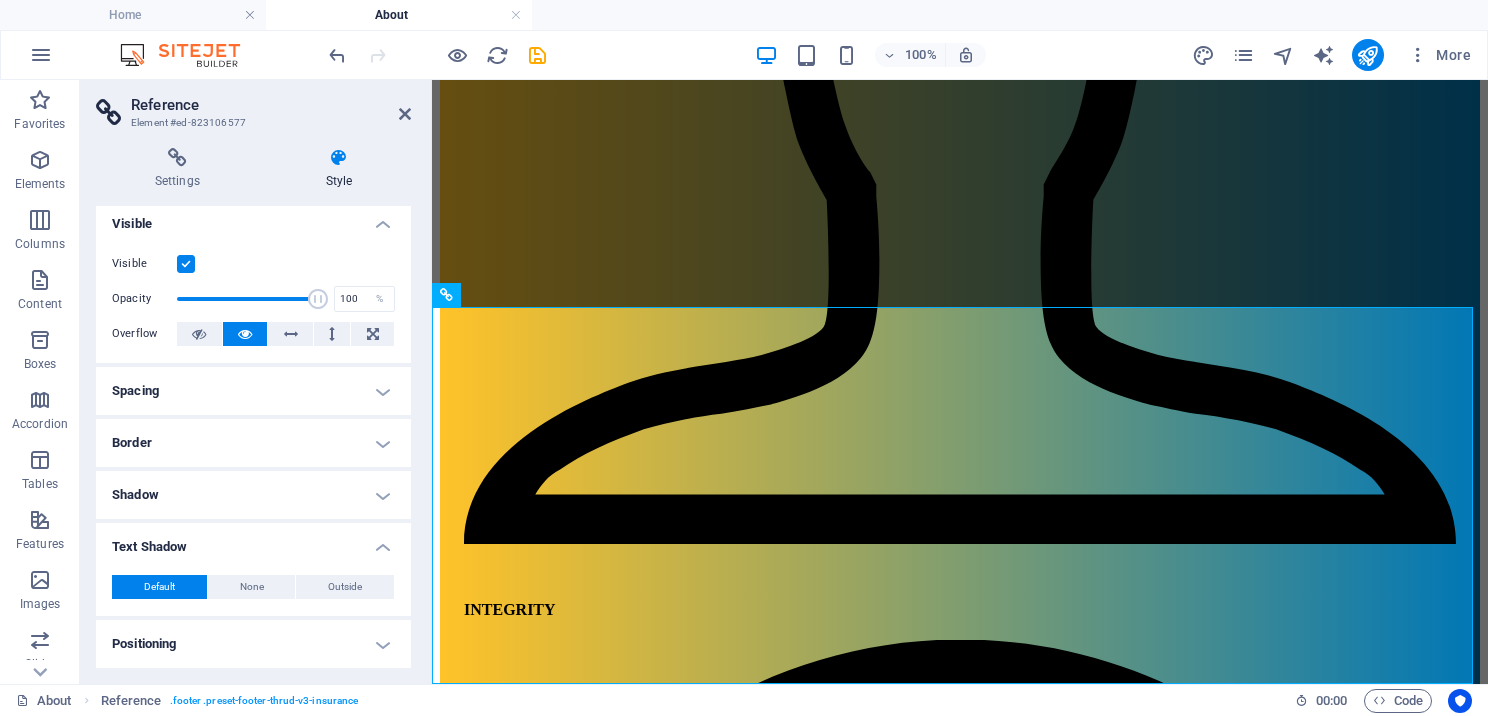 scroll, scrollTop: 0, scrollLeft: 0, axis: both 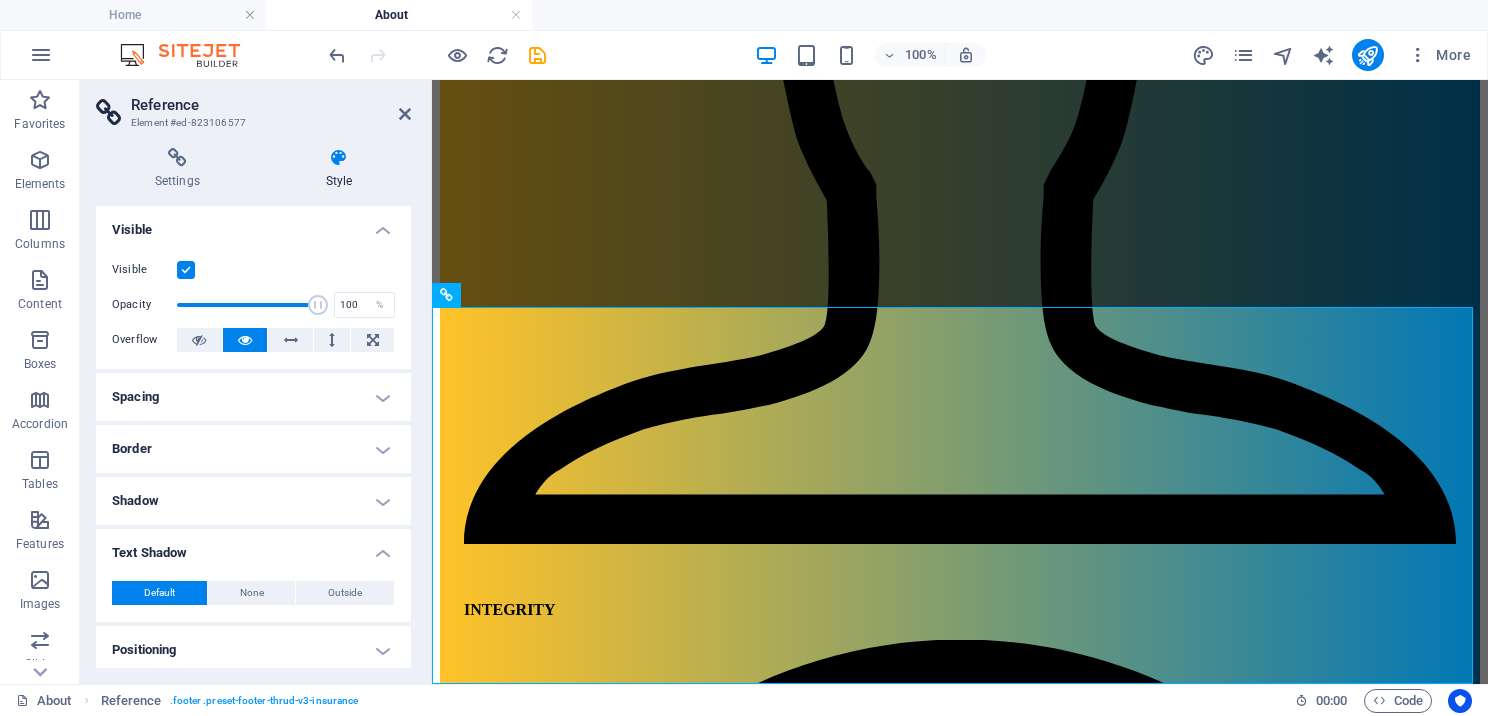 click on "Spacing" at bounding box center [253, 397] 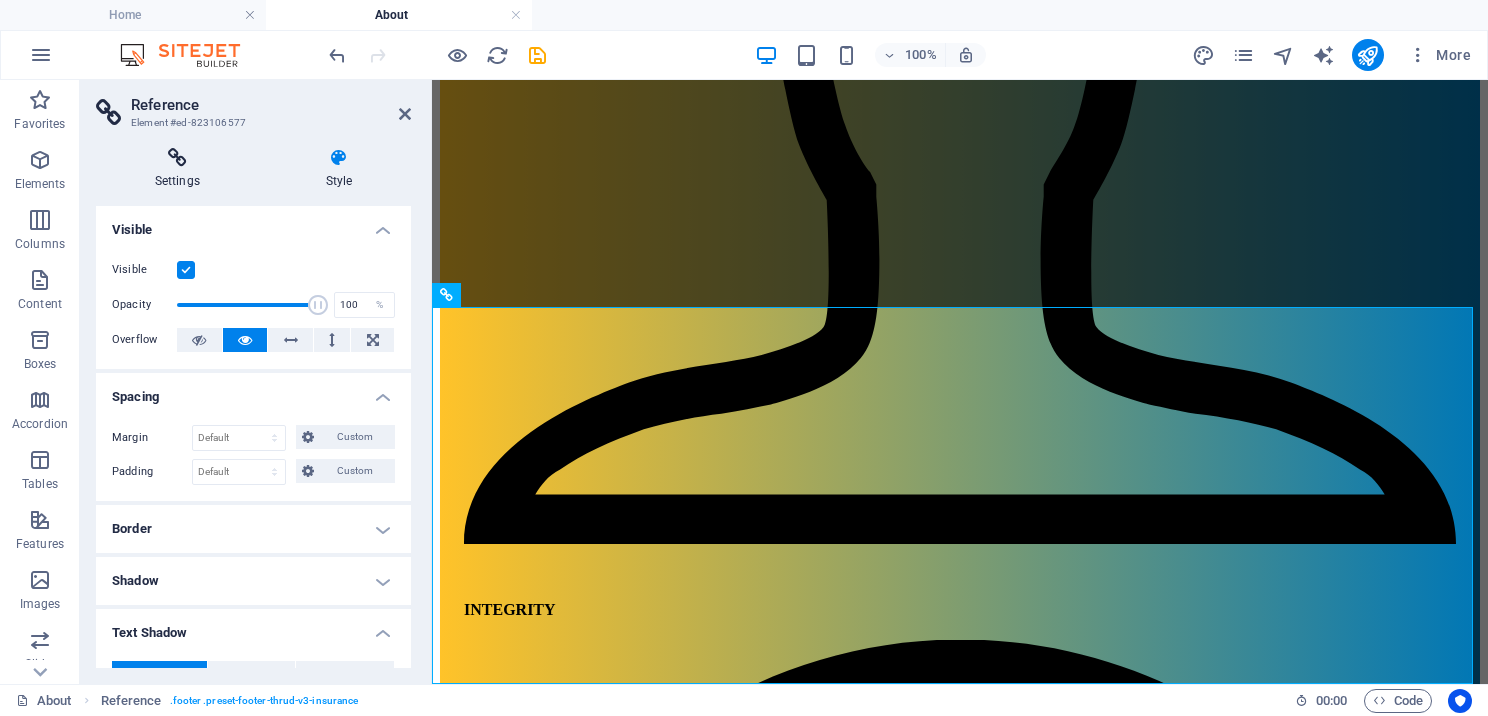 click on "Settings" at bounding box center [181, 169] 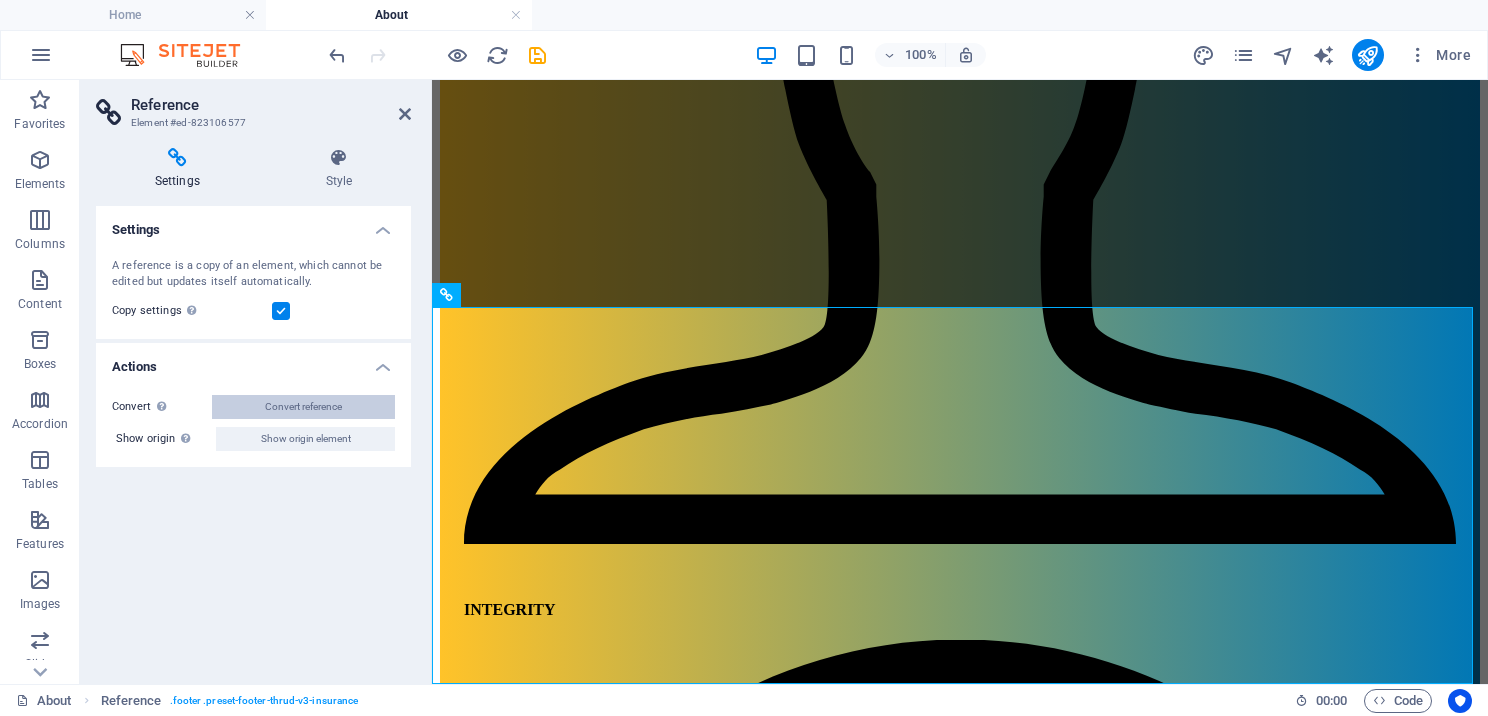 click on "Convert reference" at bounding box center [303, 407] 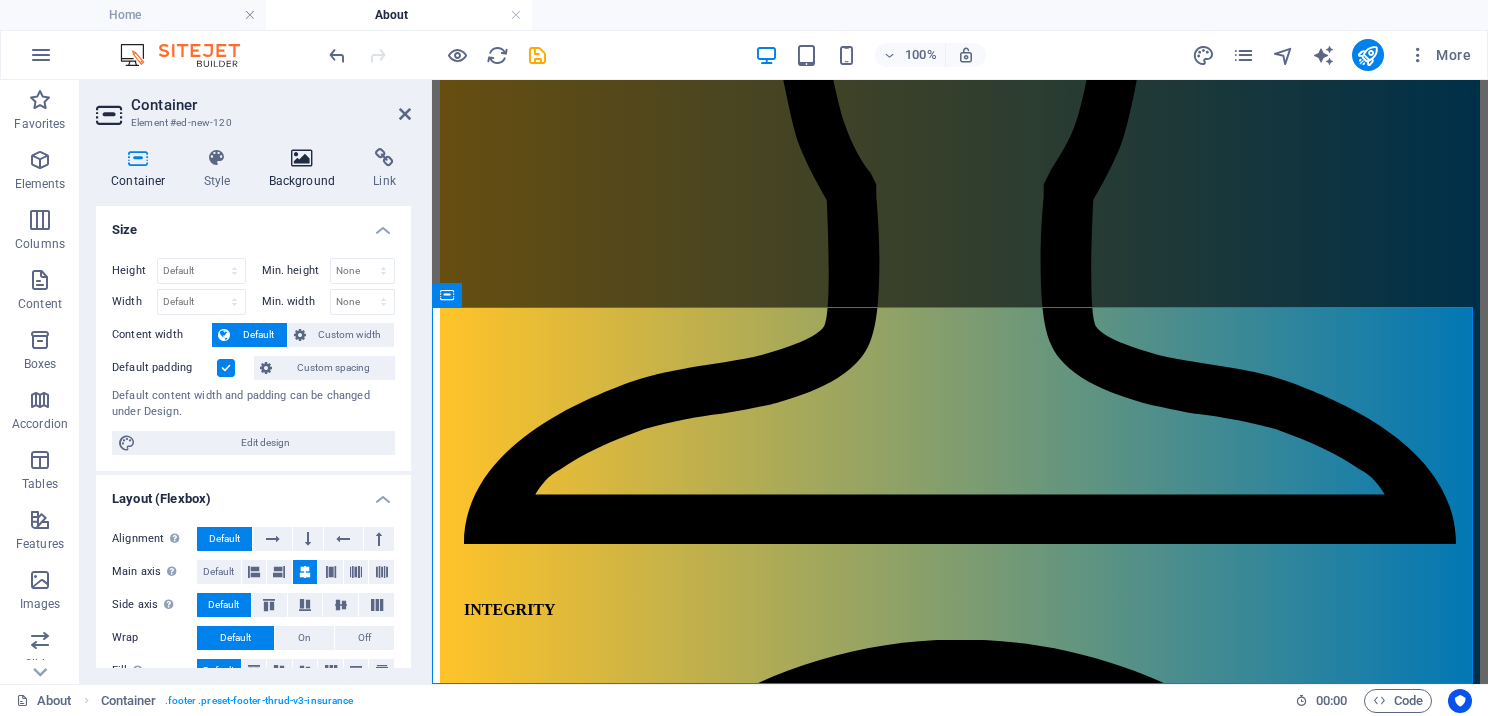 click on "Background" at bounding box center [306, 169] 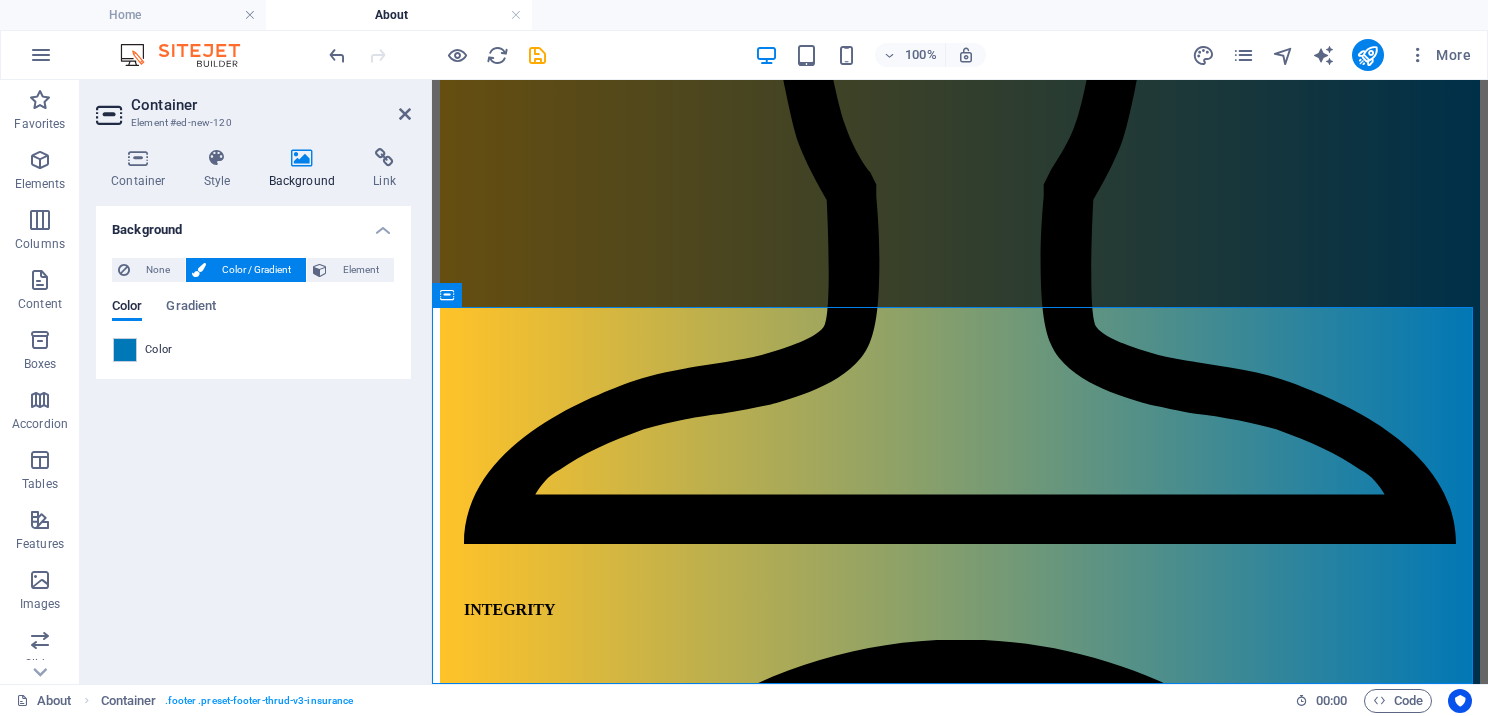 click on "Background" at bounding box center (253, 224) 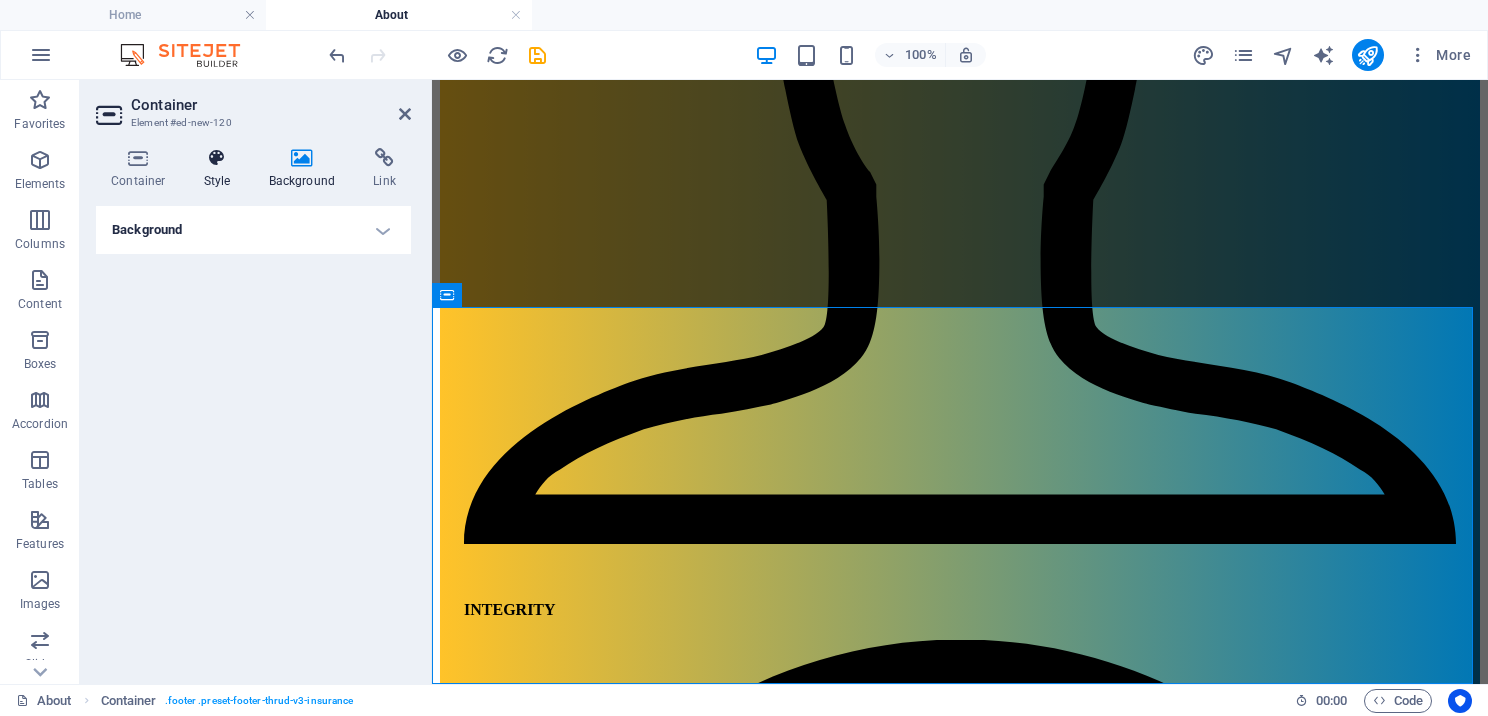 click on "Style" at bounding box center (221, 169) 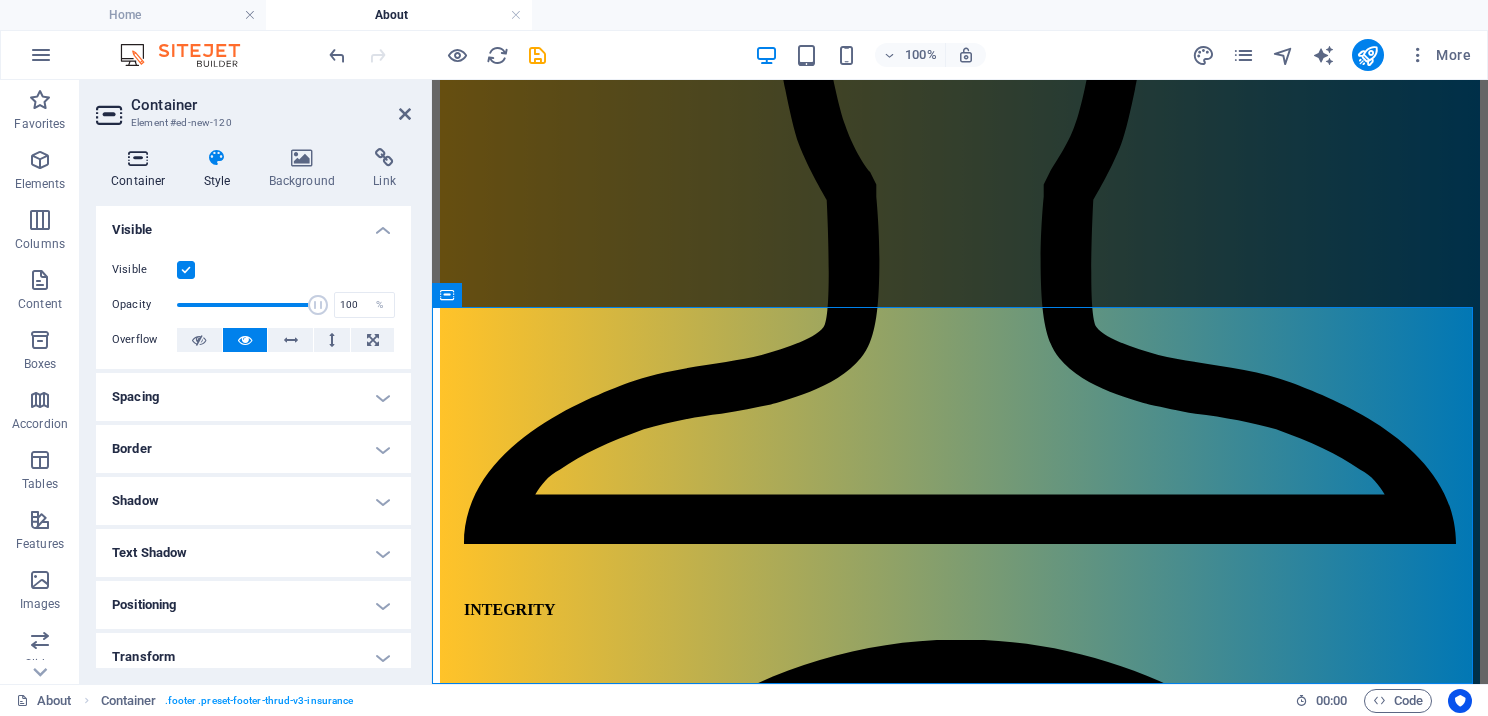click on "Container" at bounding box center [142, 169] 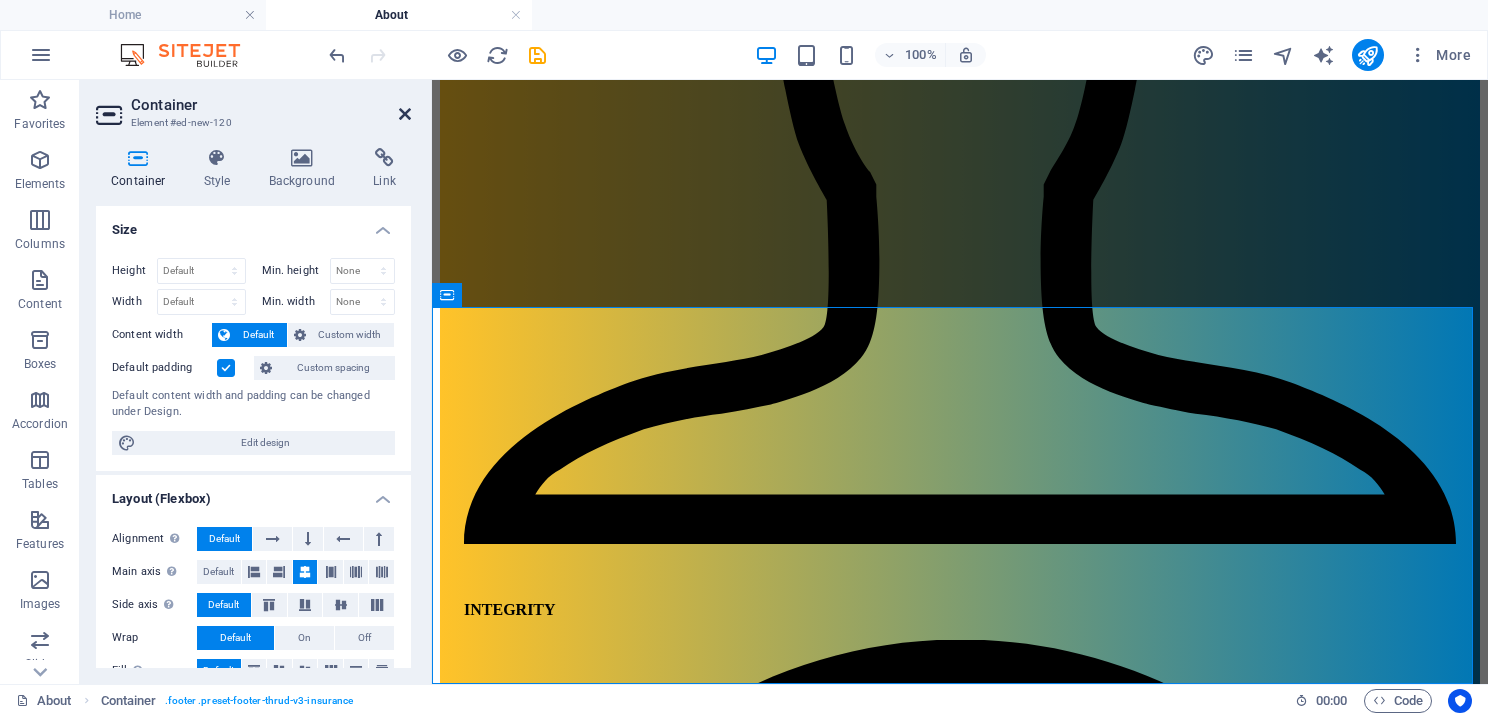 click at bounding box center [405, 114] 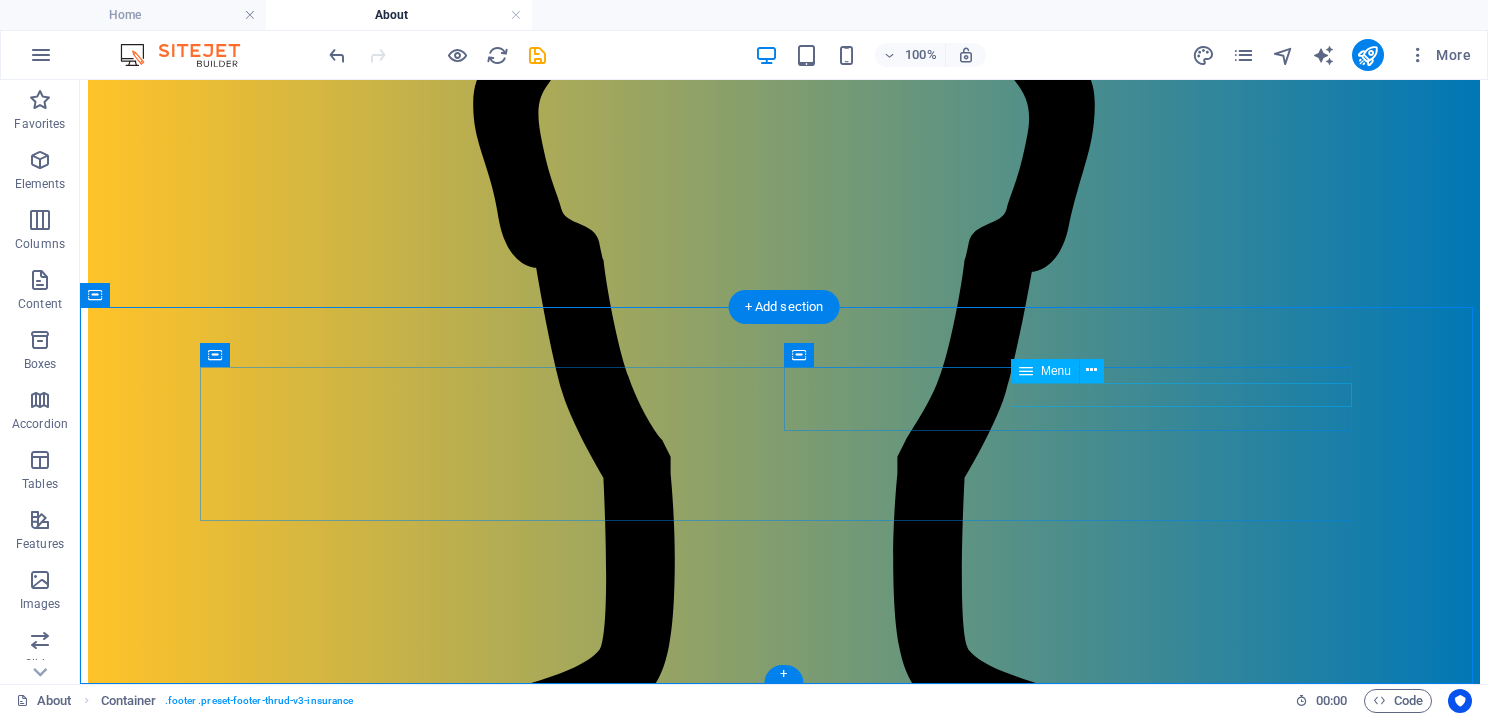click on "ABOUT US SERVICES NEWS CONTACT" at bounding box center [784, 6966] 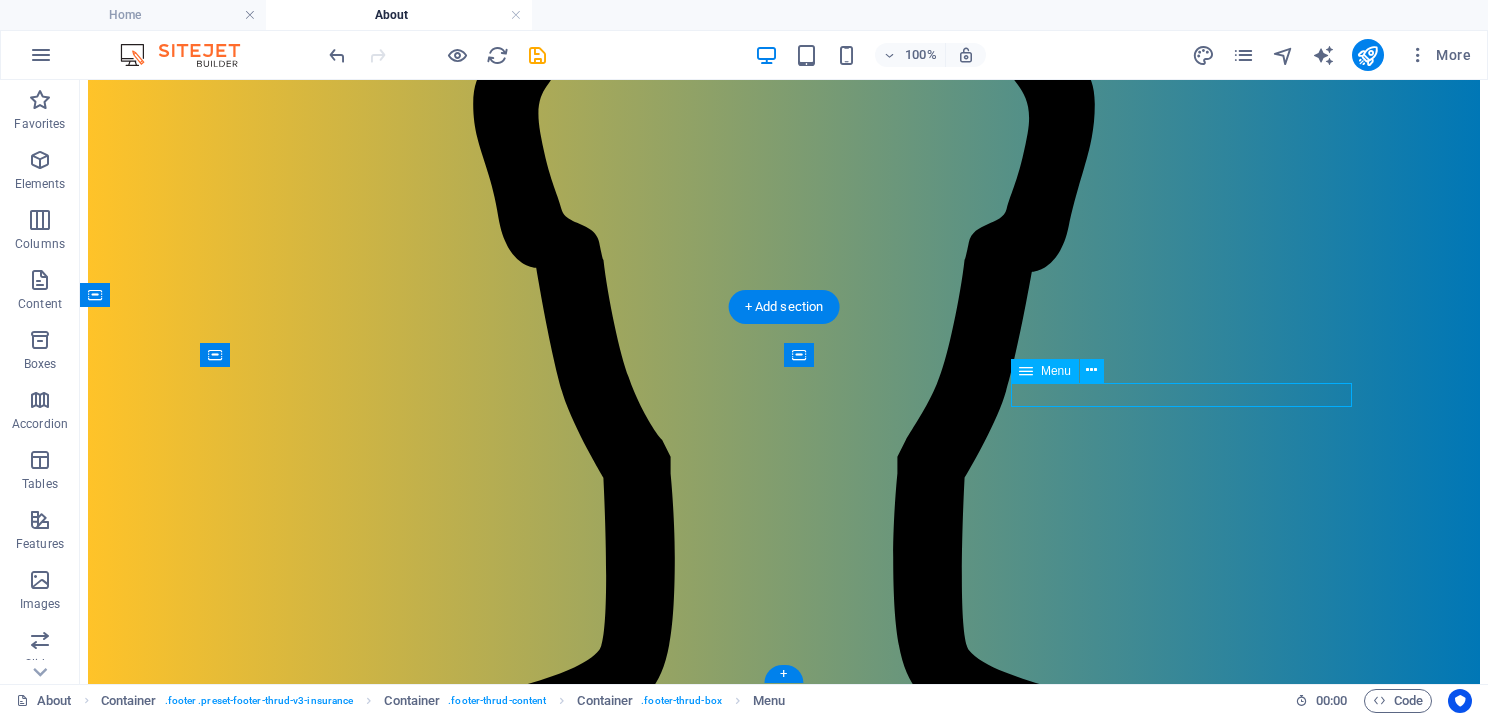 click on "ABOUT US SERVICES NEWS CONTACT" at bounding box center (784, 6966) 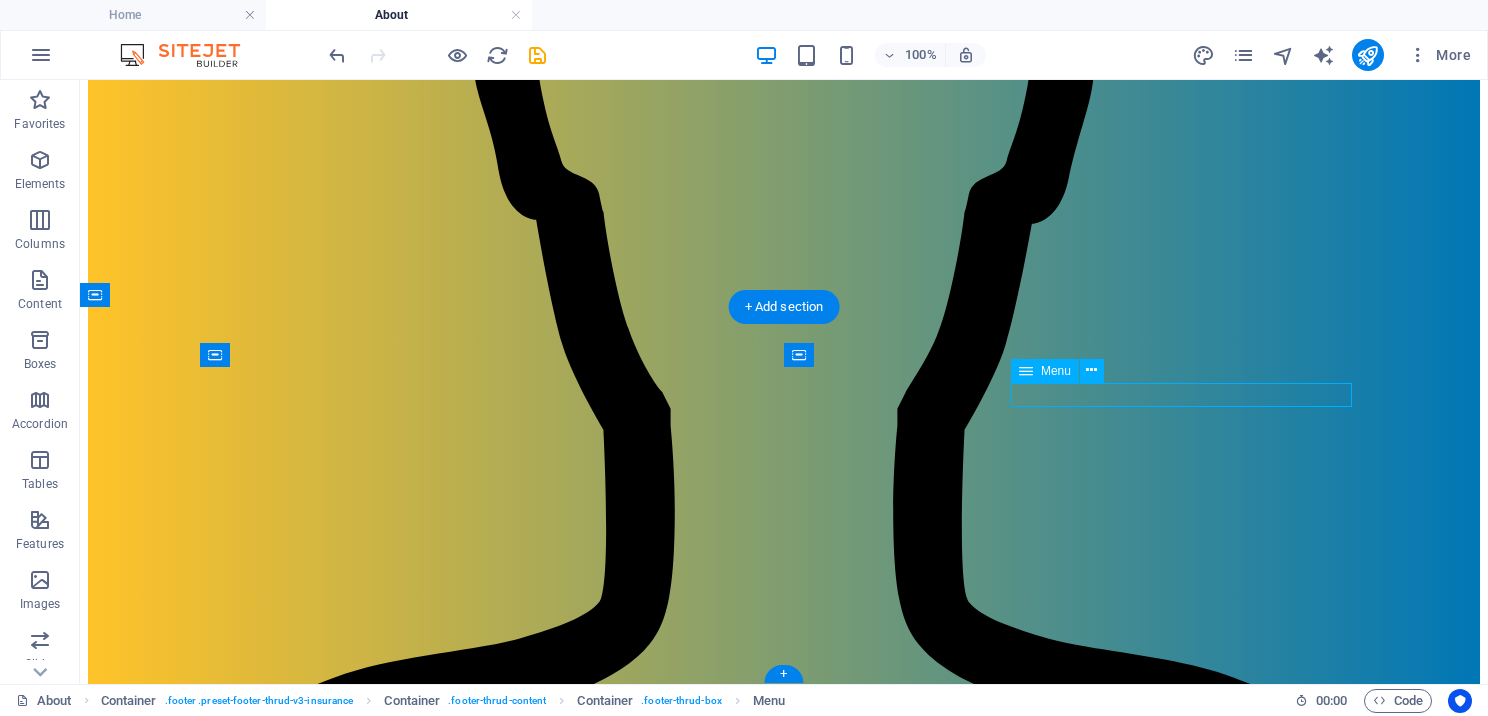select on "1" 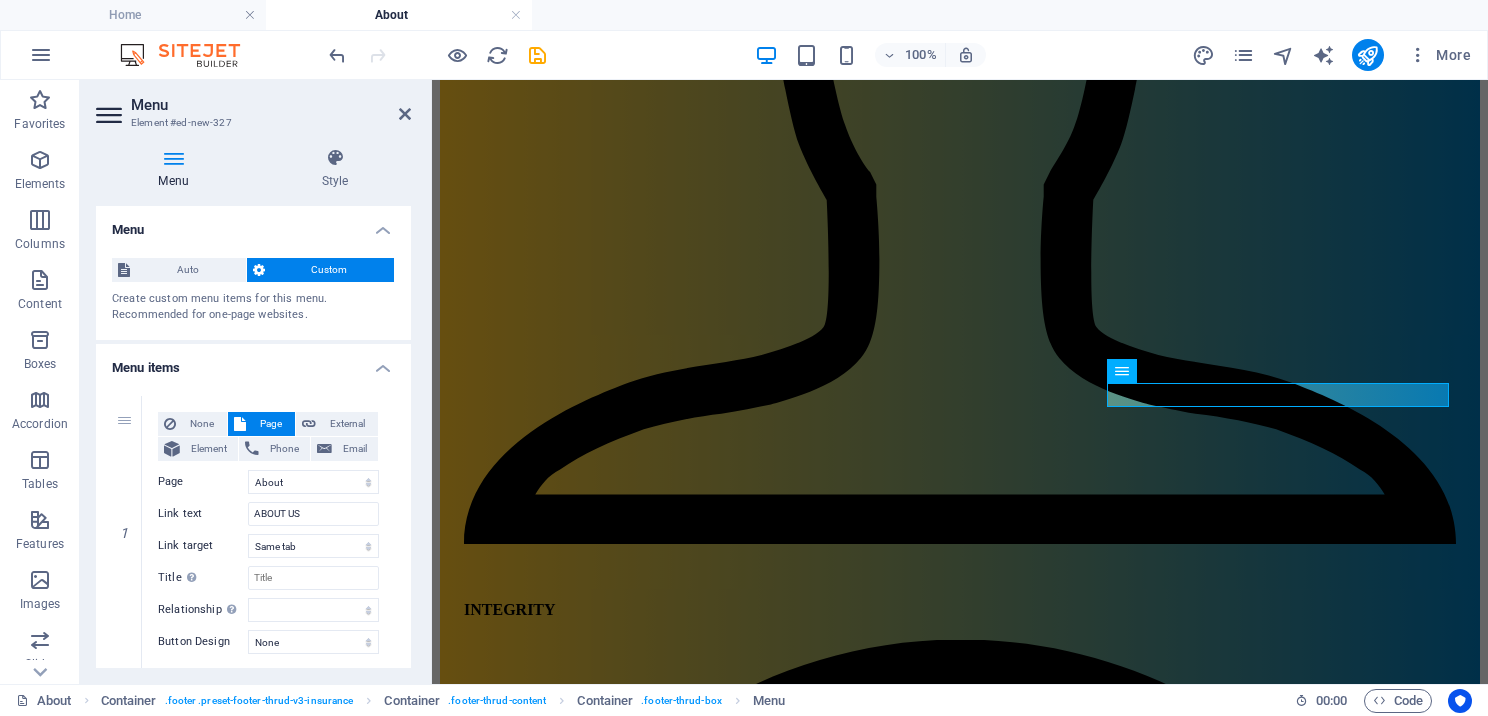click on "Menu" at bounding box center (177, 169) 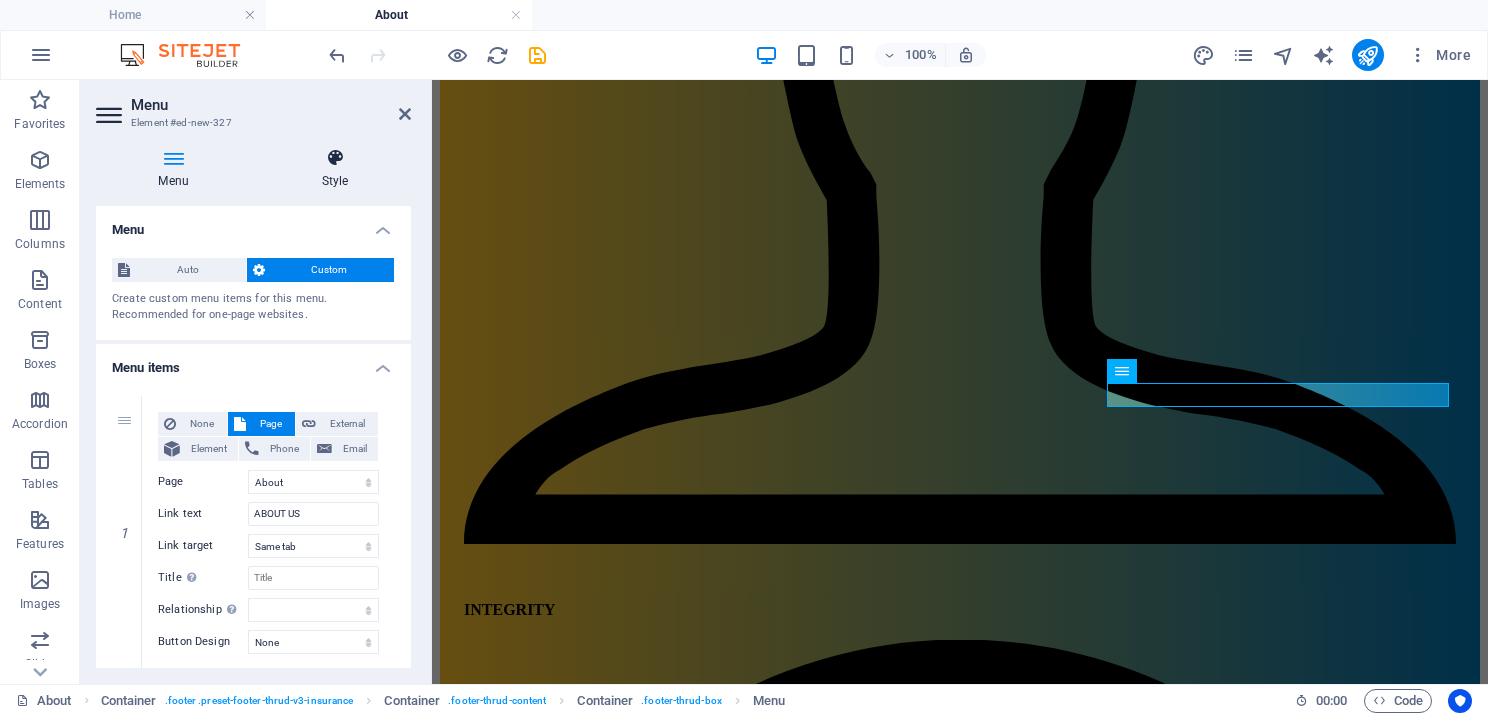 click on "Style" at bounding box center (335, 169) 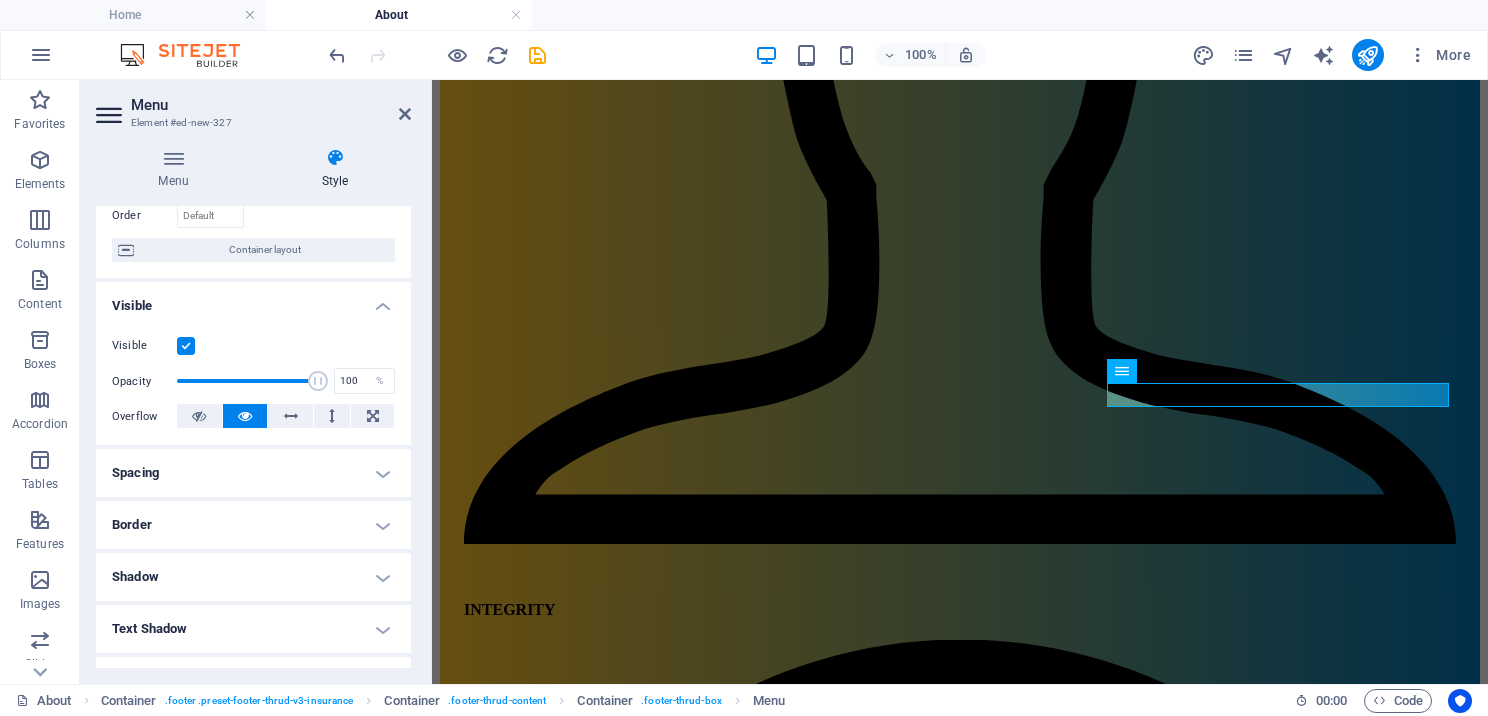 scroll, scrollTop: 300, scrollLeft: 0, axis: vertical 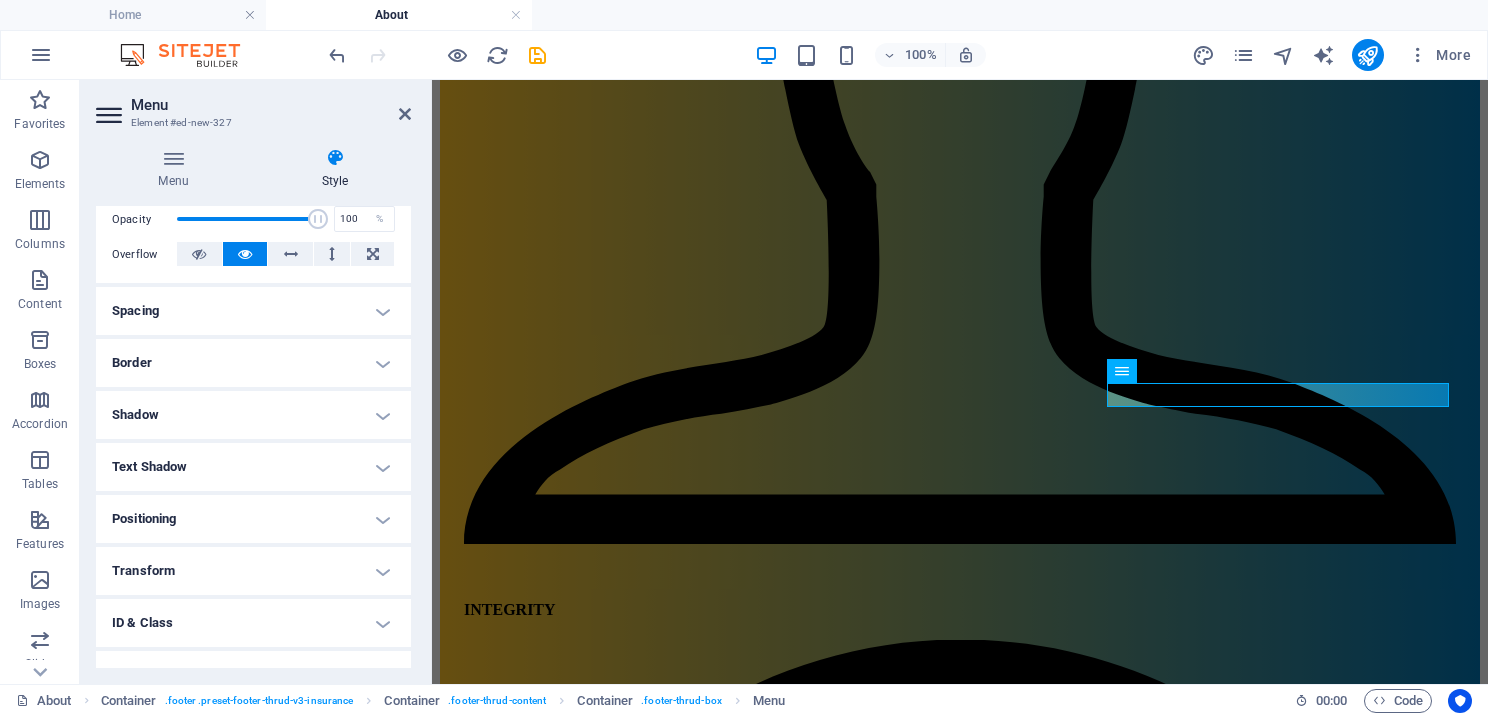 click on "Text Shadow" at bounding box center [253, 467] 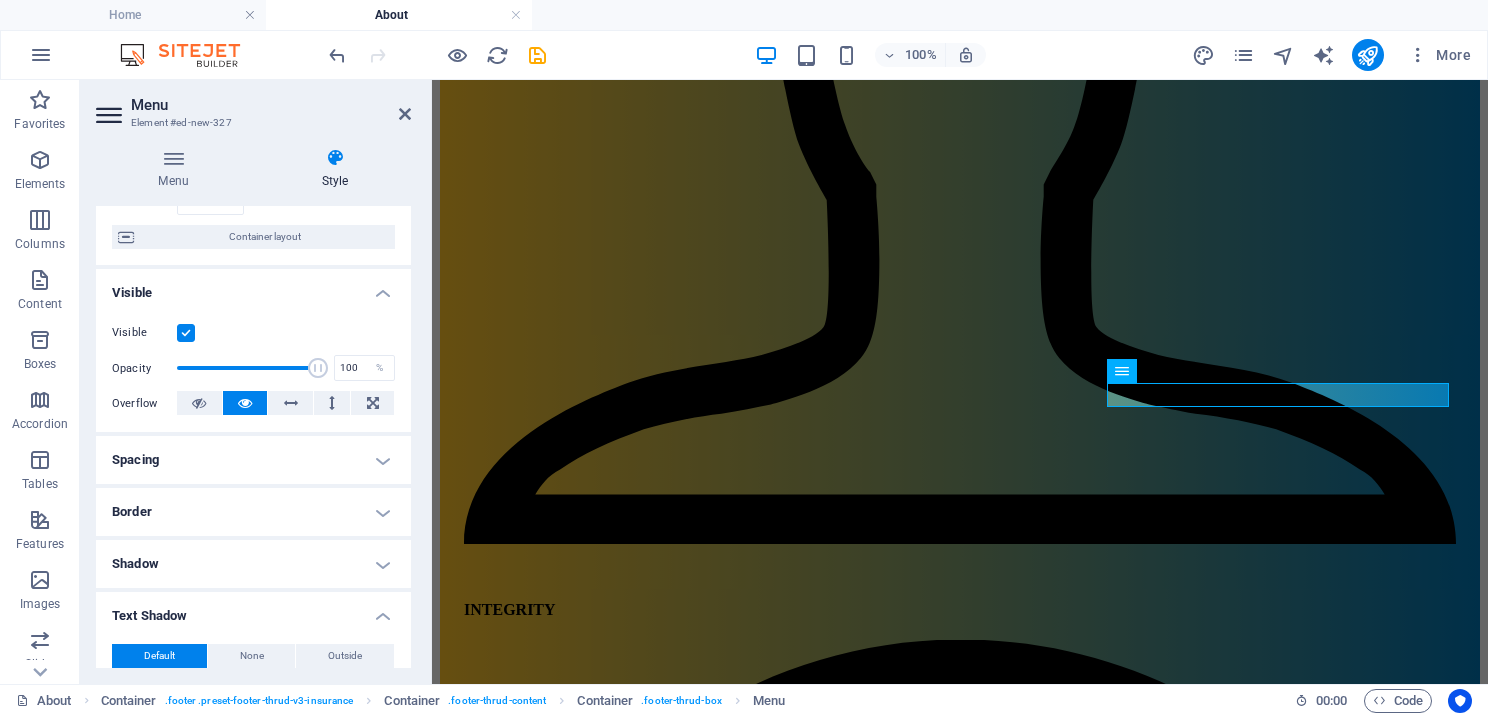 scroll, scrollTop: 128, scrollLeft: 0, axis: vertical 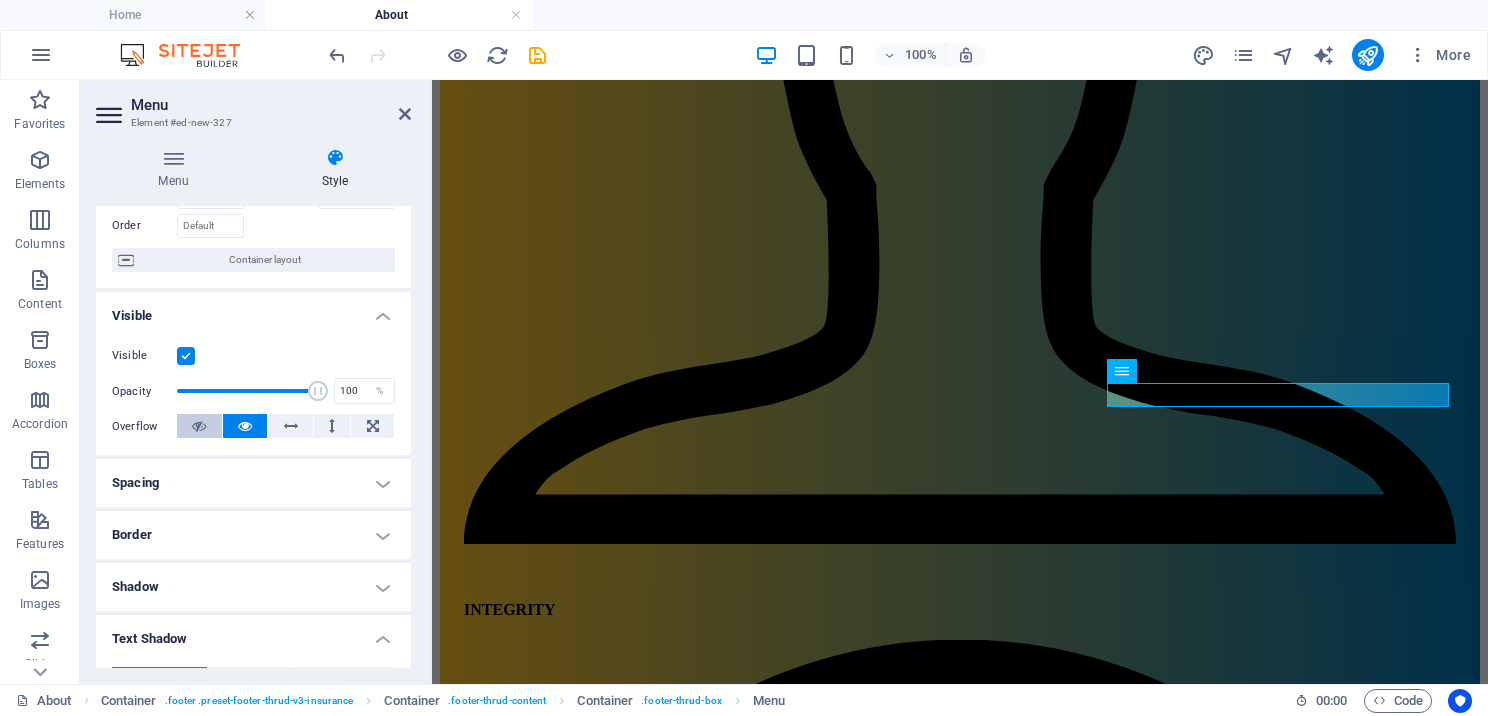 click at bounding box center [199, 426] 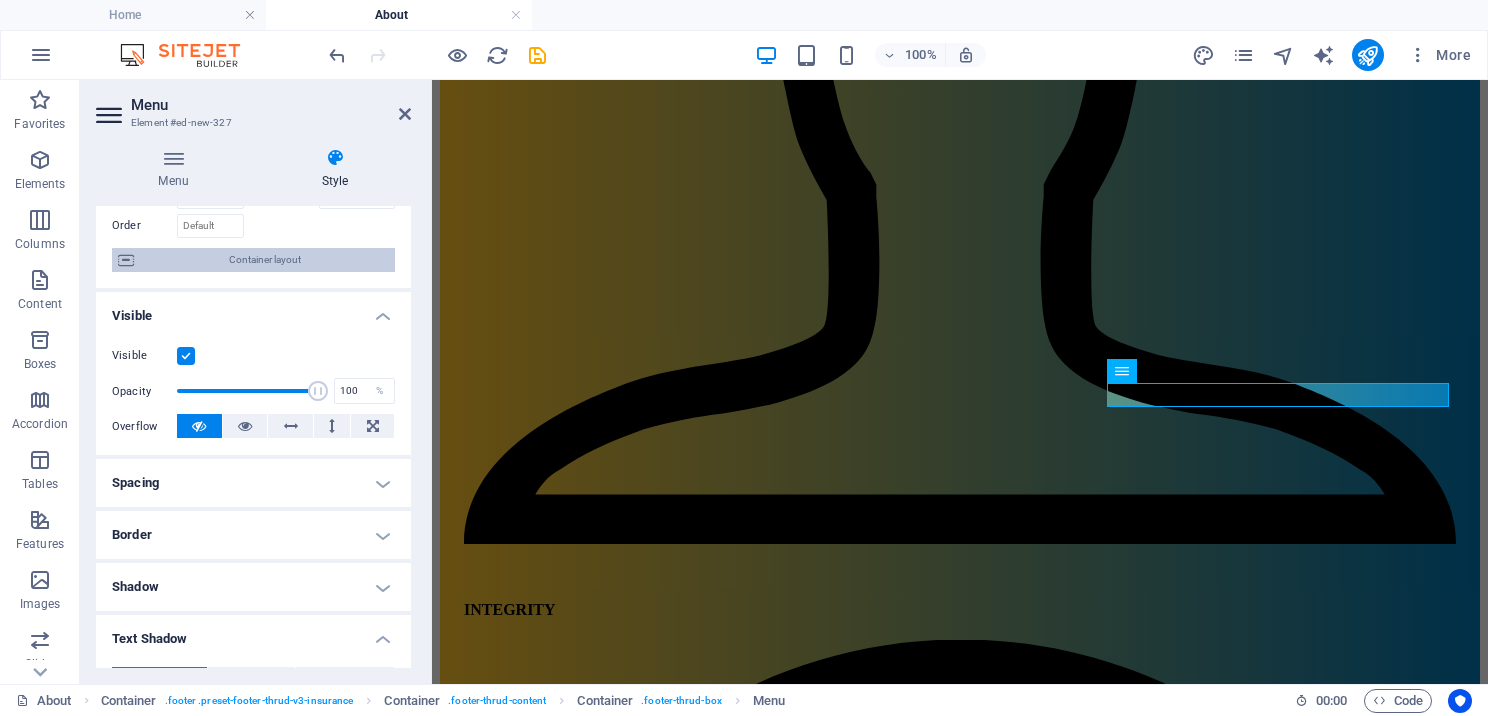 click on "Container layout" at bounding box center (264, 260) 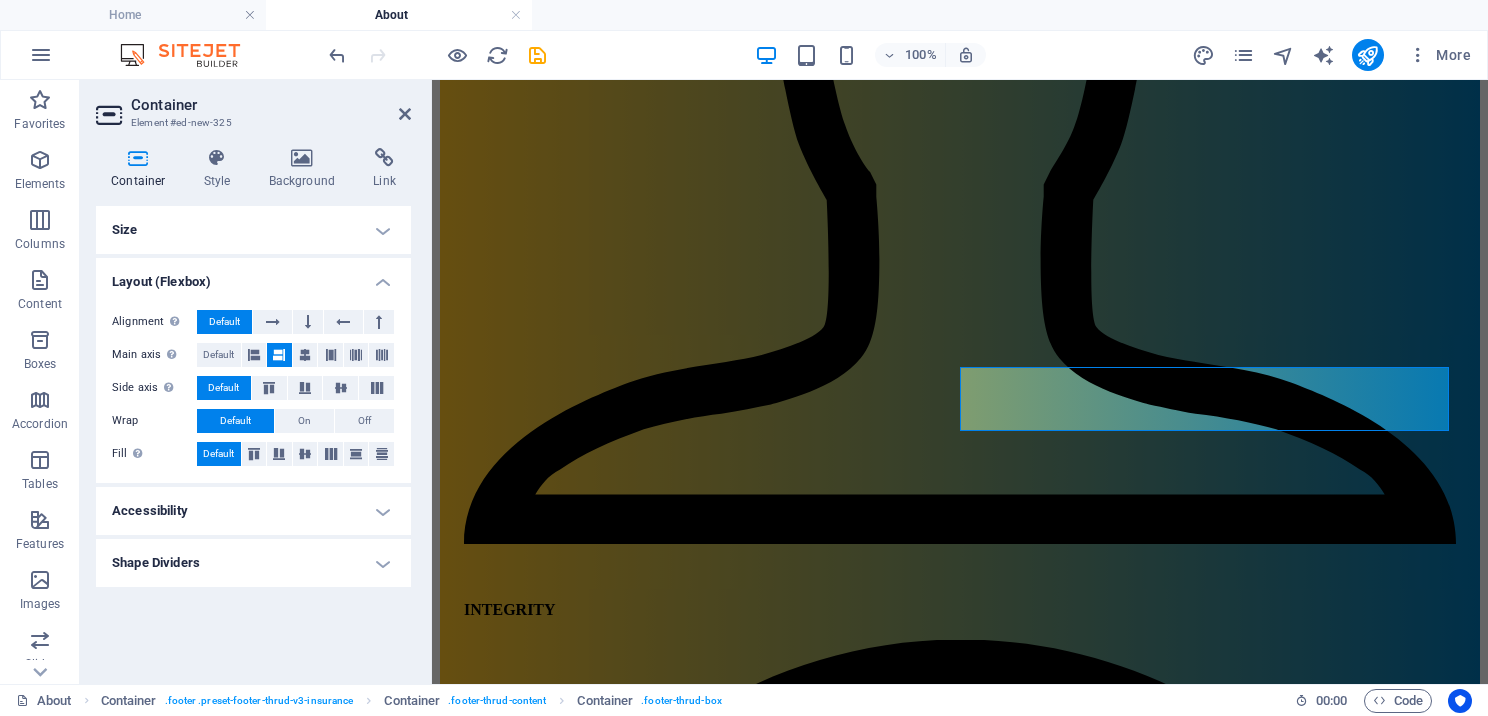 click on "Shape Dividers" at bounding box center [253, 563] 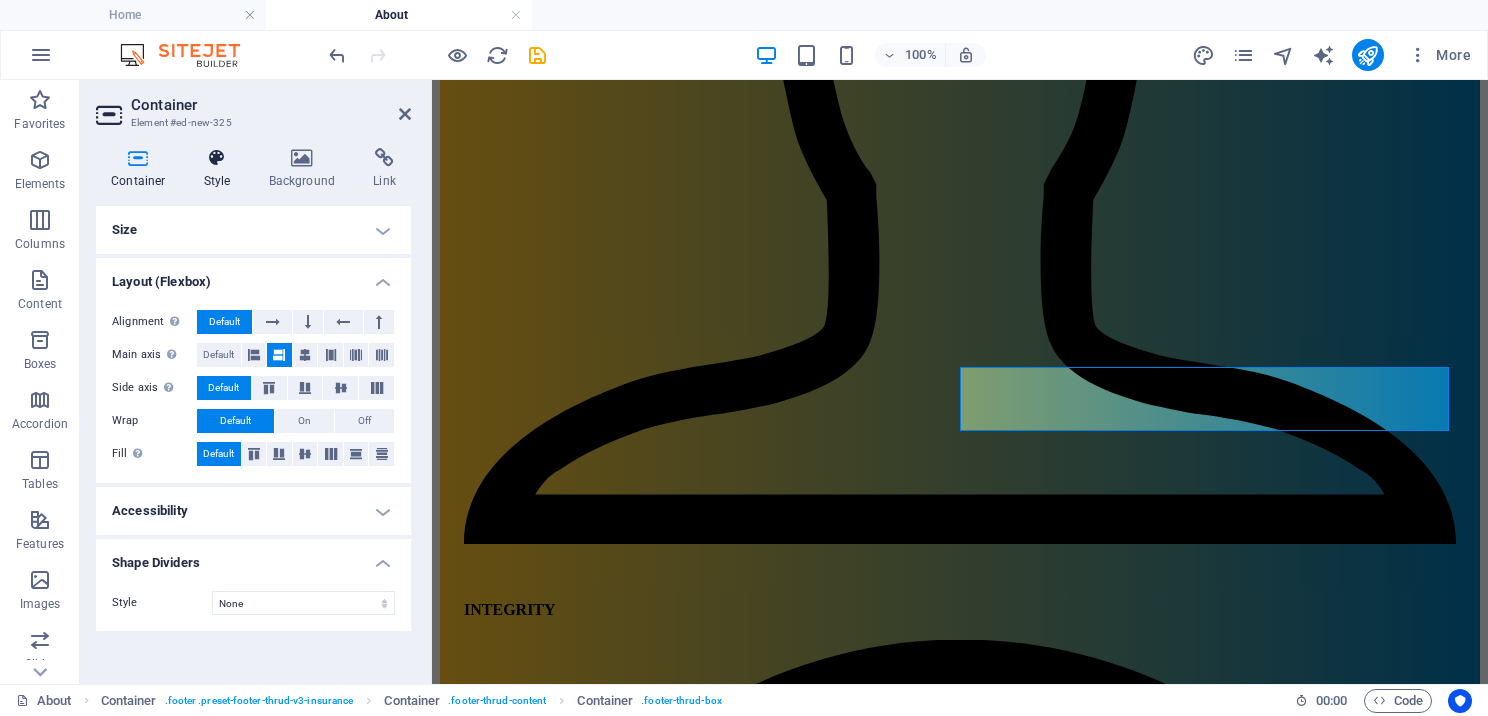 click at bounding box center [217, 158] 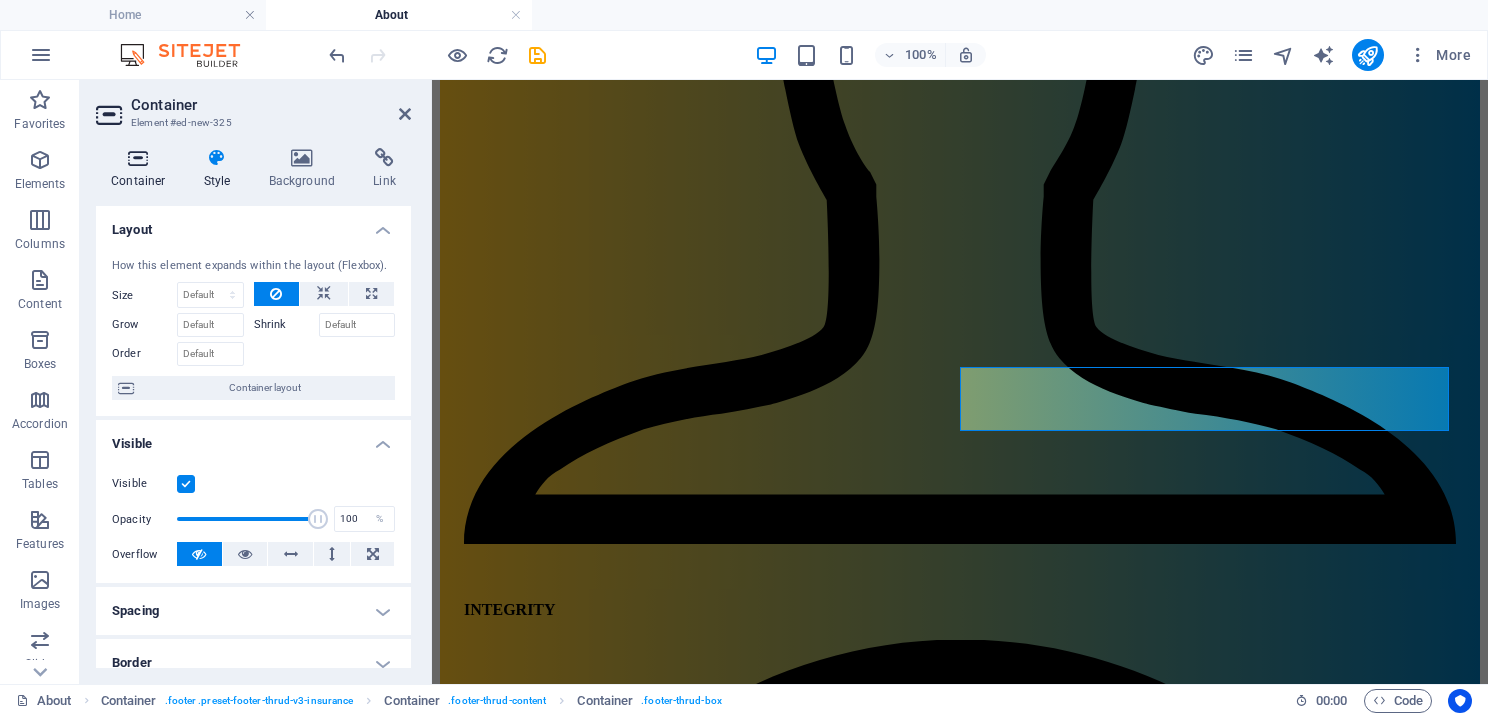 click on "Container" at bounding box center (142, 169) 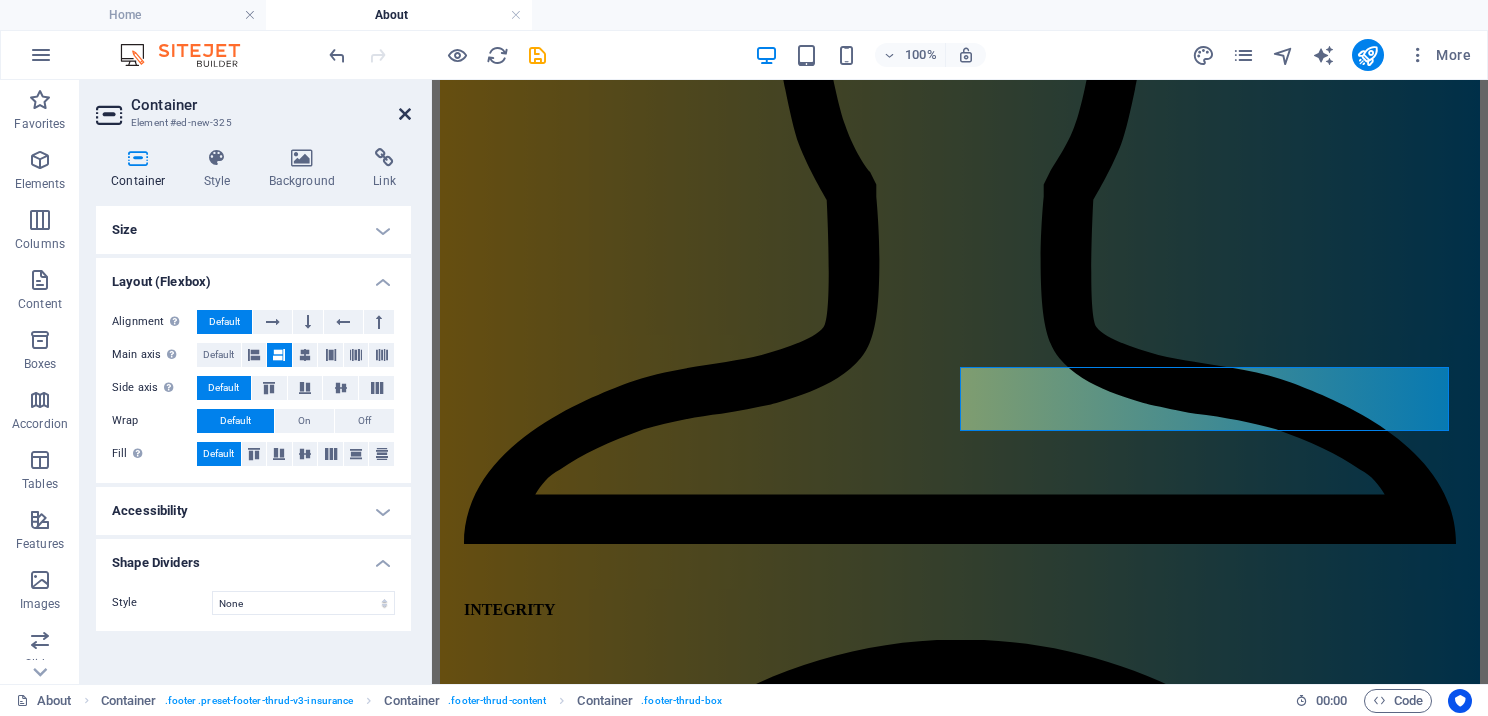 click at bounding box center [405, 114] 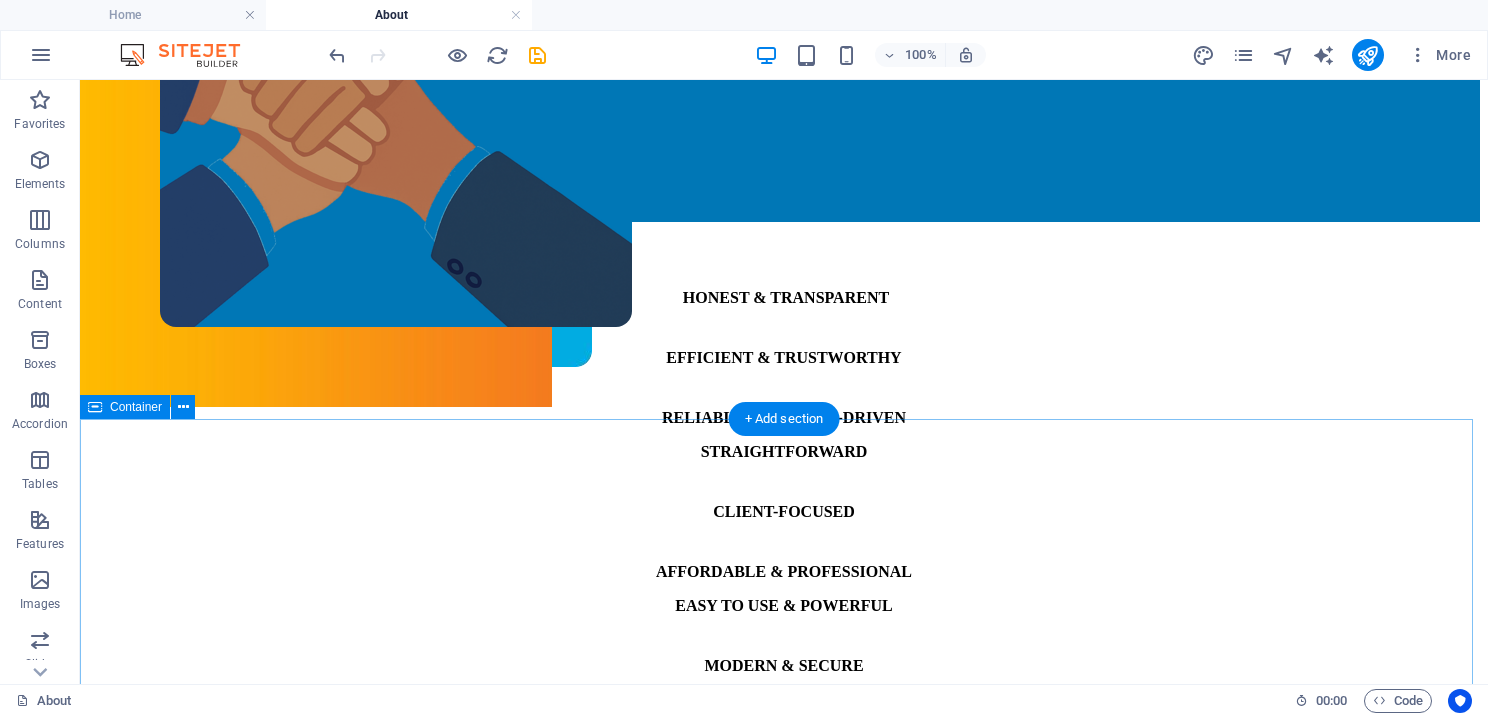 scroll, scrollTop: 100, scrollLeft: 0, axis: vertical 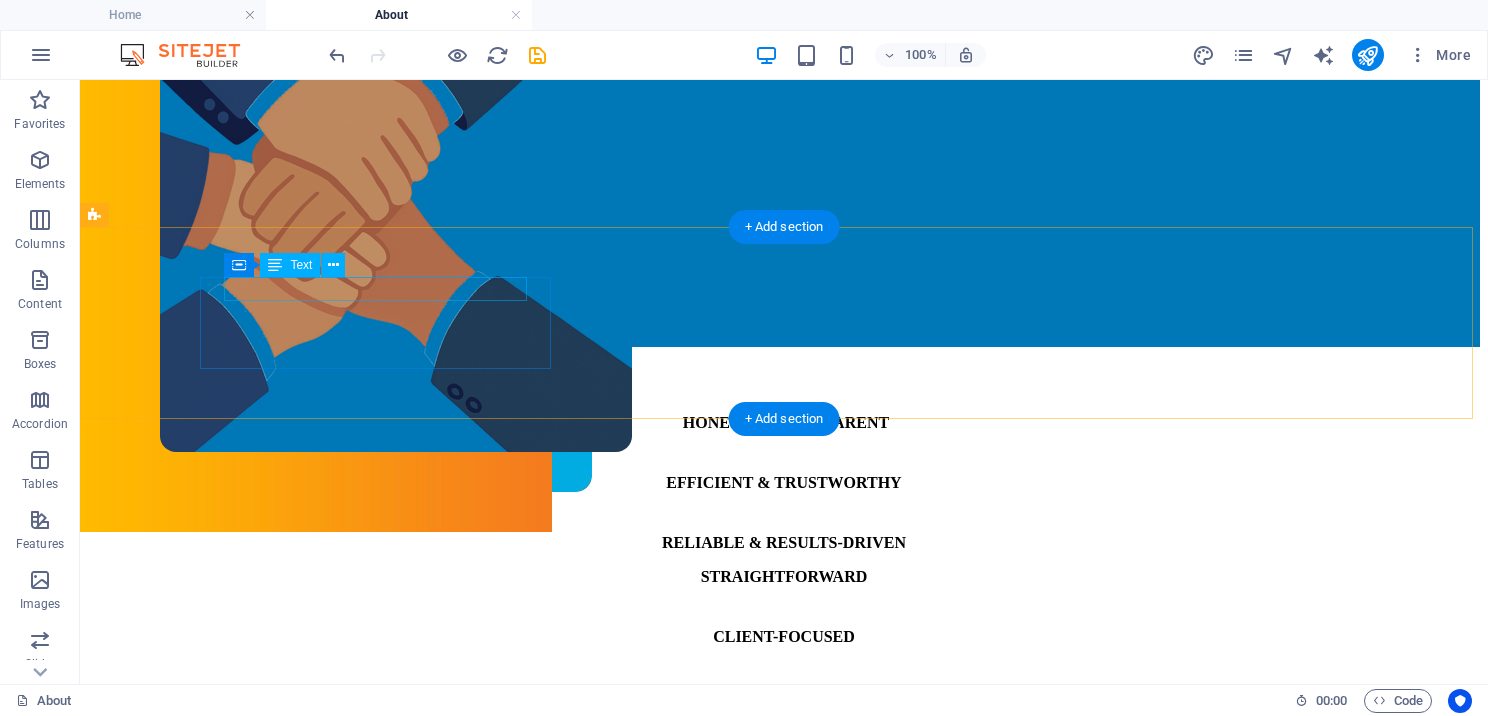 click on "HONEST & TRANSPARENT" at bounding box center [784, 422] 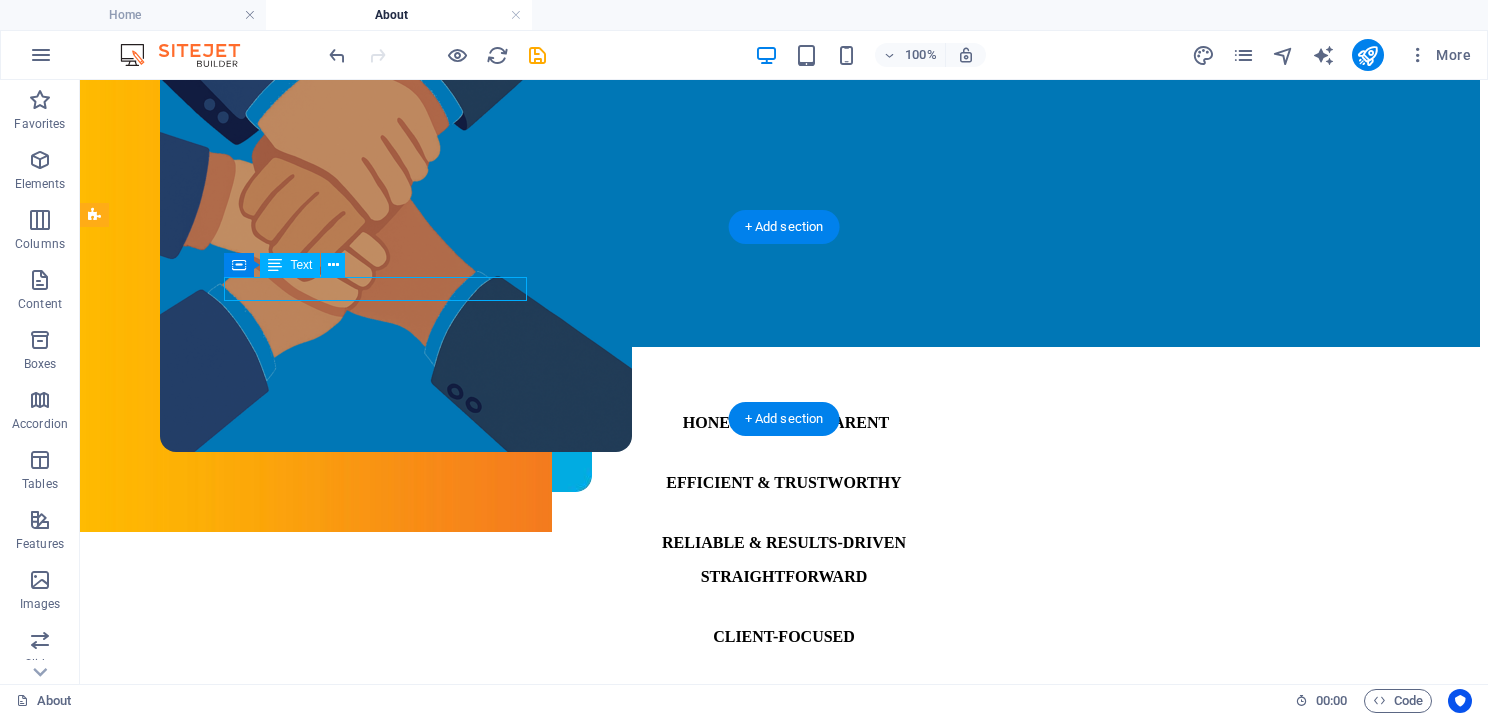 click on "HONEST & TRANSPARENT" at bounding box center (784, 422) 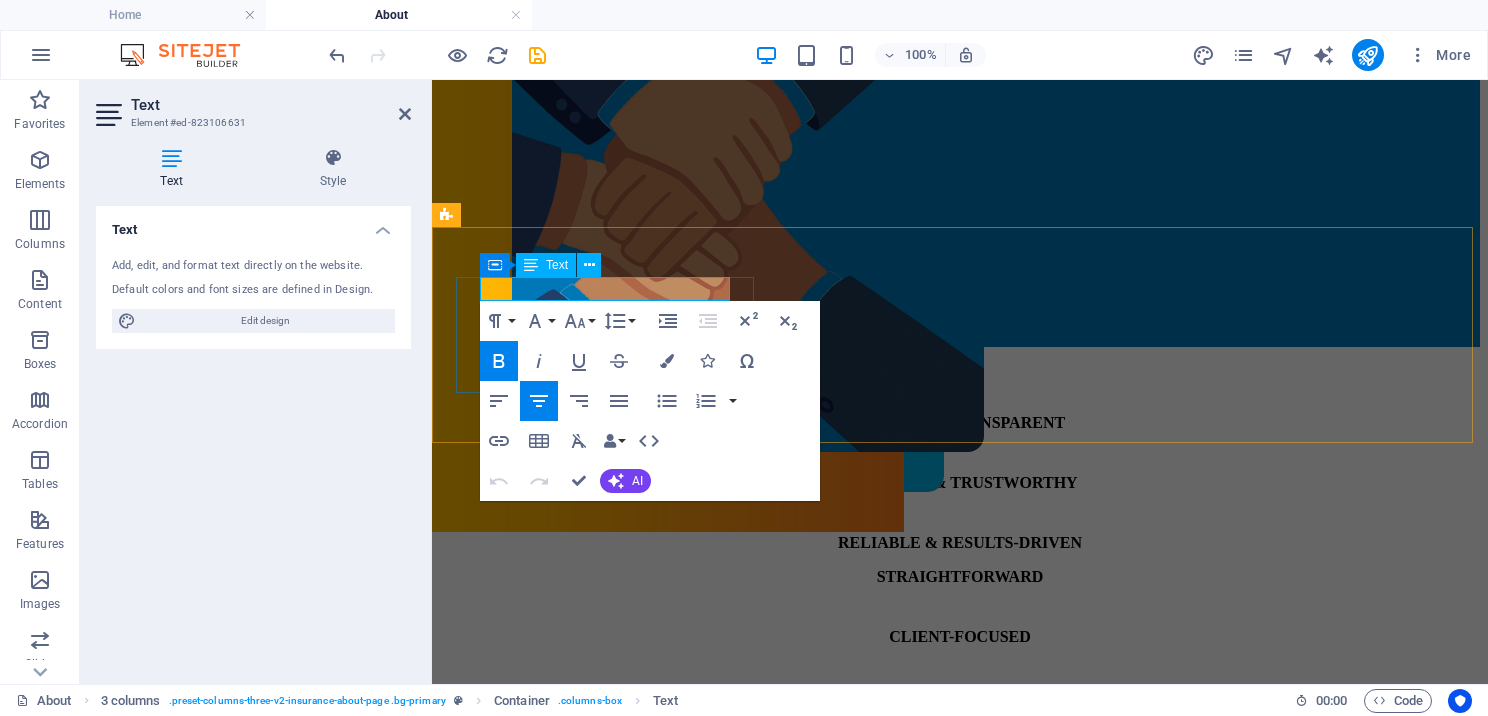drag, startPoint x: 502, startPoint y: 289, endPoint x: 913, endPoint y: 339, distance: 414.03018 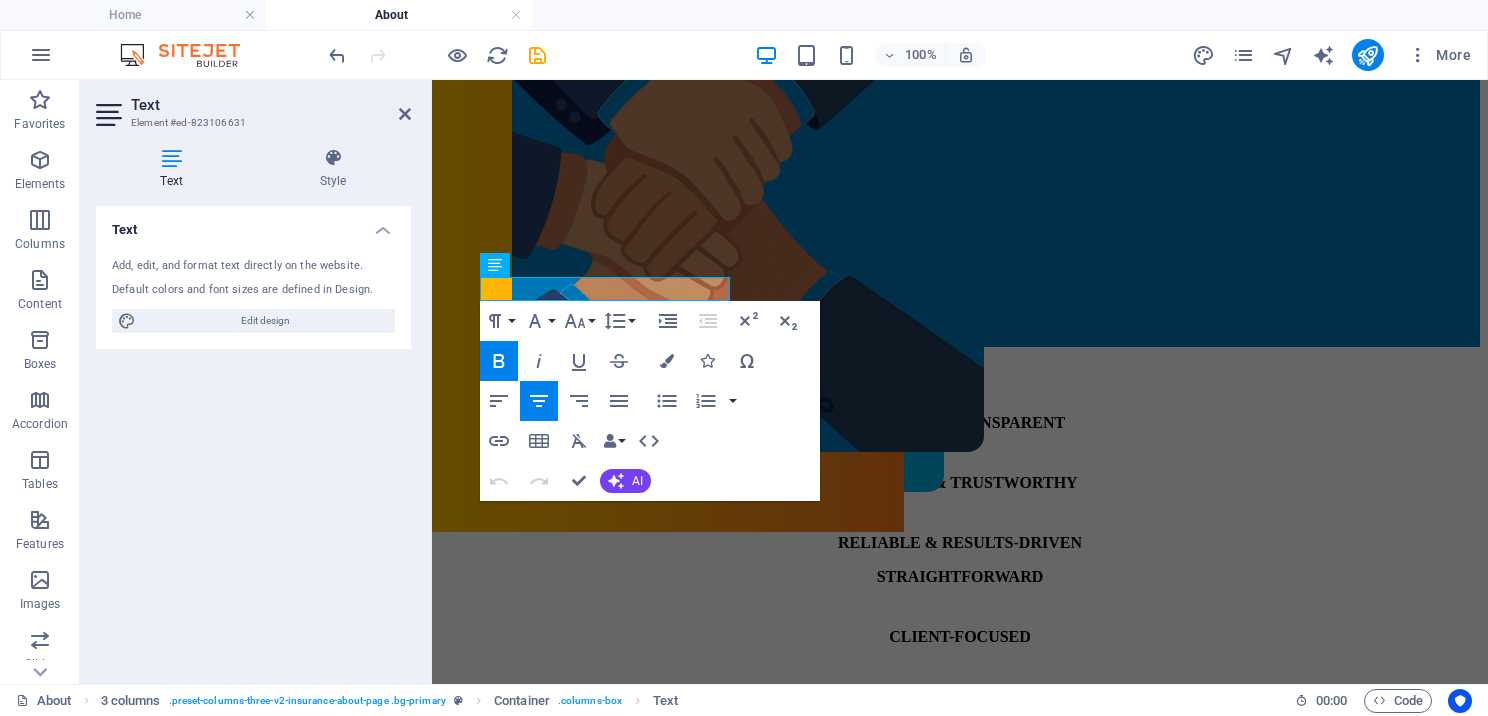 click on "Text Element #ed-823106631 Text Style Text Add, edit, and format text directly on the website. Default colors and font sizes are defined in Design. Edit design Alignment Left aligned Centered Right aligned 3 columns Element Layout How this element expands within the layout (Flexbox). Size Default auto px % 1/1 1/2 1/3 1/4 1/5 1/6 1/7 1/8 1/9 1/10 Grow Shrink Order Container layout Visible Visible Opacity 100 % Overflow Spacing Margin Default auto px % rem vw vh Custom Custom auto px % rem vw vh auto px % rem vw vh auto px % rem vw vh auto px % rem vw vh Padding Default px rem % vh vw Custom Custom px rem % vh vw px rem % vh vw px rem % vh vw px rem % vh vw Border Style              - Width 1 auto px rem % vh vw Custom Custom 1 auto px rem % vh vw 1 auto px rem % vh vw 1 auto px rem % vh vw 1 auto px rem % vh vw  - Color Round corners Default px rem % vh vw Custom Custom px rem % vh vw px rem % vh vw px rem % vh vw px rem % vh vw Shadow Default None Outside Inside Color X offset 0 px rem vh vw 0 px 0" at bounding box center (256, 382) 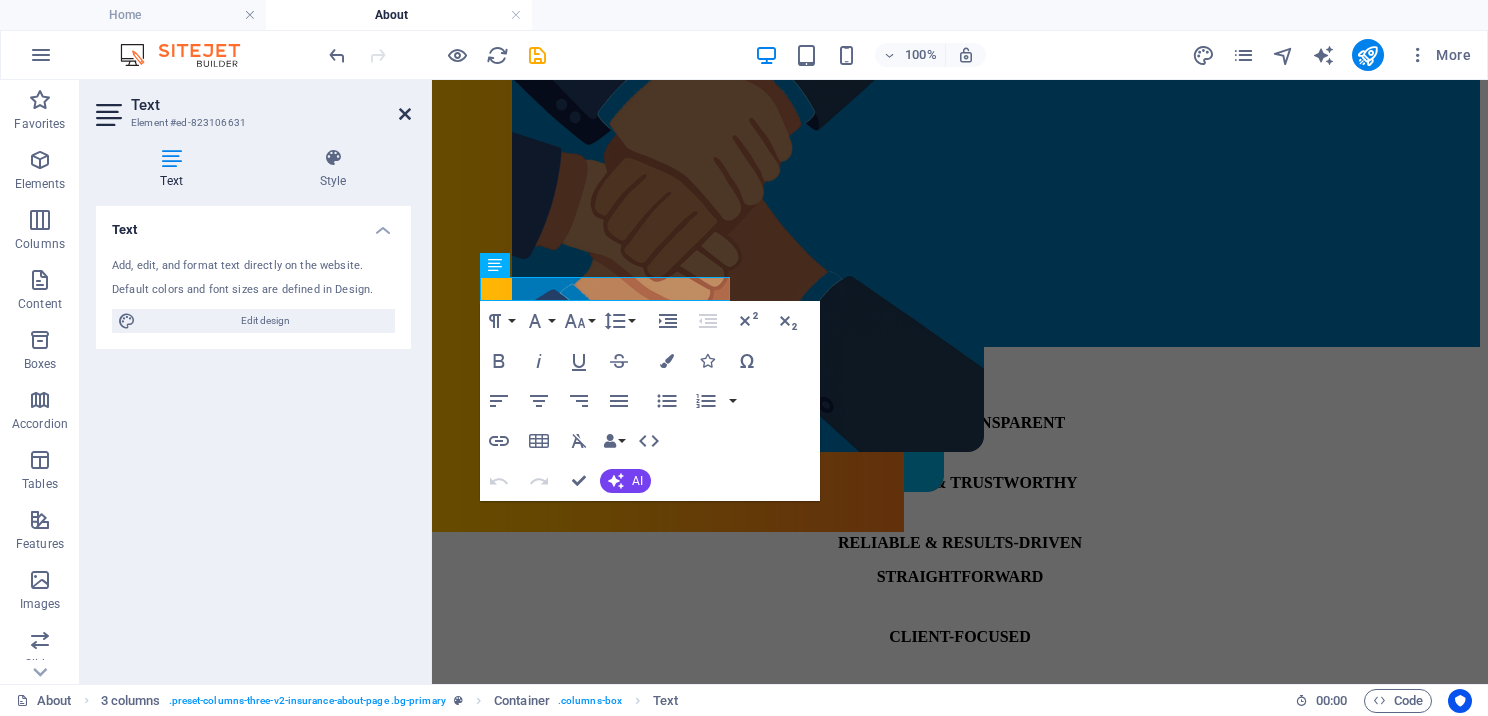 click at bounding box center (405, 114) 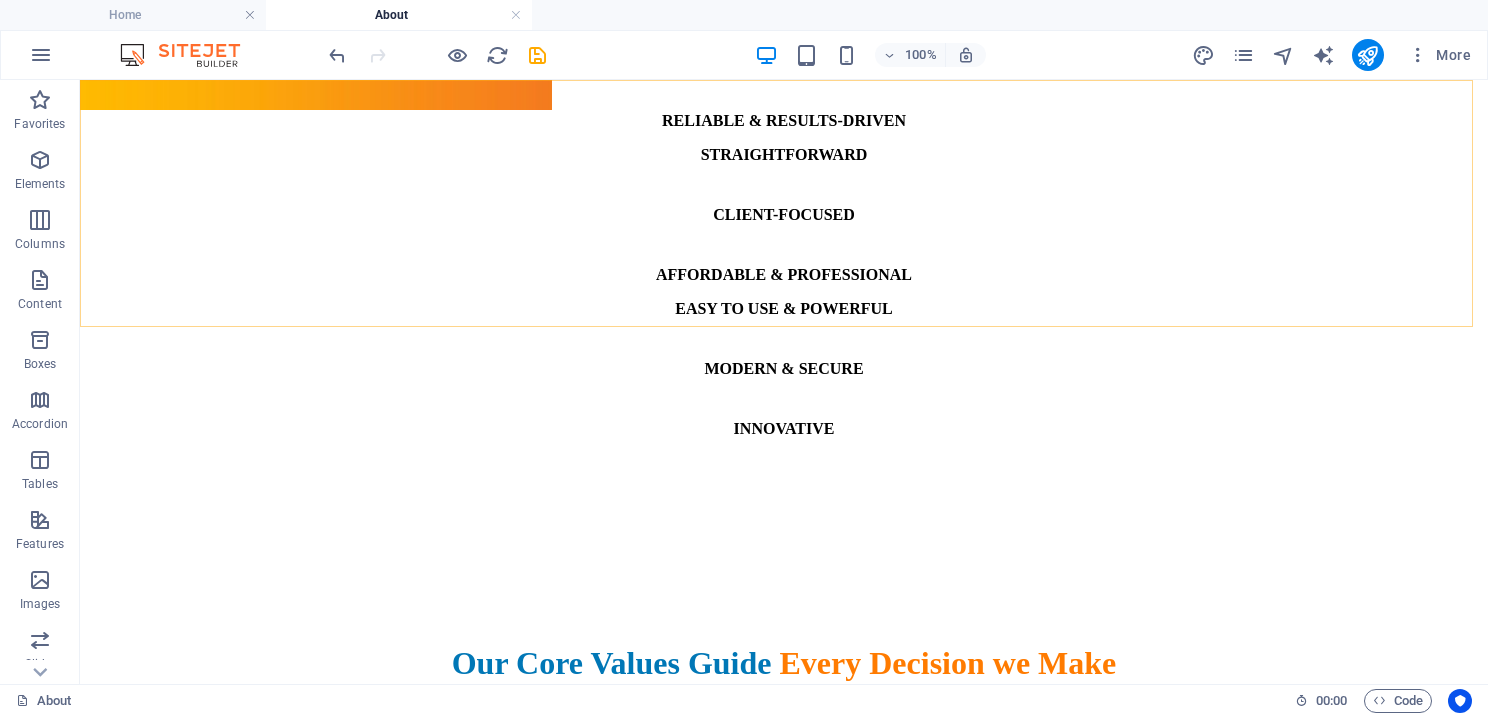 scroll, scrollTop: 22, scrollLeft: 0, axis: vertical 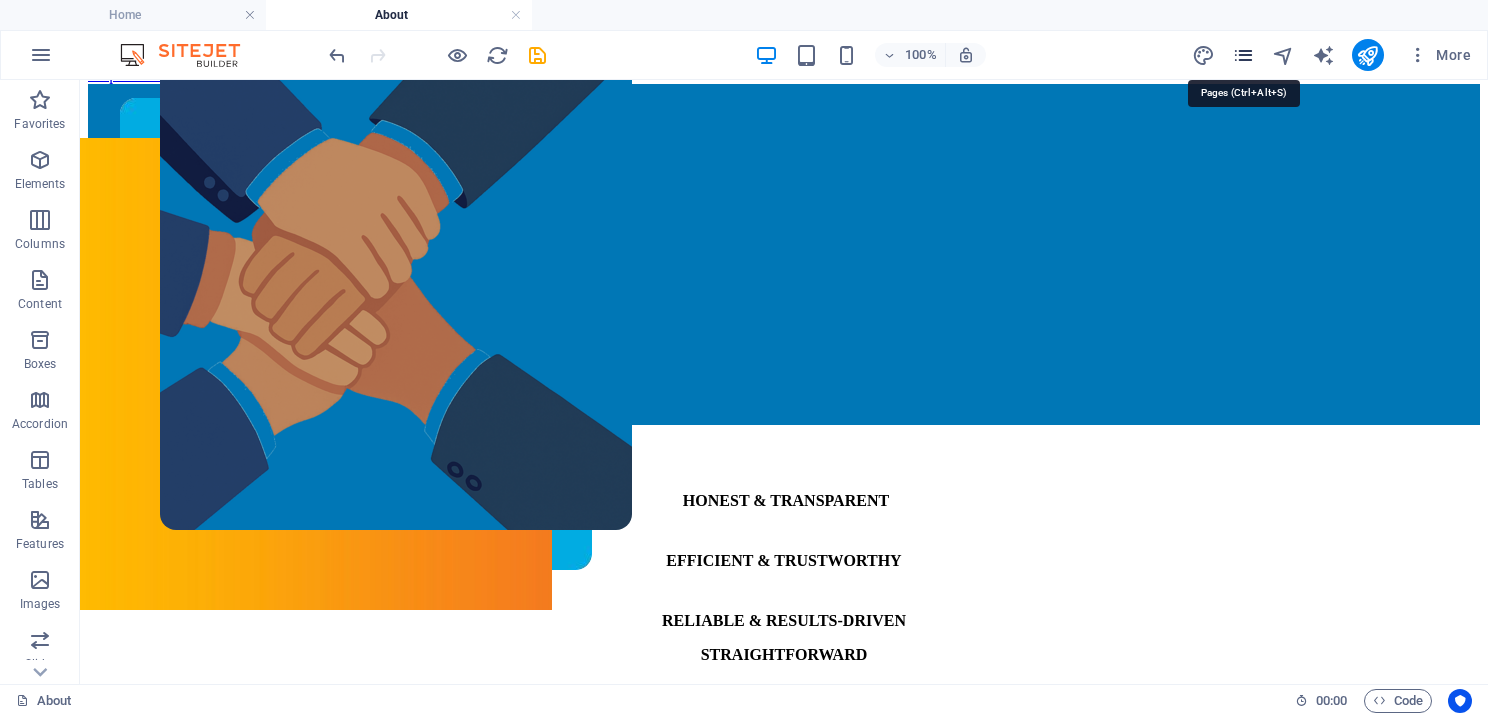 click at bounding box center [1243, 55] 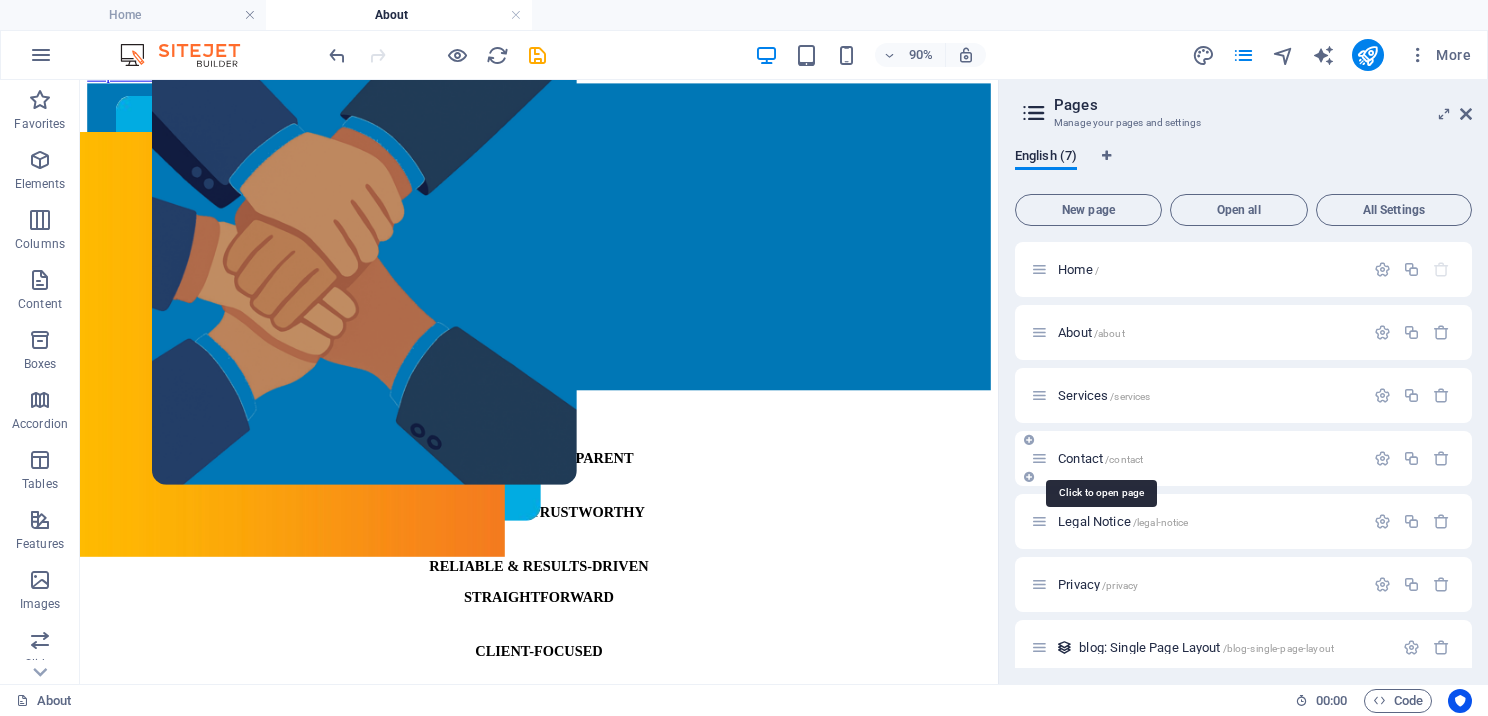 click on "Contact /contact" at bounding box center [1100, 458] 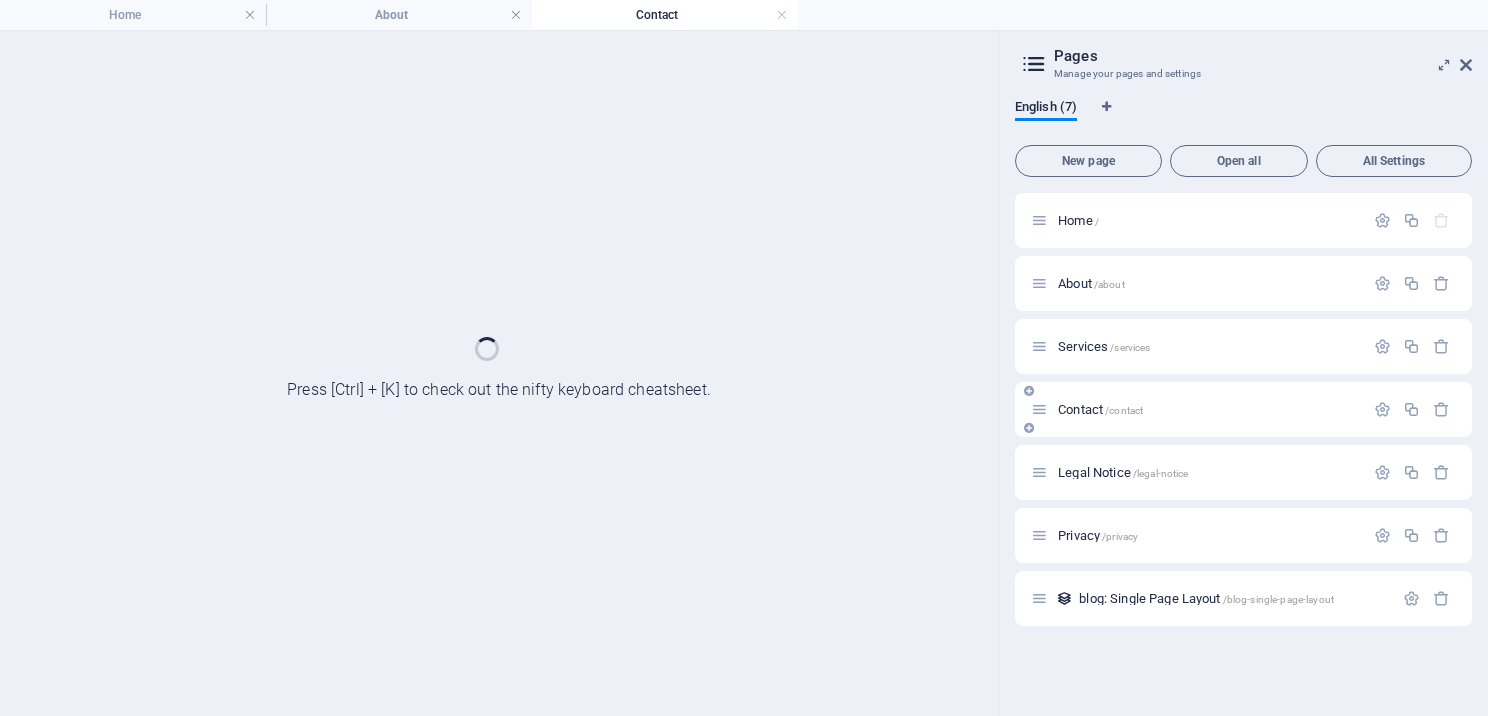 scroll, scrollTop: 0, scrollLeft: 0, axis: both 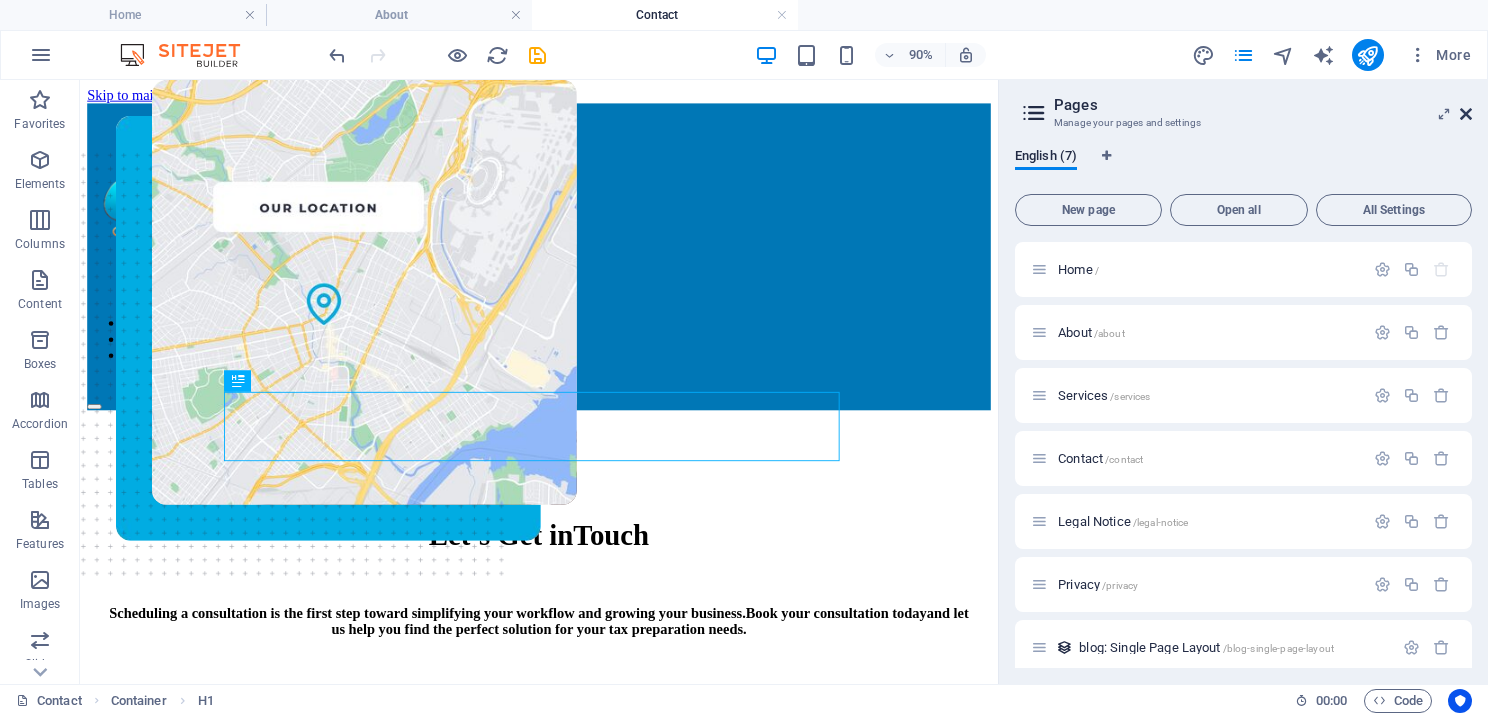 click at bounding box center [1466, 114] 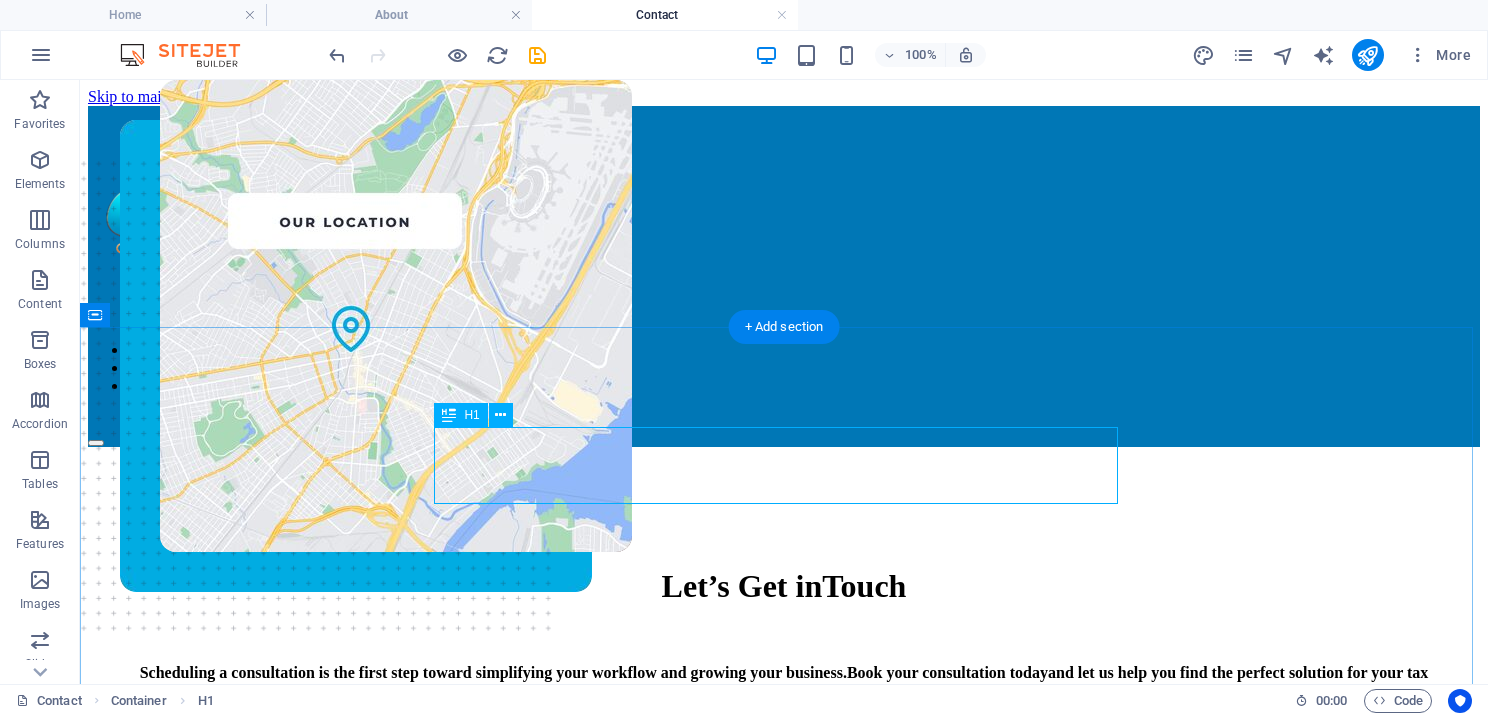 click on "Let’s Get in  Touch" at bounding box center [784, 586] 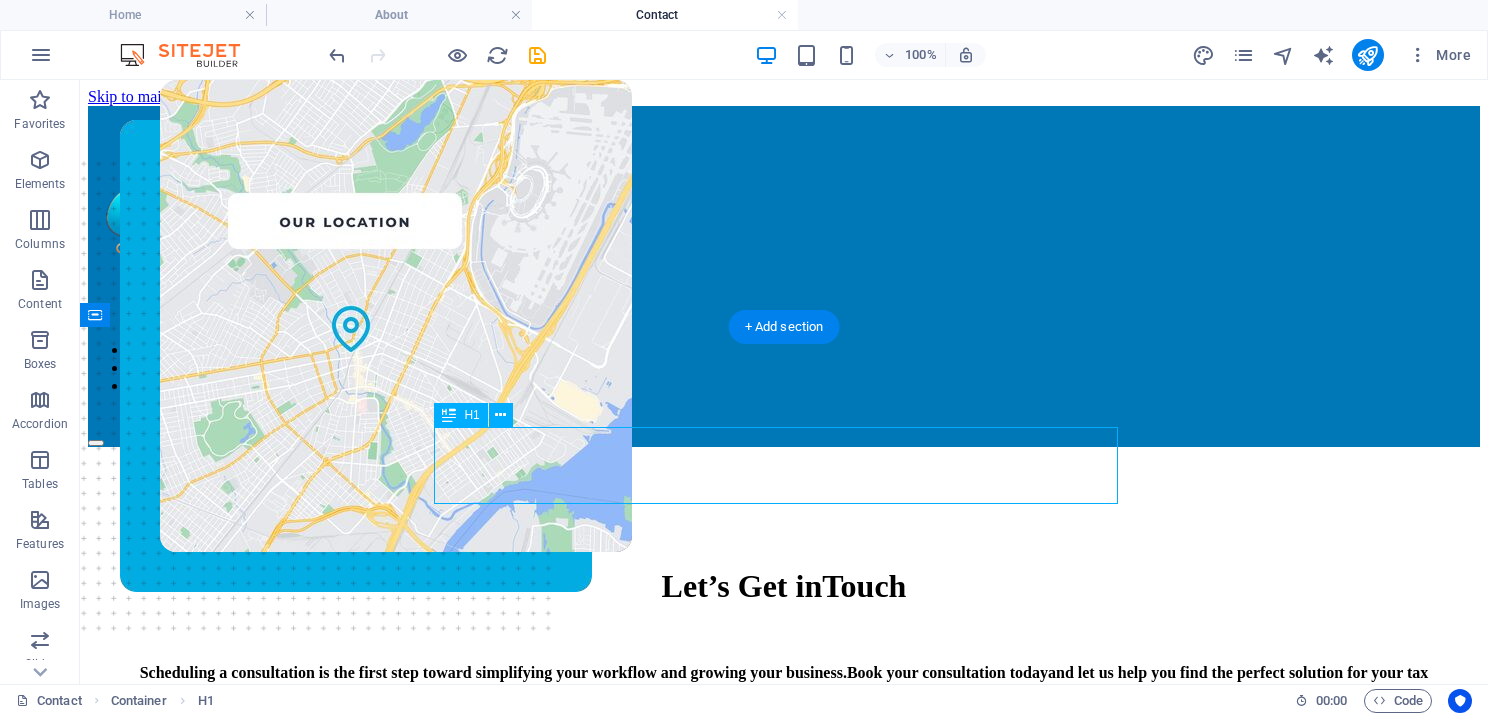 click on "Let’s Get in  Touch" at bounding box center [784, 586] 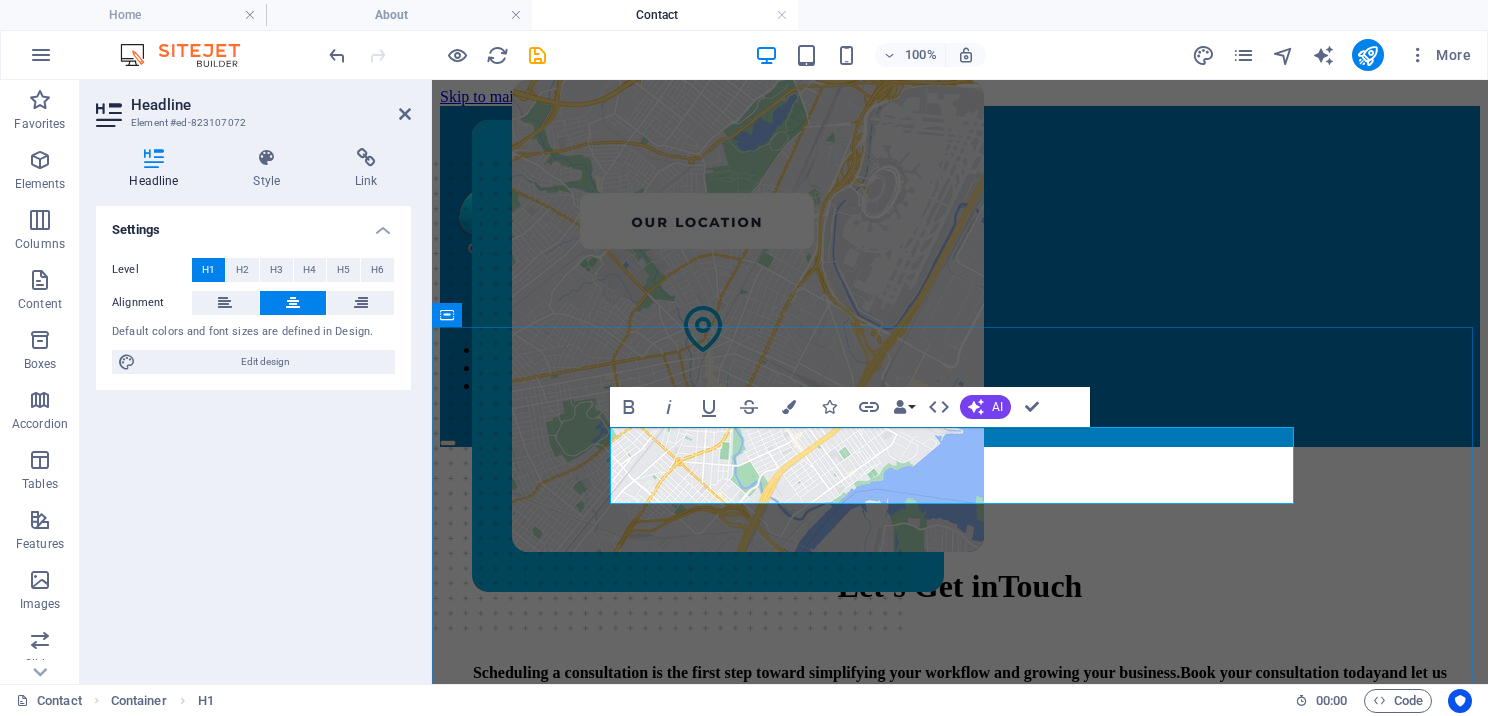 click on "Touch" at bounding box center [1040, 586] 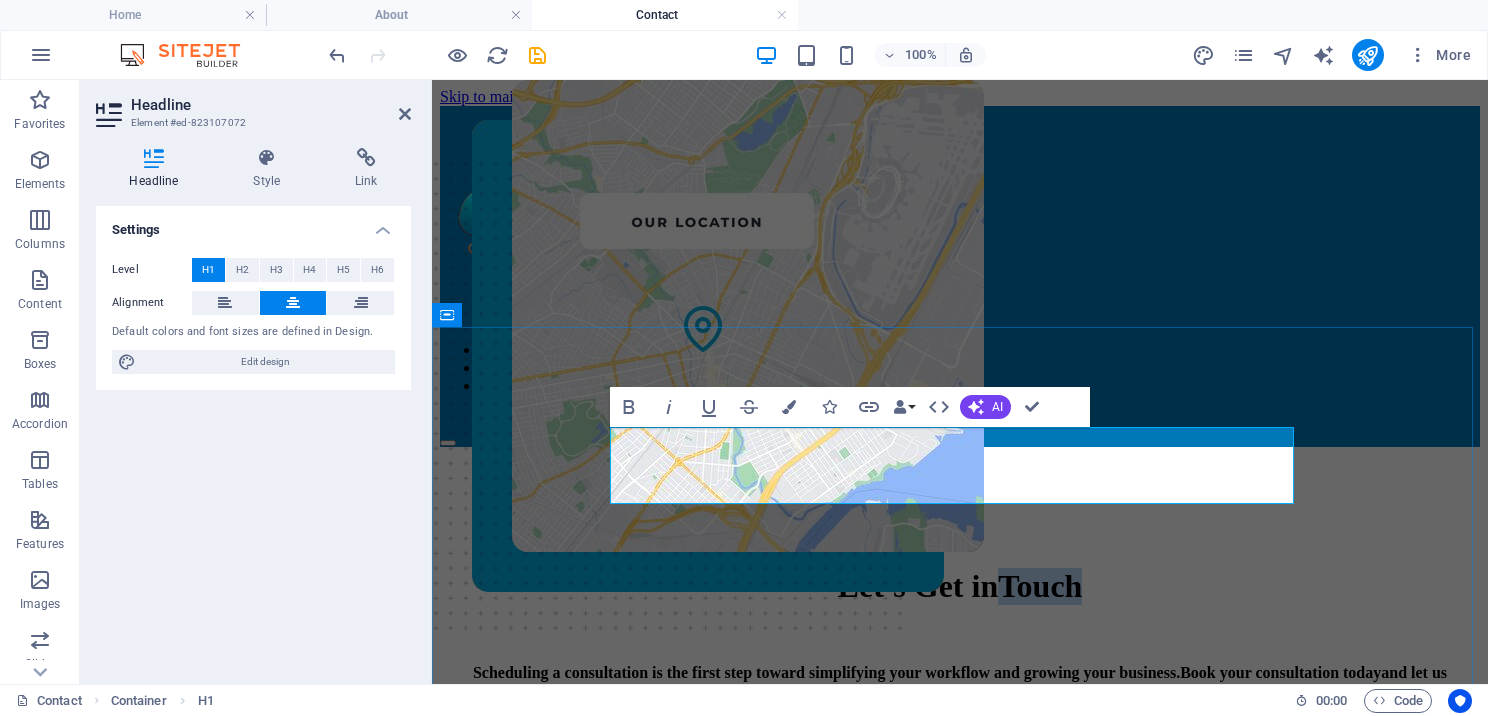 drag, startPoint x: 1024, startPoint y: 465, endPoint x: 1280, endPoint y: 482, distance: 256.56384 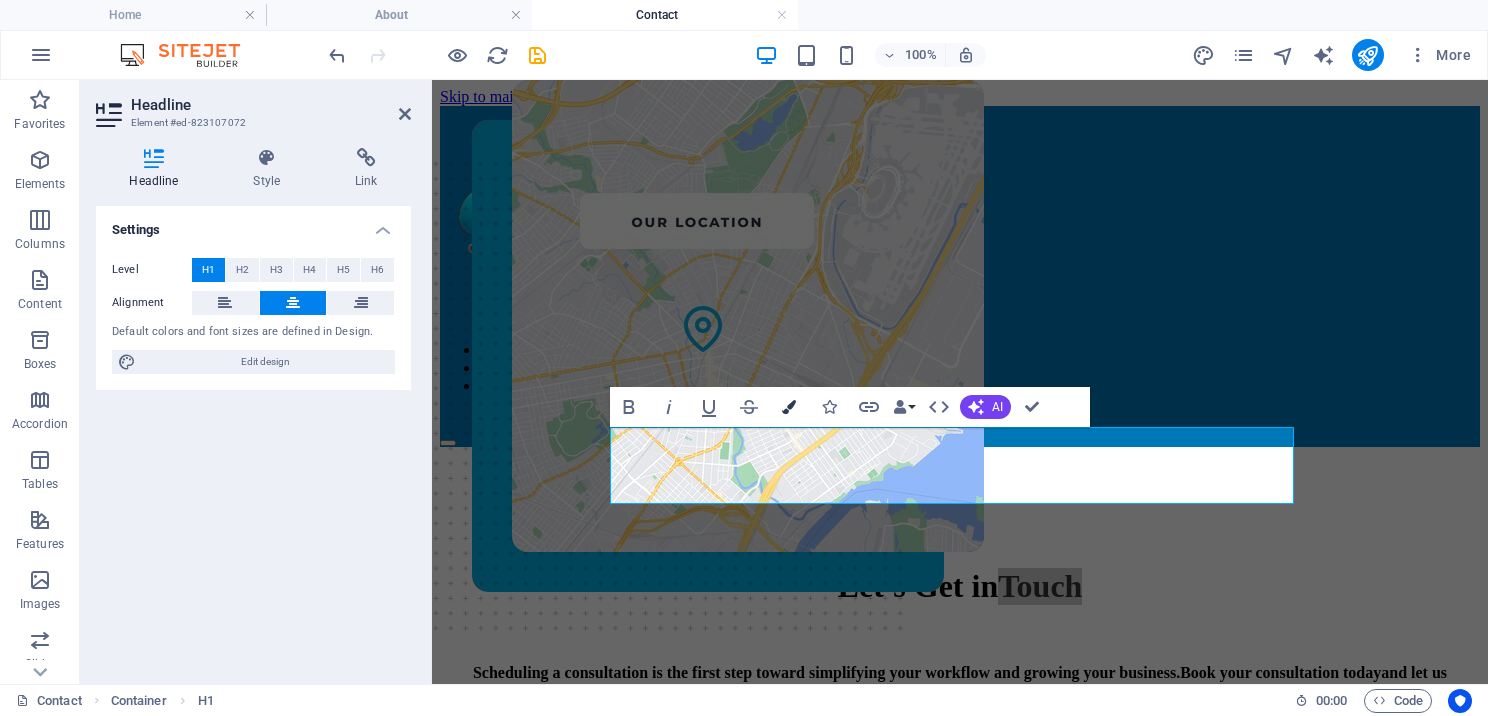 click at bounding box center (789, 407) 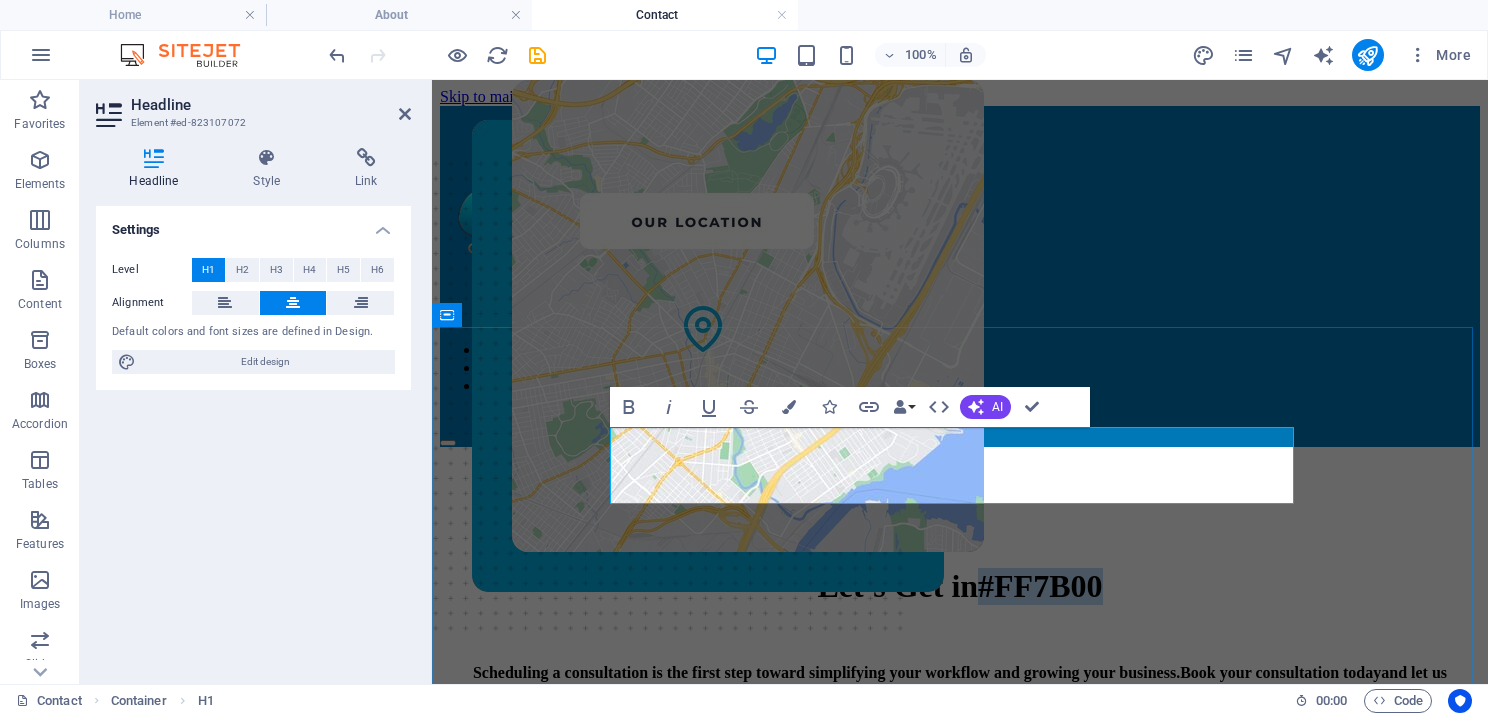 drag, startPoint x: 992, startPoint y: 456, endPoint x: 1263, endPoint y: 475, distance: 271.66522 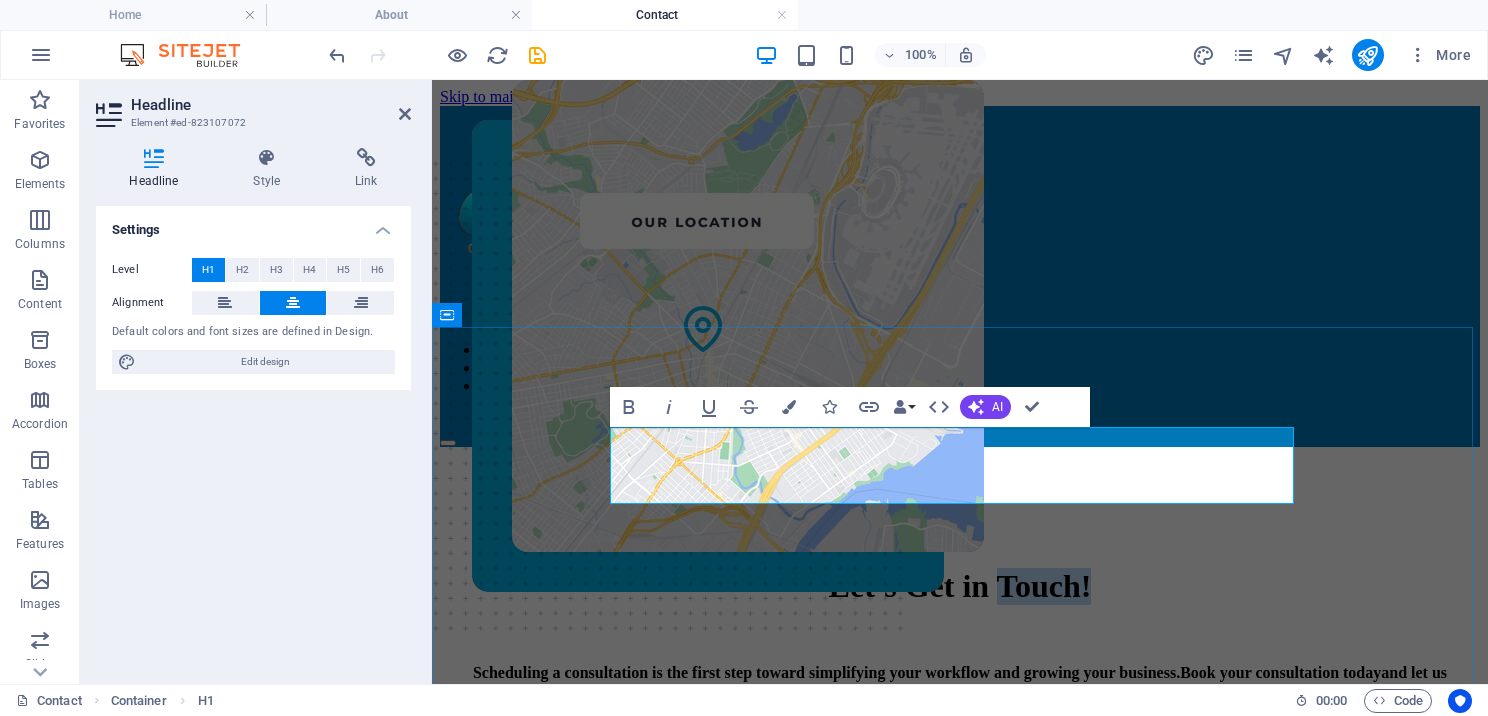 drag, startPoint x: 1039, startPoint y: 446, endPoint x: 1258, endPoint y: 468, distance: 220.10225 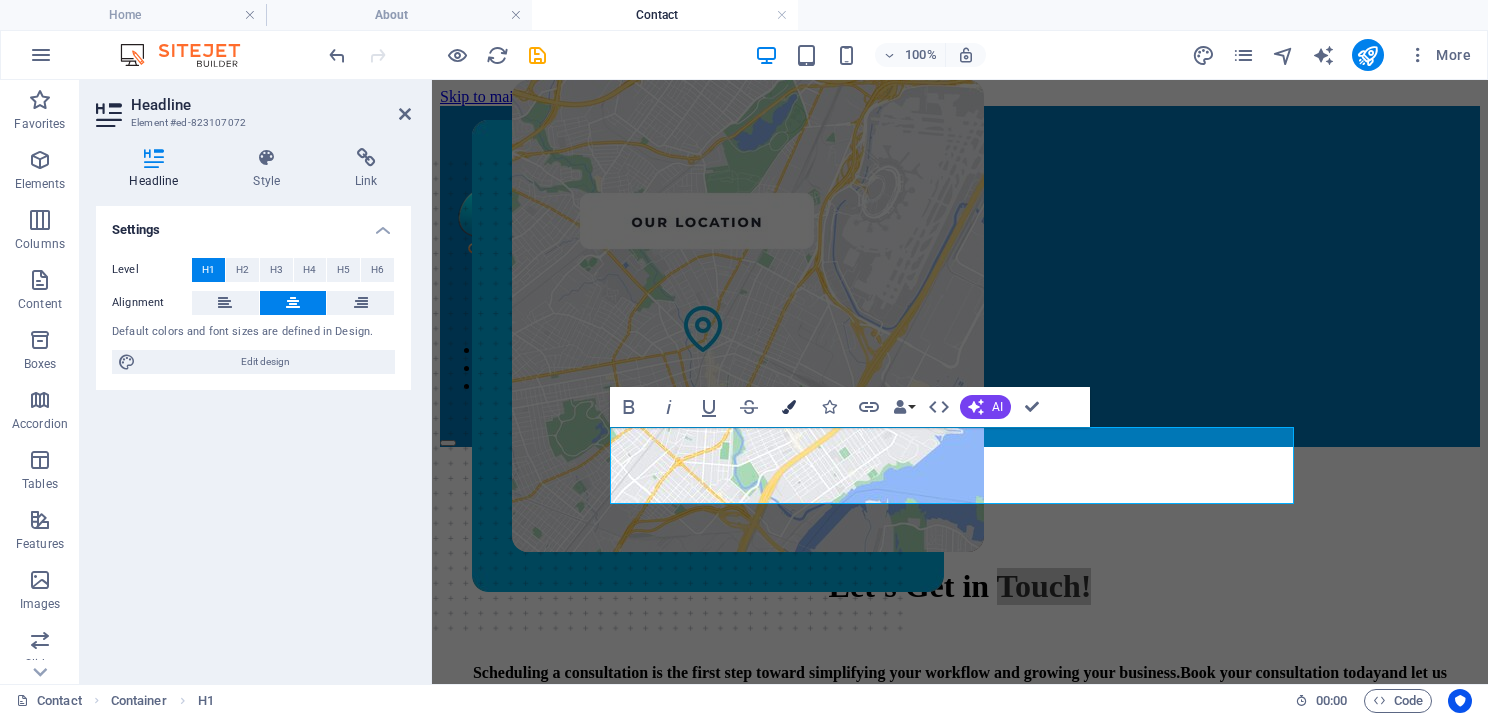 click on "Colors" at bounding box center [789, 407] 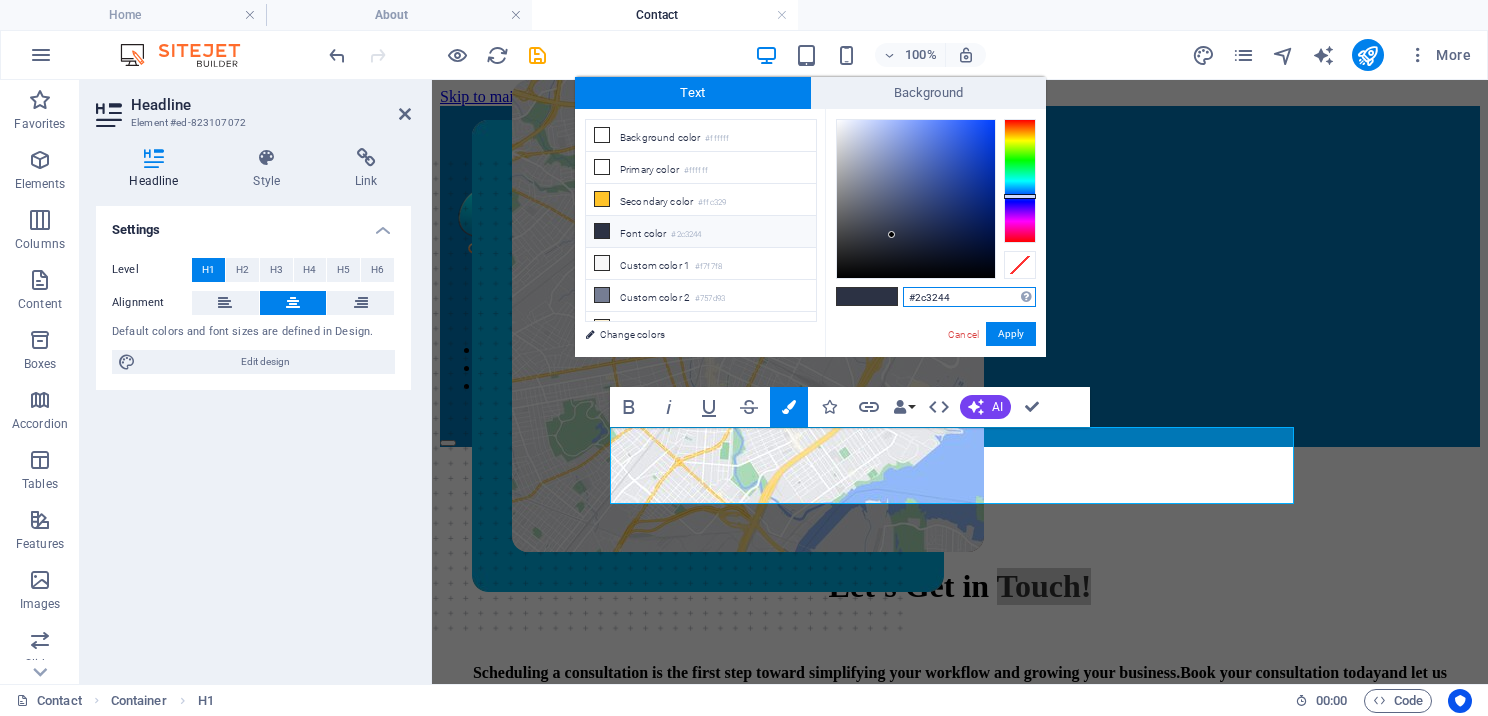 drag, startPoint x: 985, startPoint y: 300, endPoint x: 902, endPoint y: 301, distance: 83.00603 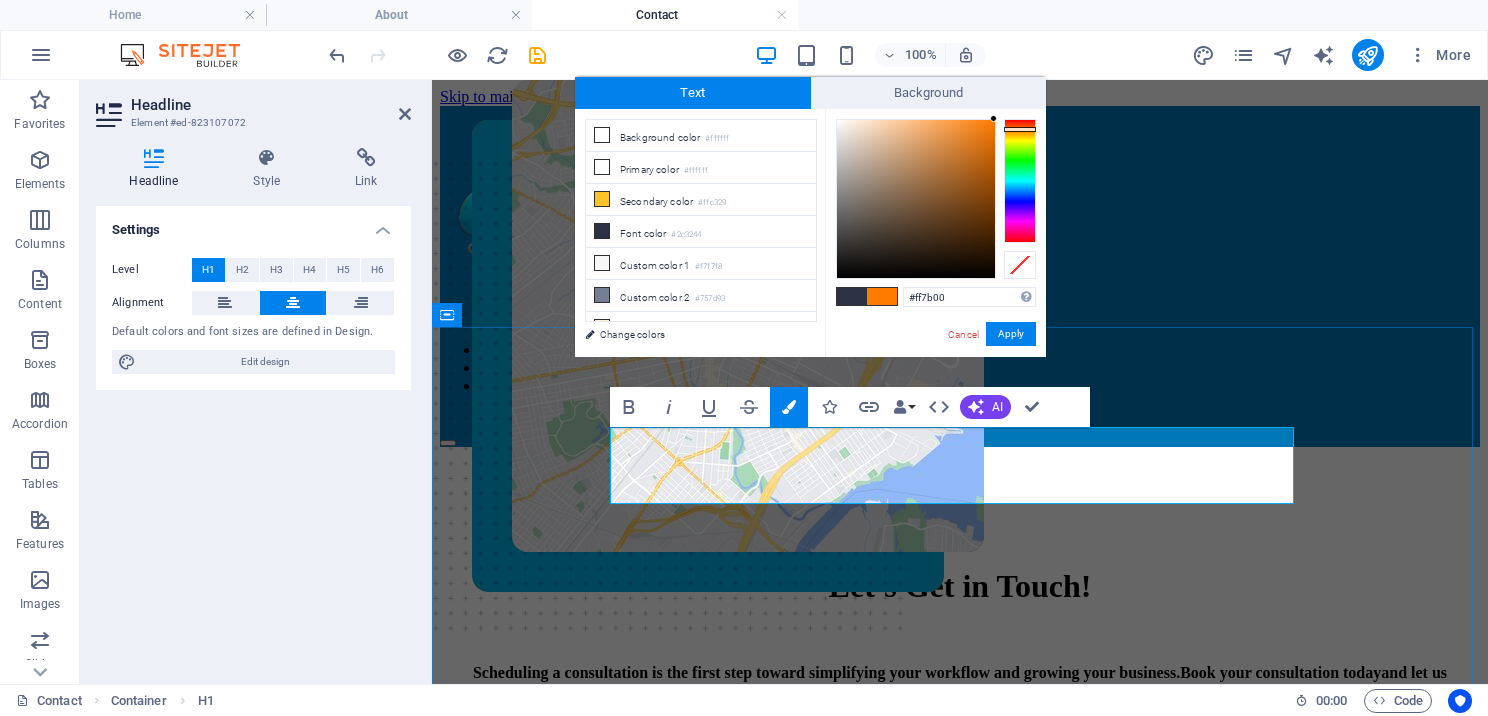 click on "Let’s Get in Touch!" at bounding box center [960, 586] 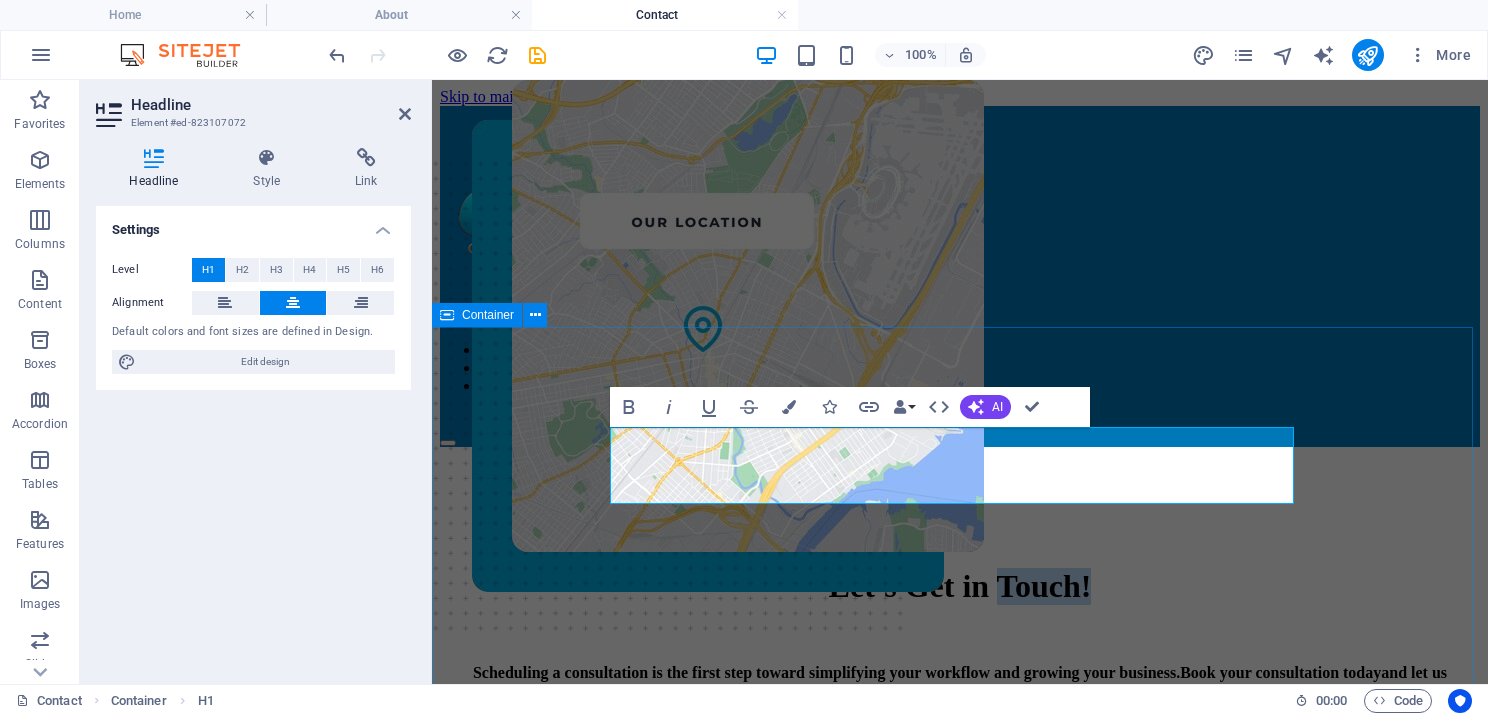drag, startPoint x: 1033, startPoint y: 452, endPoint x: 1301, endPoint y: 464, distance: 268.26852 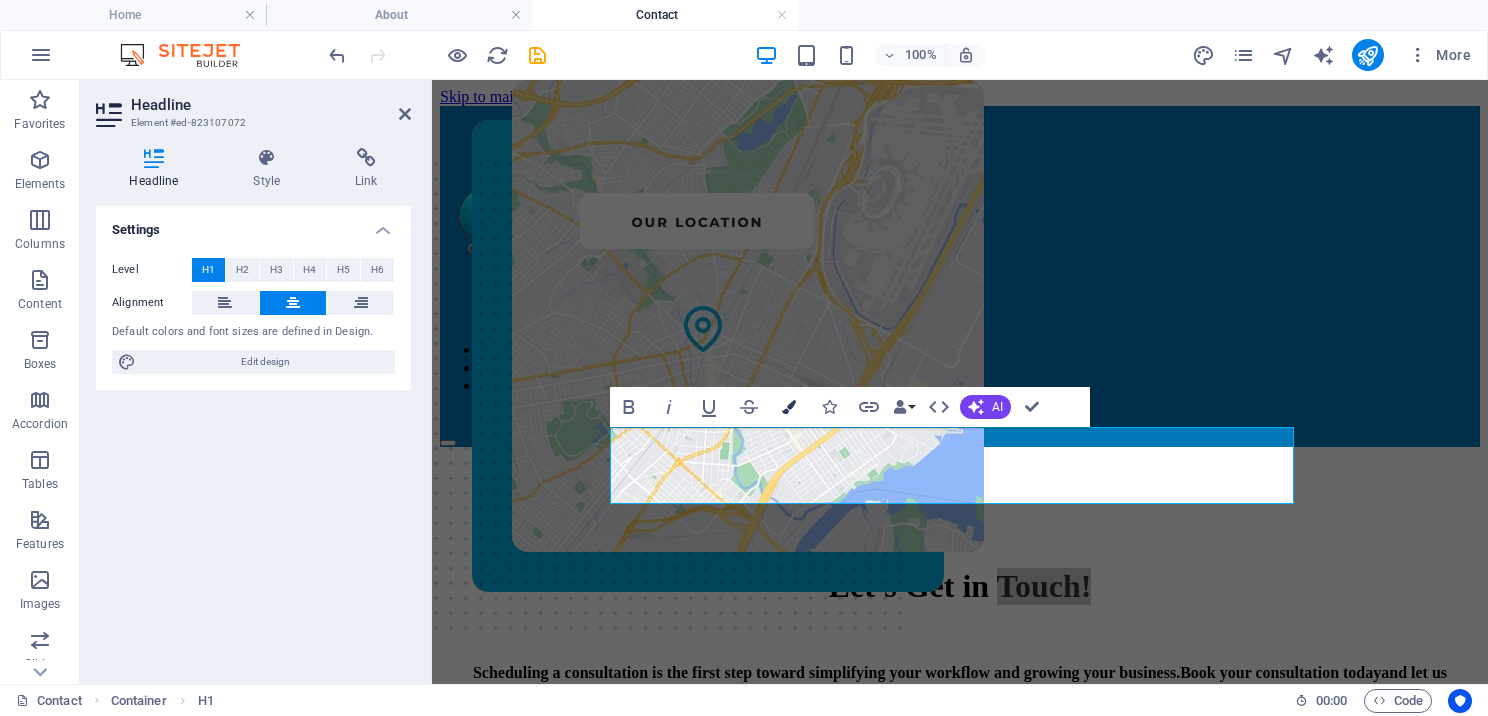 click on "Colors" at bounding box center (789, 407) 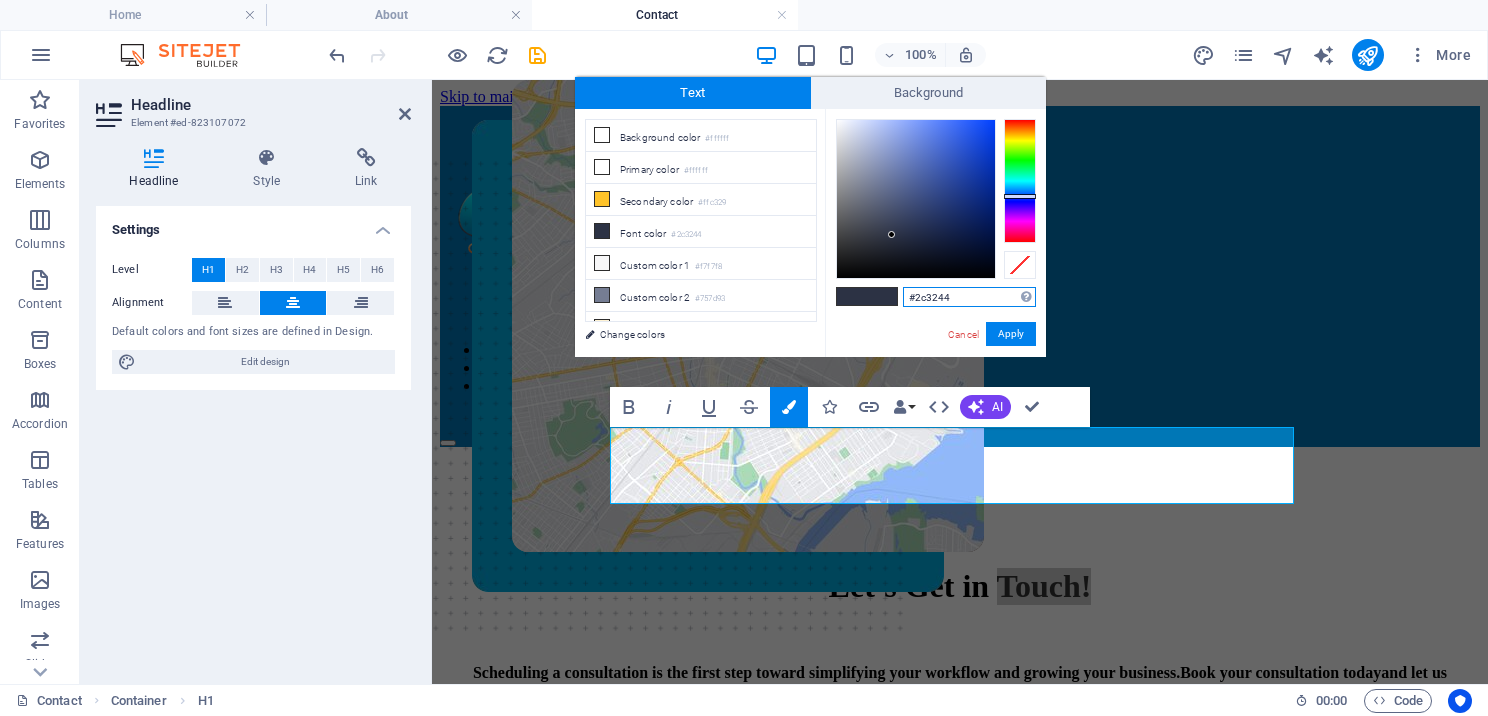 drag, startPoint x: 966, startPoint y: 295, endPoint x: 904, endPoint y: 297, distance: 62.03225 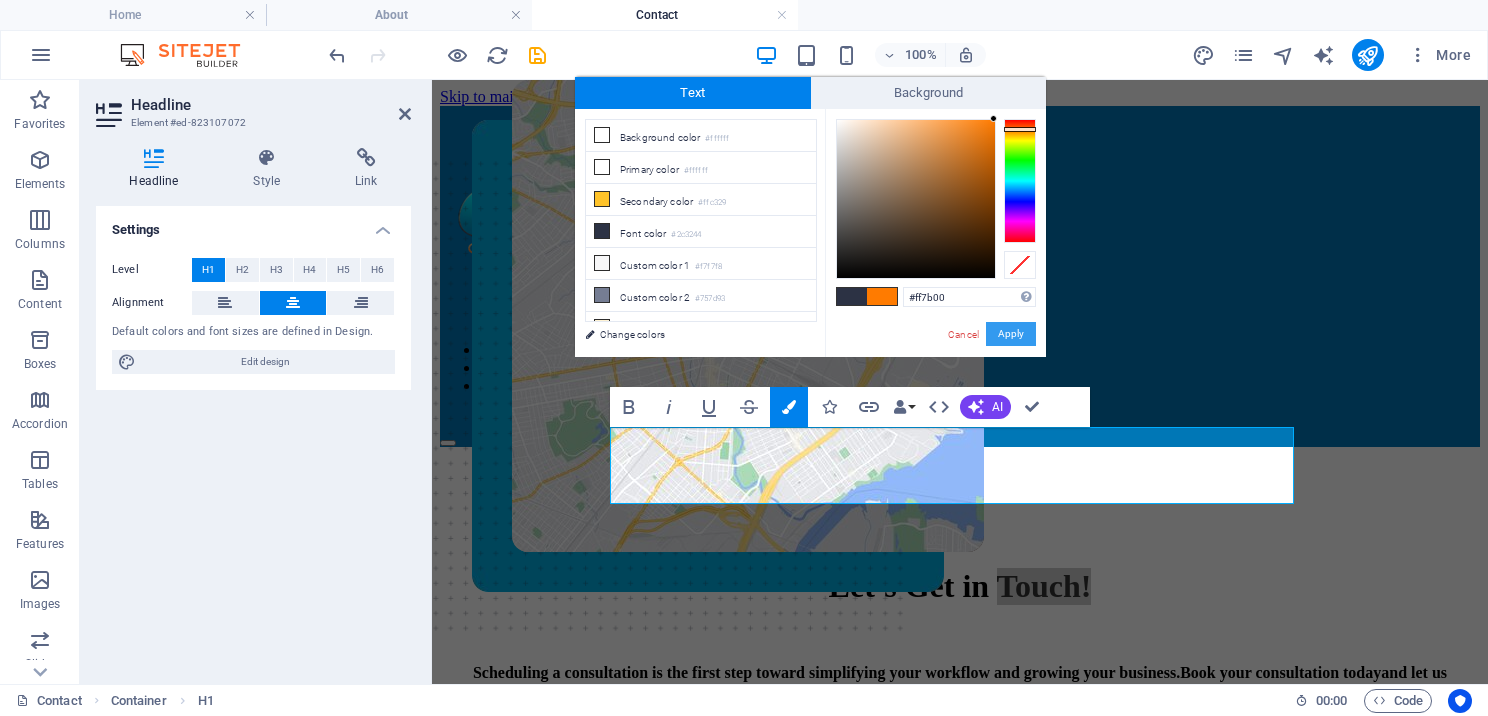 click on "Apply" at bounding box center [1011, 334] 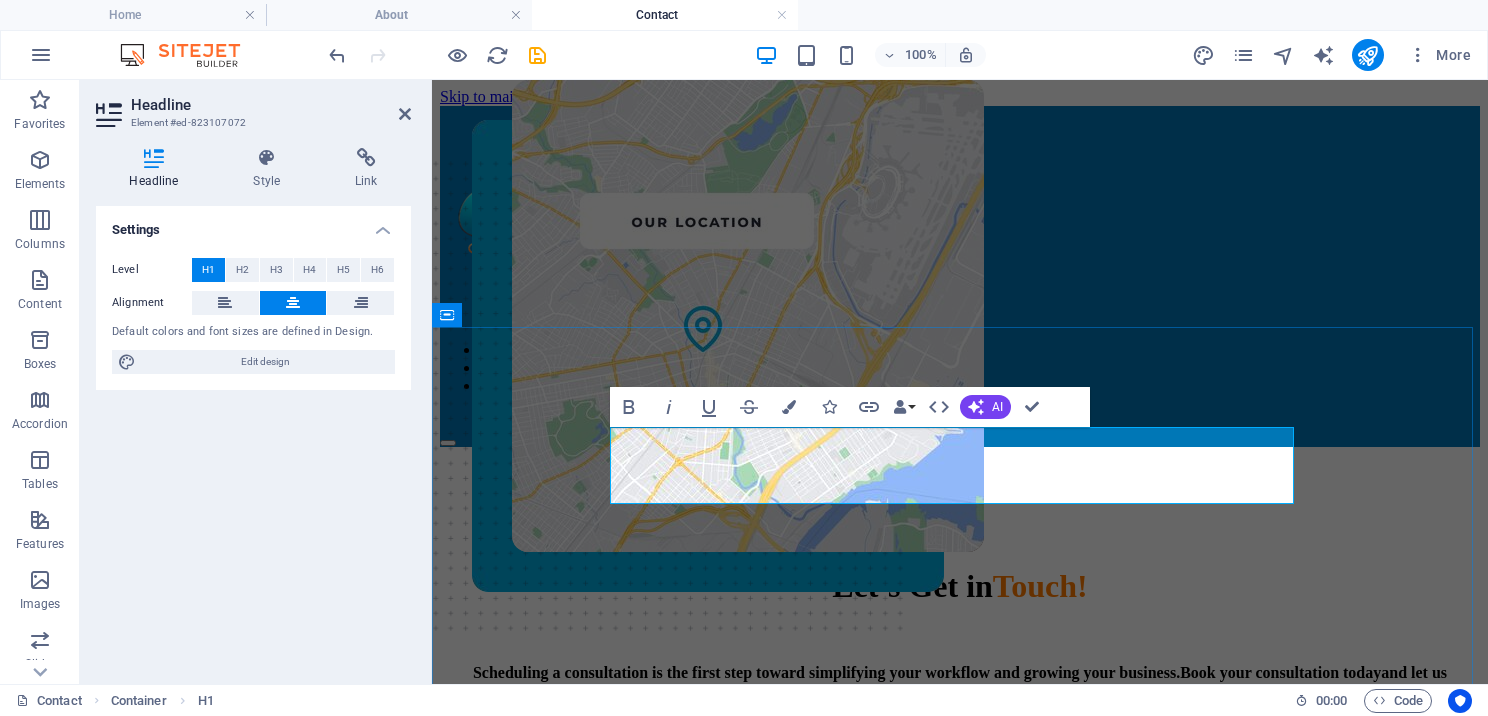click on "Let’s Get in  Touch!" at bounding box center (960, 586) 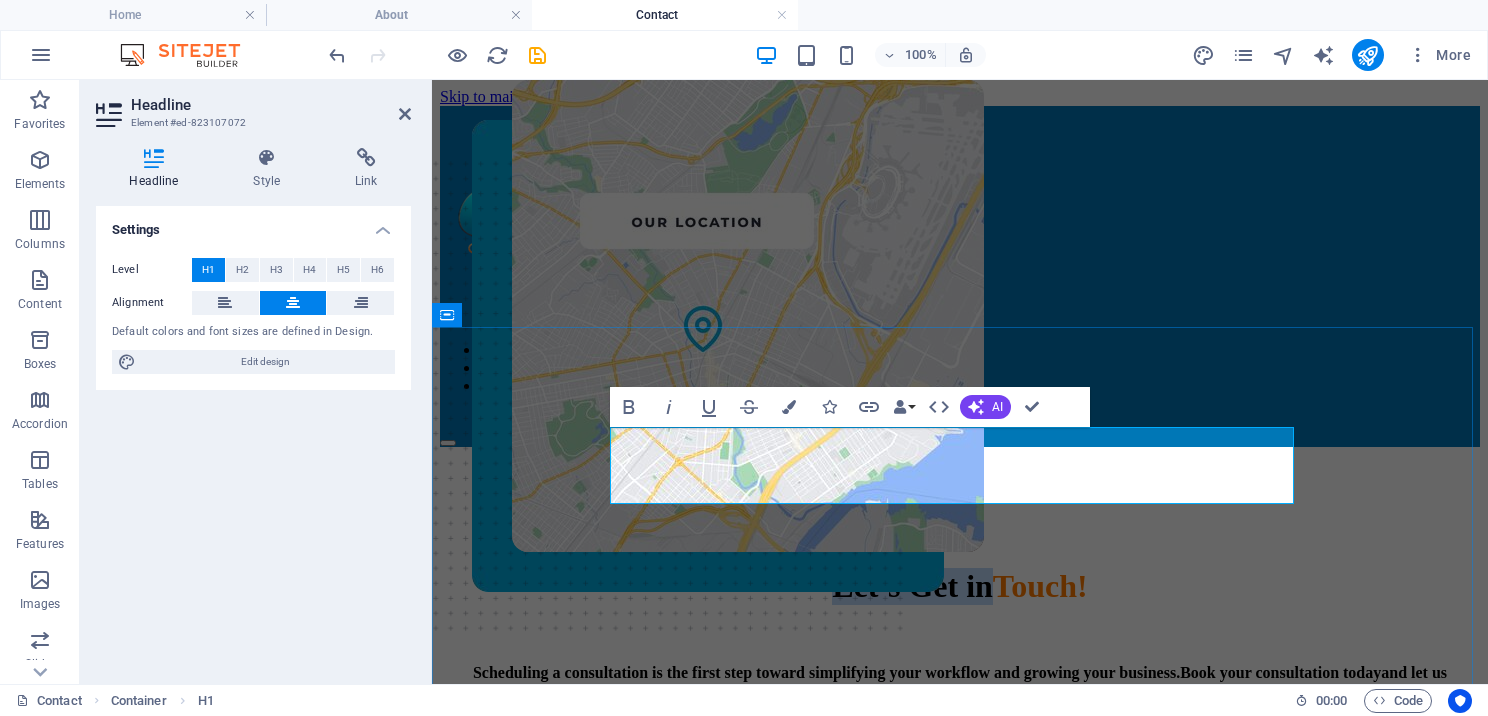 drag, startPoint x: 657, startPoint y: 453, endPoint x: 999, endPoint y: 456, distance: 342.01315 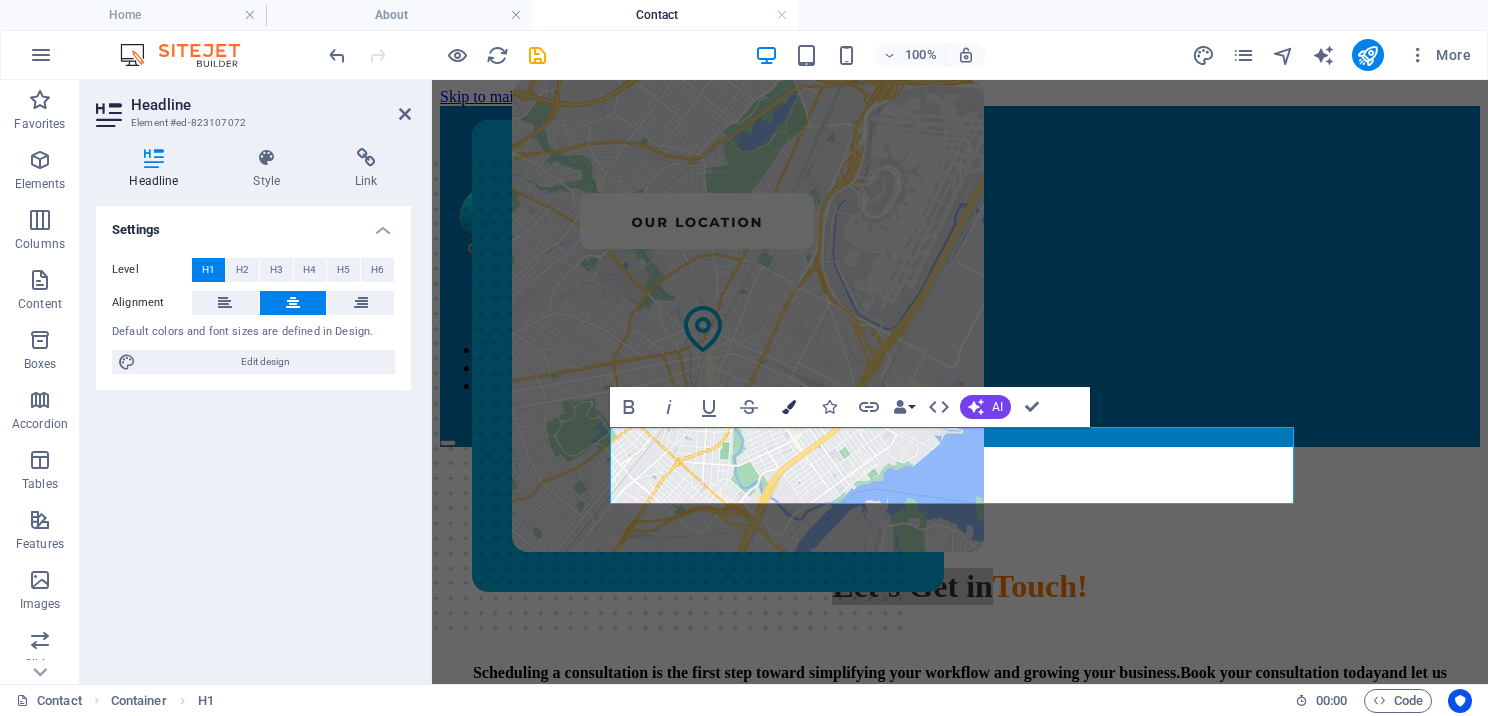 click at bounding box center [789, 407] 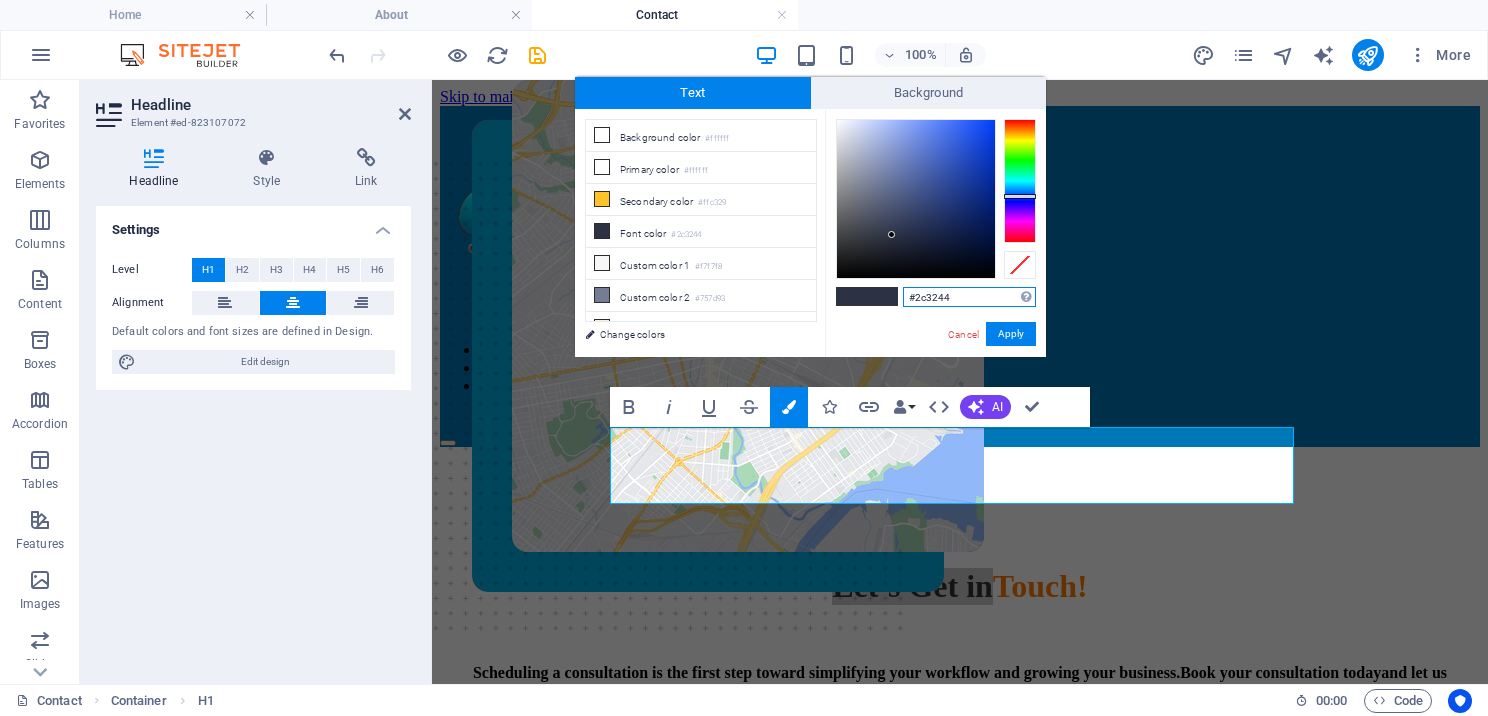 drag, startPoint x: 960, startPoint y: 300, endPoint x: 908, endPoint y: 296, distance: 52.153618 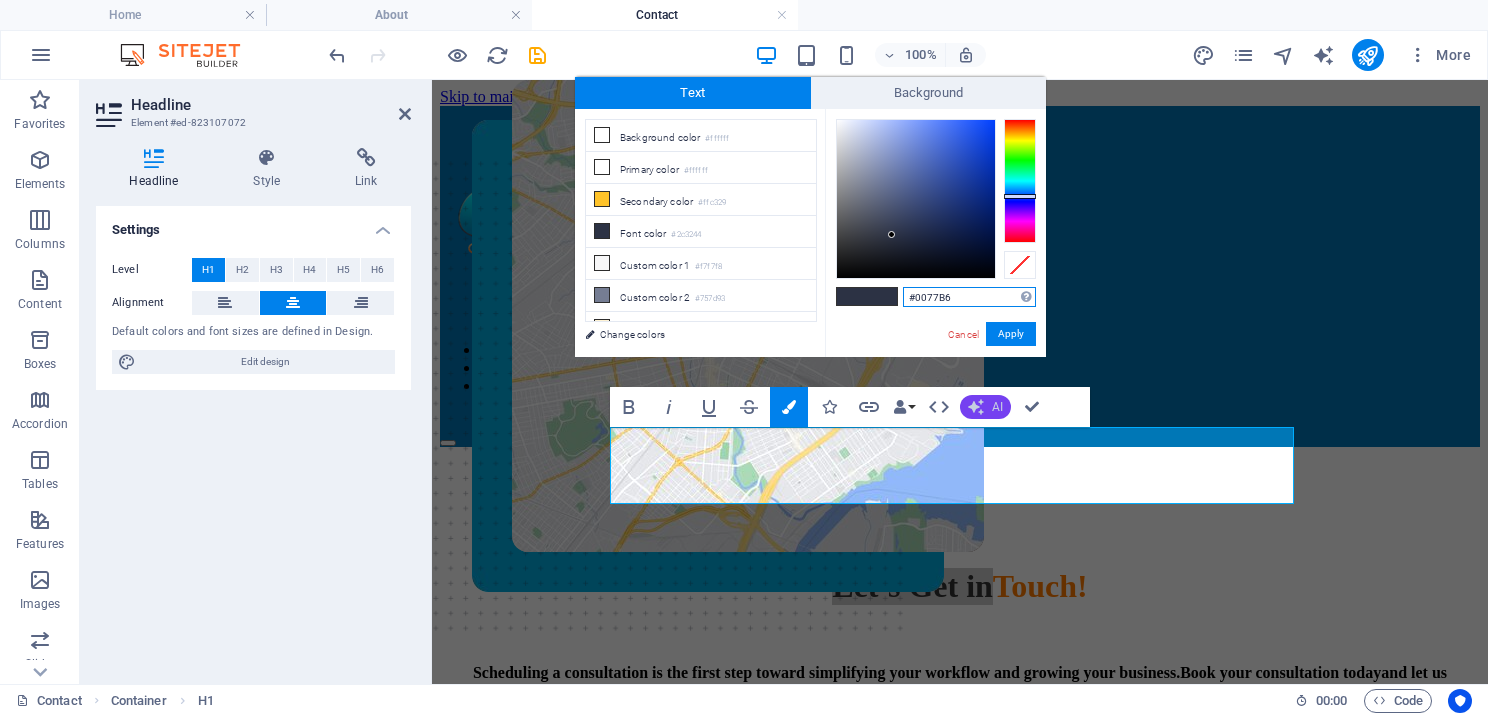 type on "#0077b6" 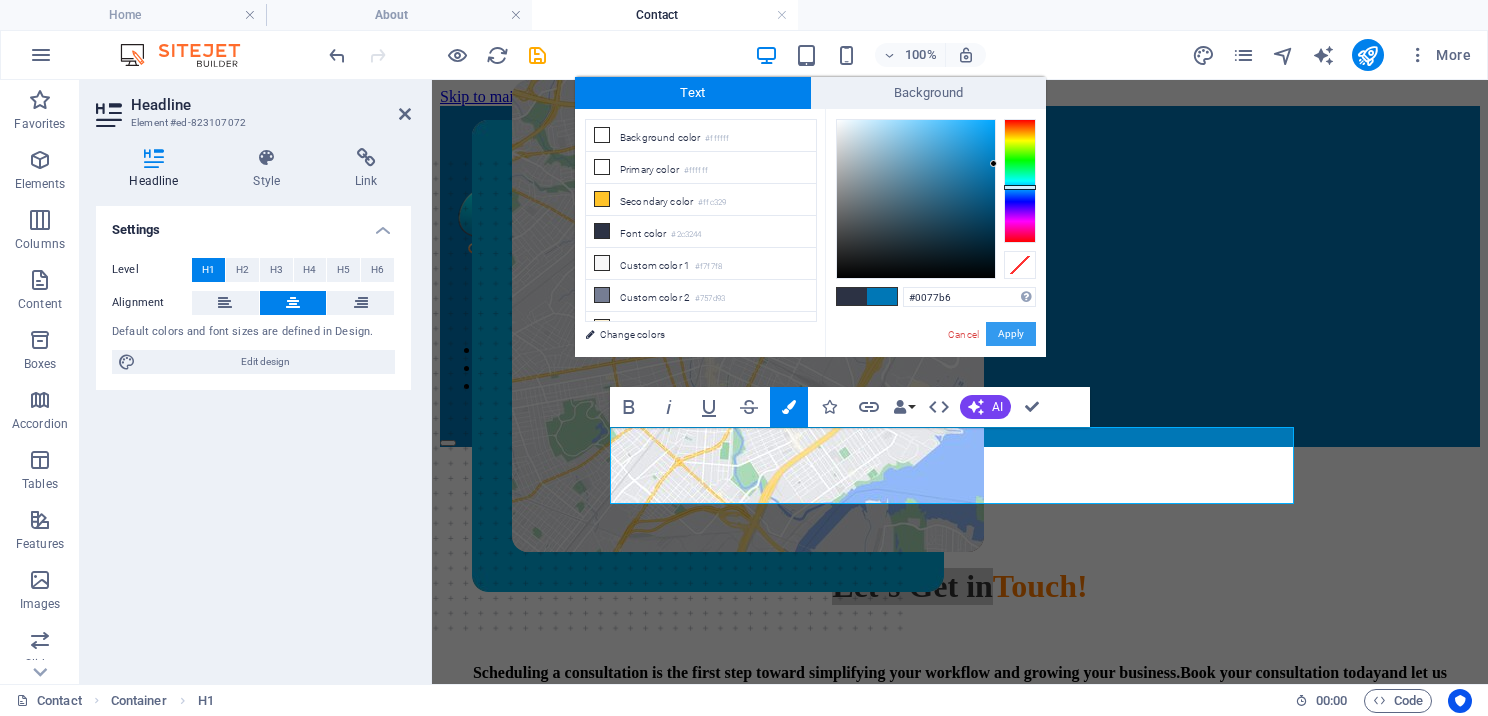 click on "Apply" at bounding box center (1011, 334) 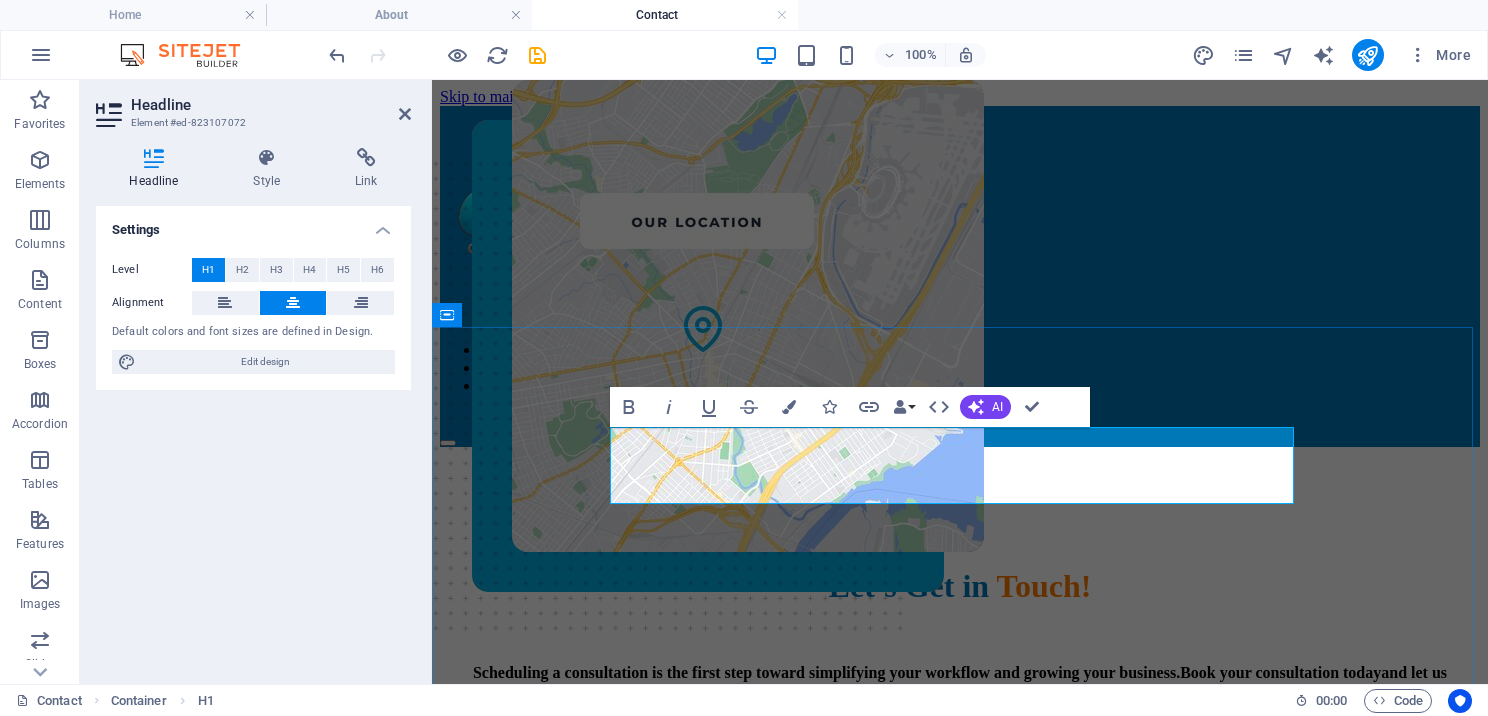 click on "Let’s Get in" at bounding box center (909, 586) 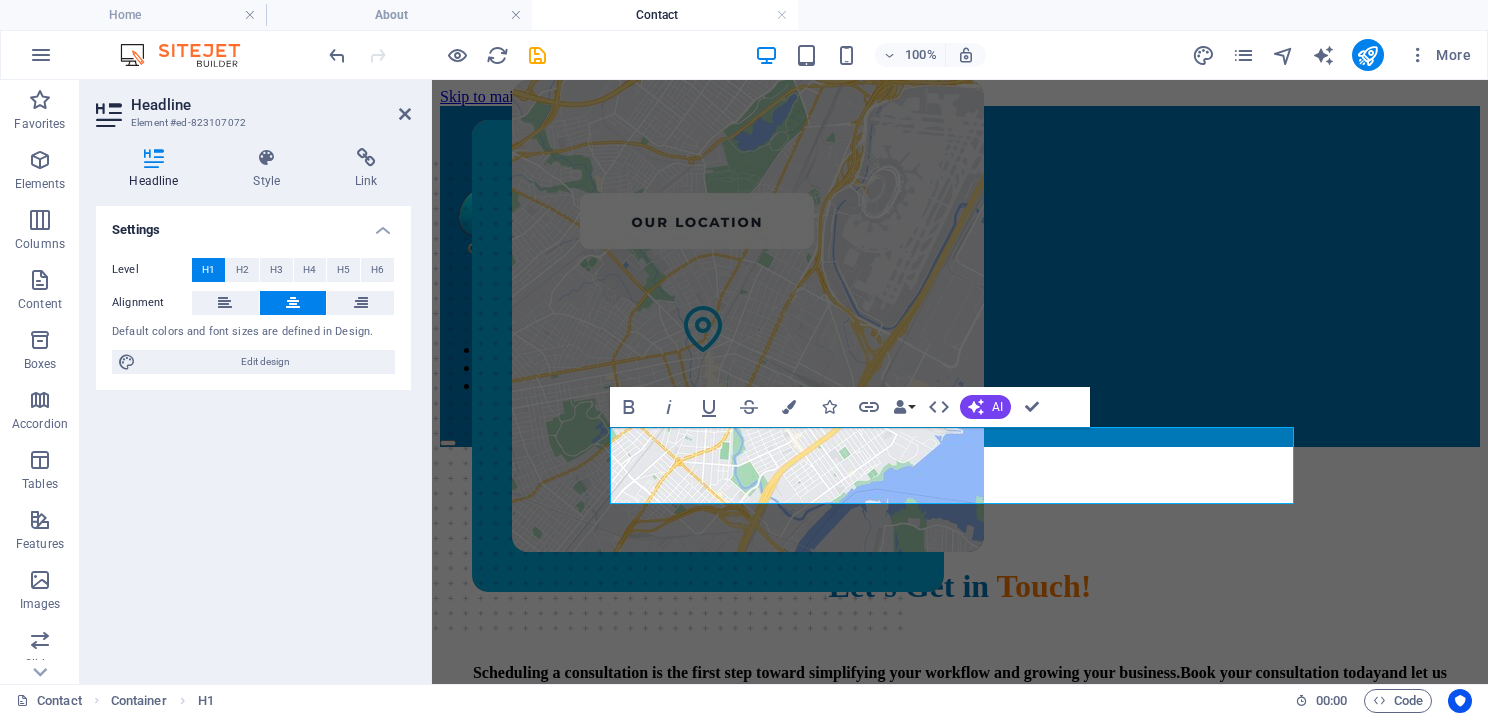 click on "Headline Element #ed-823107072 Headline Style Link Settings Level H1 H2 H3 H4 H5 H6 Alignment Default colors and font sizes are defined in Design. Edit design Preset Element Layout How this element expands within the layout (Flexbox). Size 684 Default auto px % 1/1 1/2 1/3 1/4 1/5 1/6 1/7 1/8 1/9 1/10 Grow Shrink Order Container layout Visible Visible Opacity 100 % Overflow Spacing Margin Default auto px % rem vw vh Custom Custom auto px % rem vw vh auto px % rem vw vh auto px % rem vw vh auto px % rem vw vh Padding Default px rem % vh vw Custom Custom px rem % vh vw px rem % vh vw px rem % vh vw px rem % vh vw Border Style              - Width 1 auto px rem % vh vw Custom Custom 1 auto px rem % vh vw 1 auto px rem % vh vw 1 auto px rem % vh vw 1 auto px rem % vh vw  - Color Round corners Default px rem % vh vw Custom Custom px rem % vh vw px rem % vh vw px rem % vh vw px rem % vh vw Shadow Default None Outside Inside Color X offset 0 px rem vh vw Y offset 0 px rem vh vw Blur 0 px rem % vh vw Spread" at bounding box center (256, 382) 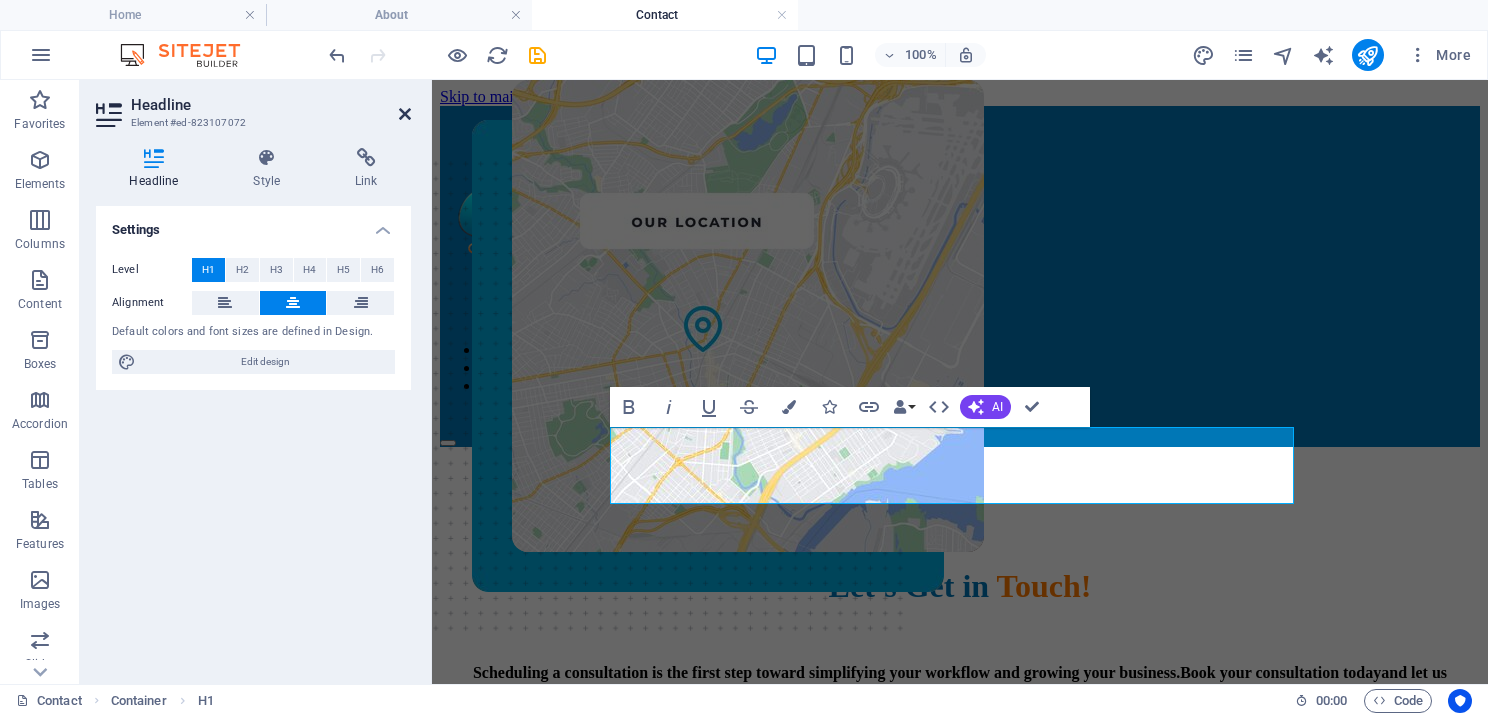 click at bounding box center [405, 114] 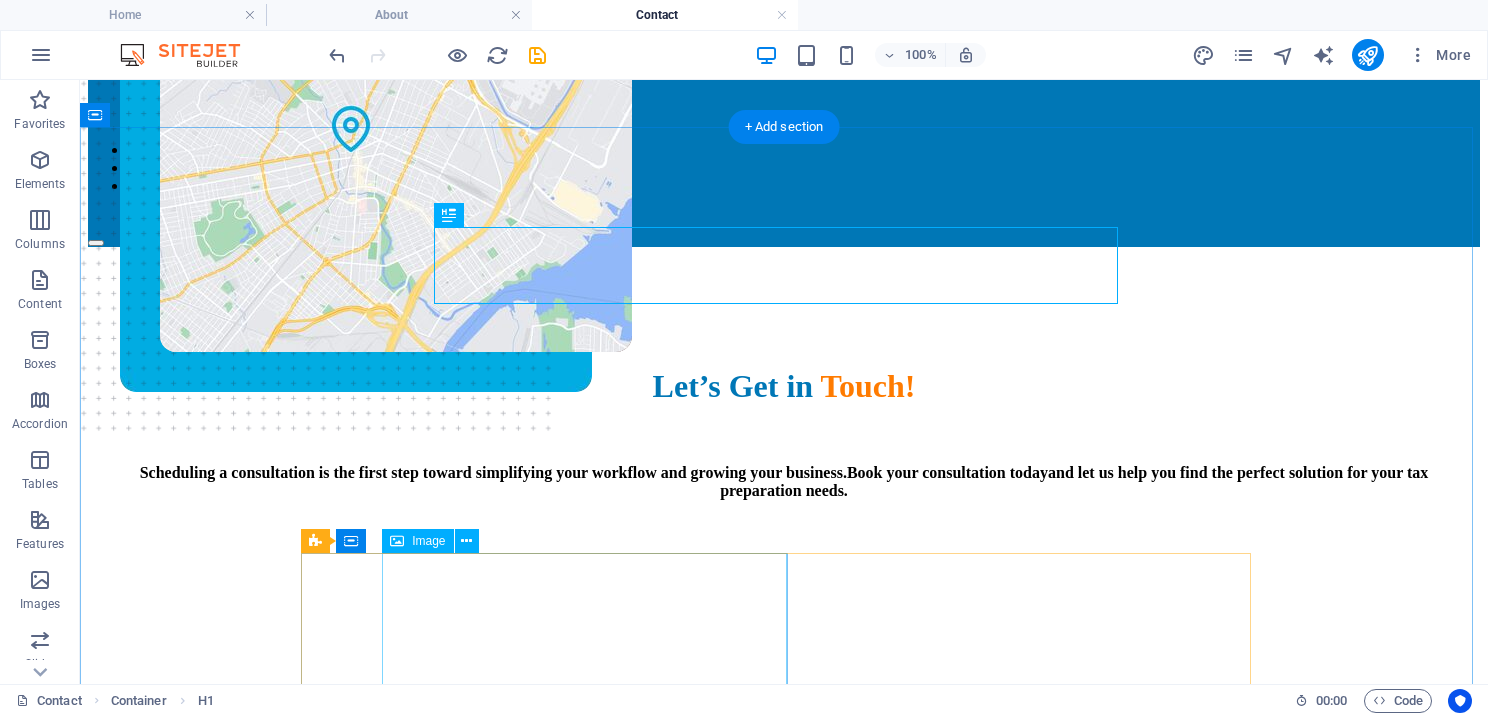 scroll, scrollTop: 400, scrollLeft: 0, axis: vertical 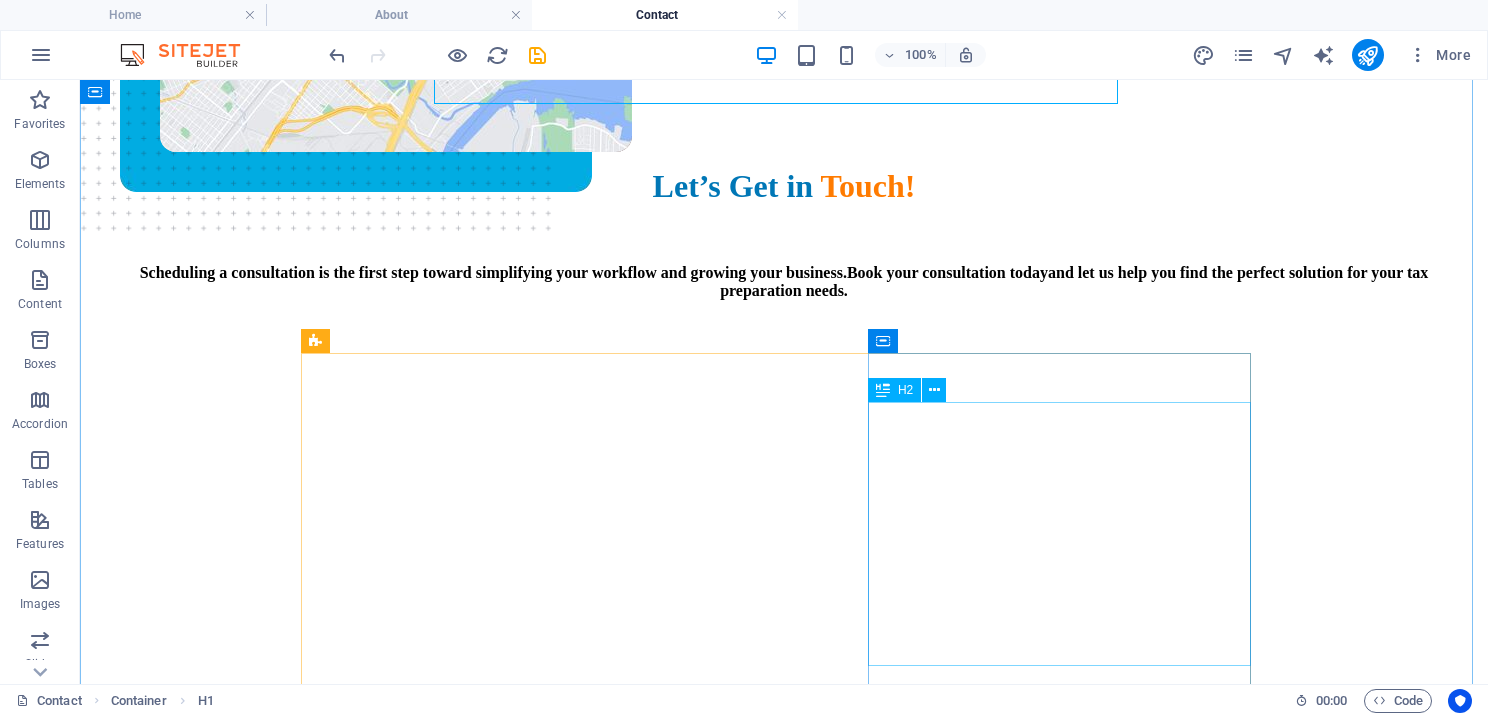 click on "Empowering Tax Professionals With Smart, Affordable Software" at bounding box center (587, 990) 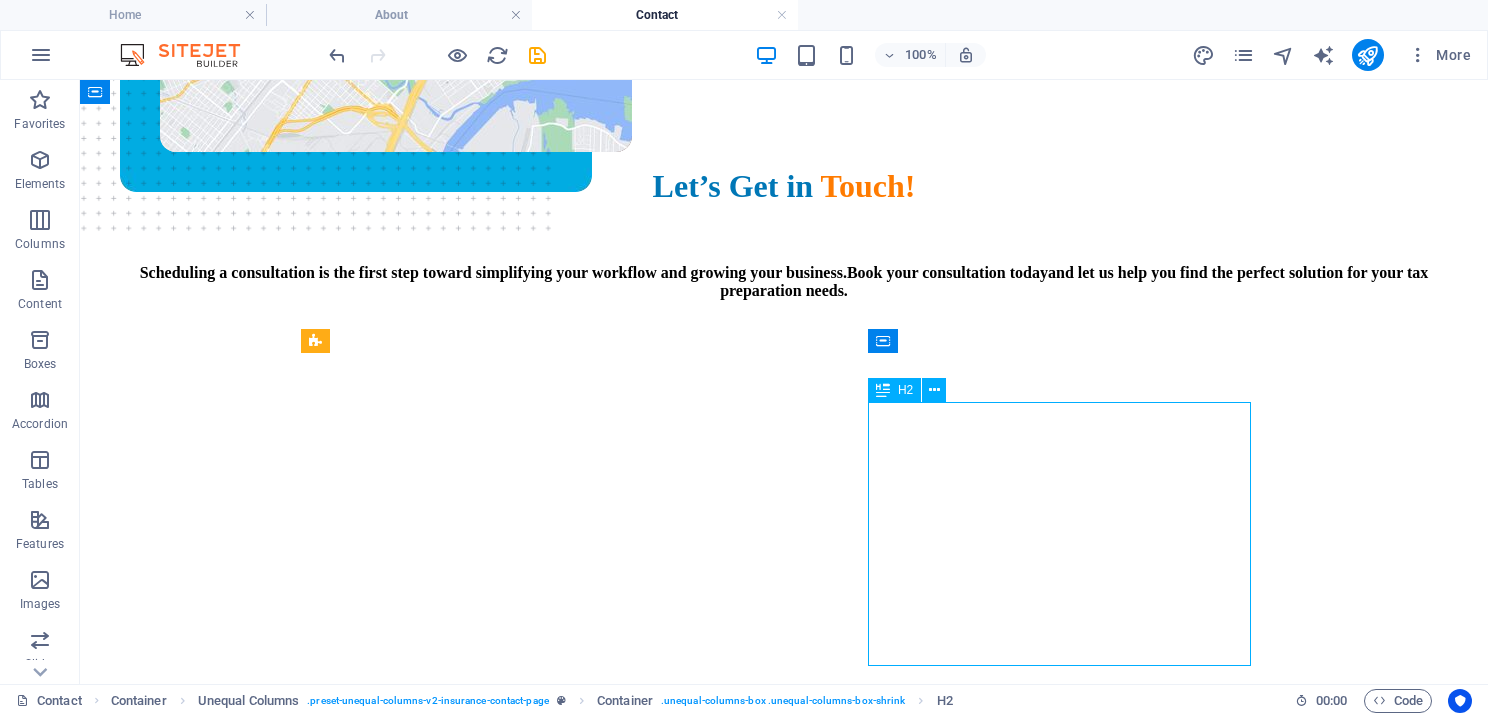 click on "Empowering Tax Professionals With Smart, Affordable Software" at bounding box center [587, 990] 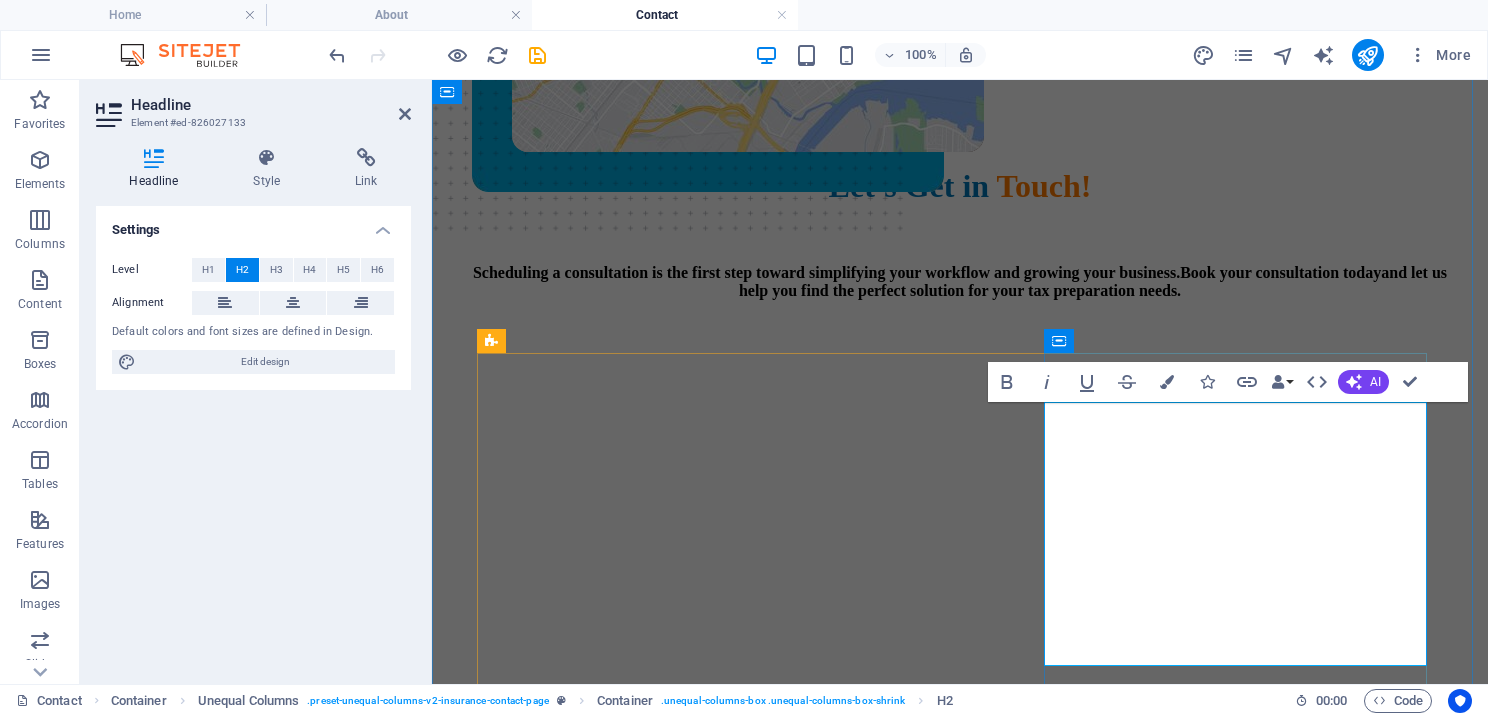 click on "Empowering Tax Professionals With Smart, Affordable Software" at bounding box center [795, 990] 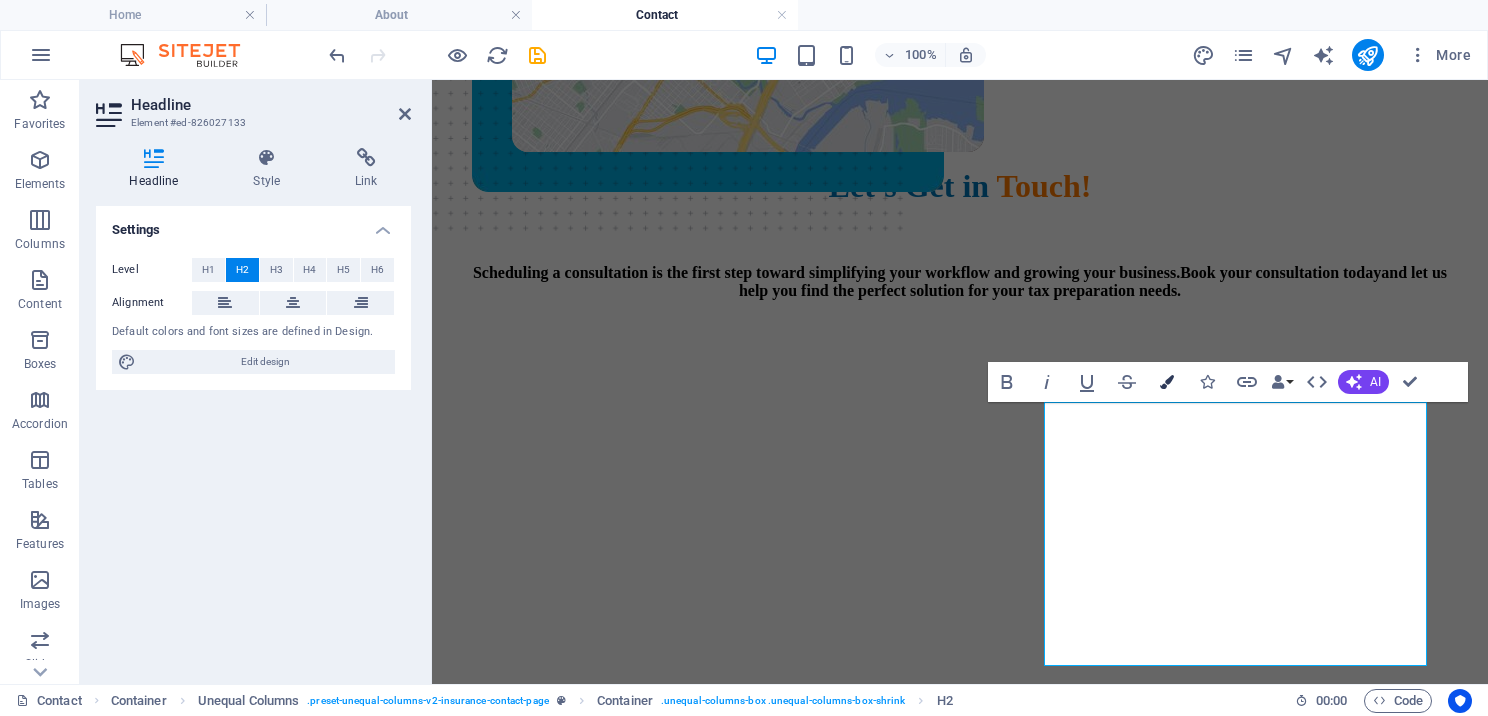 click at bounding box center (1167, 382) 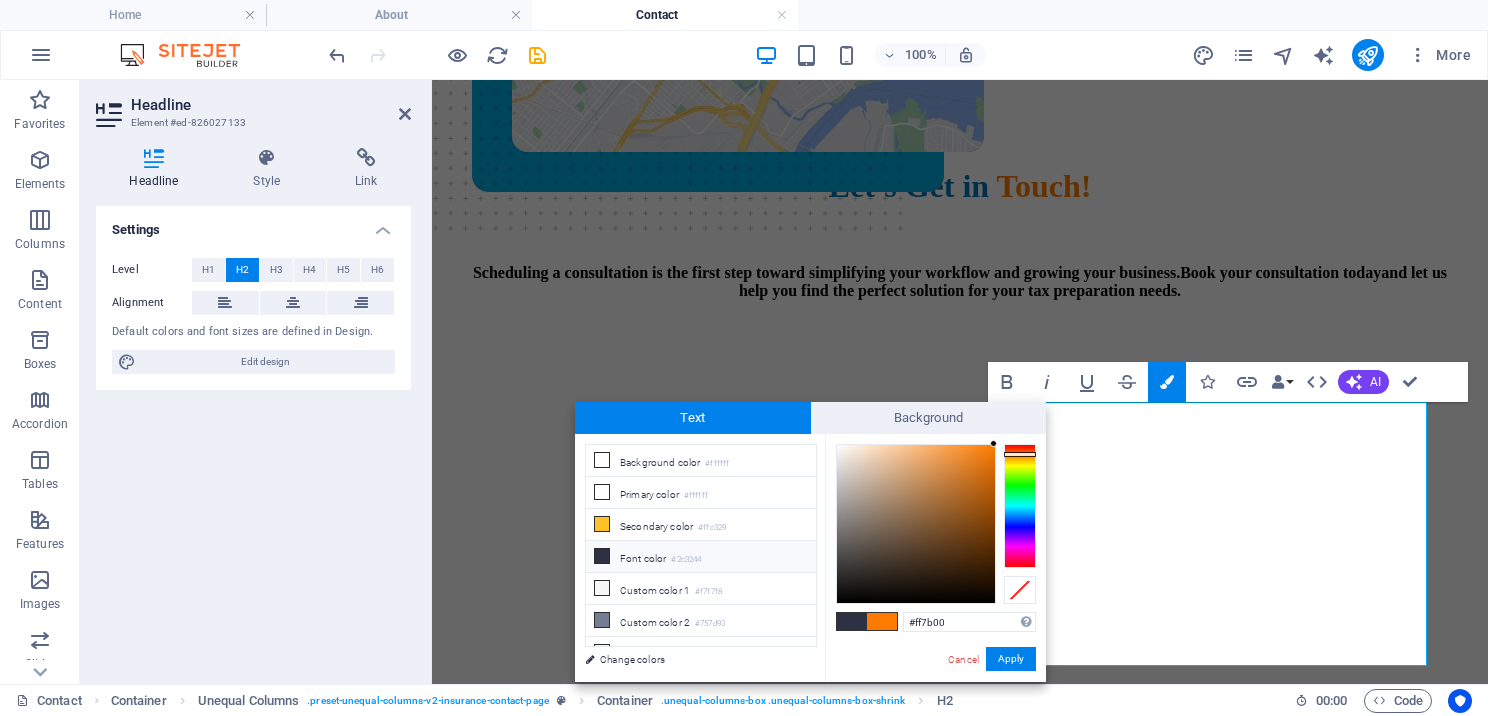 drag, startPoint x: 952, startPoint y: 619, endPoint x: 890, endPoint y: 619, distance: 62 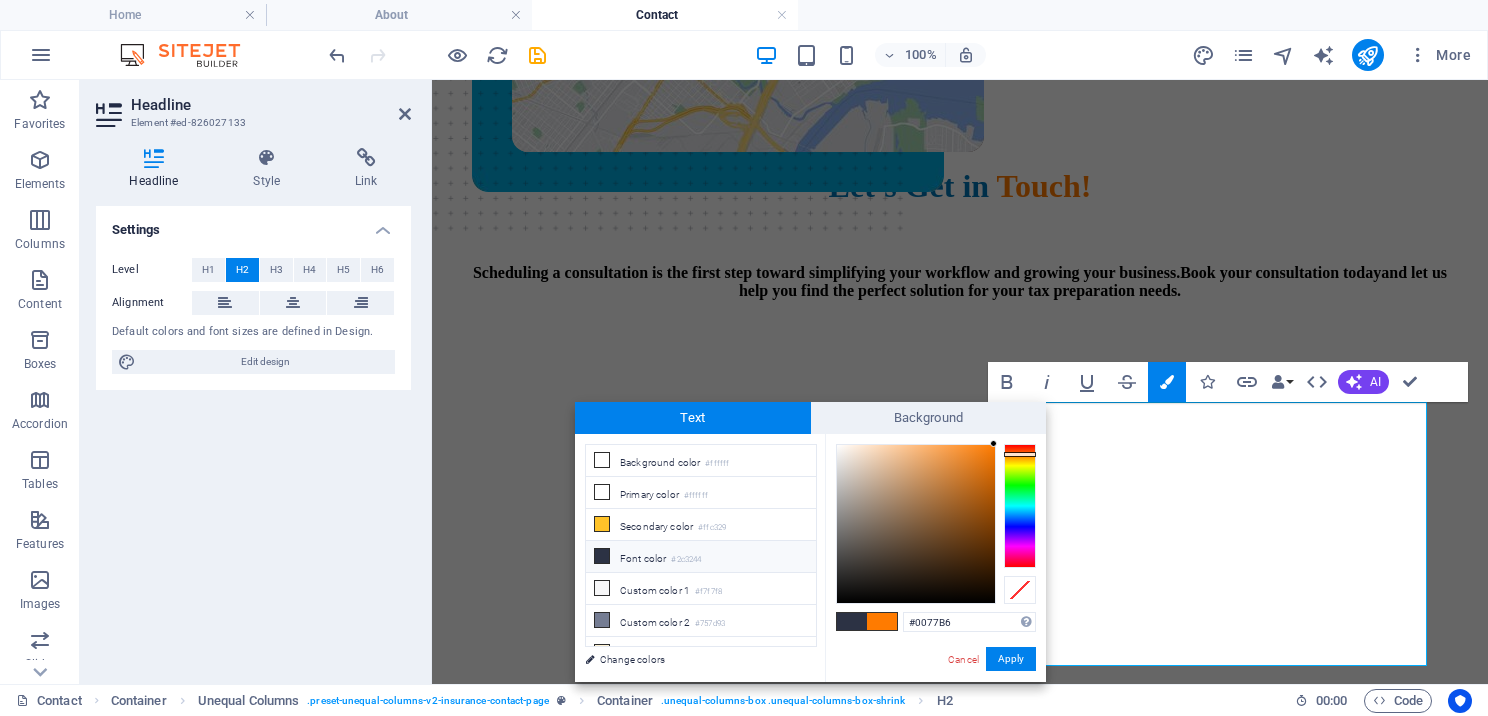 type on "#0077b6" 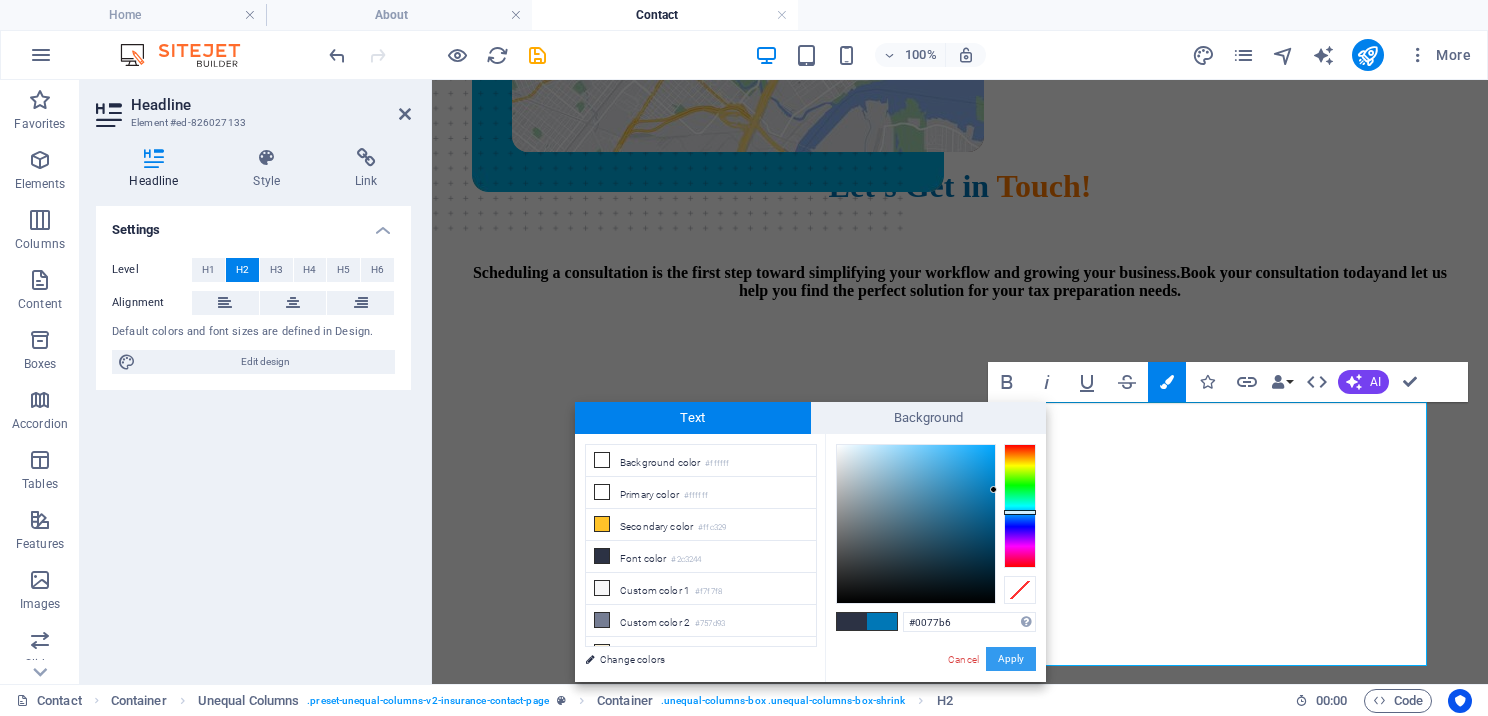 click on "Apply" at bounding box center (1011, 659) 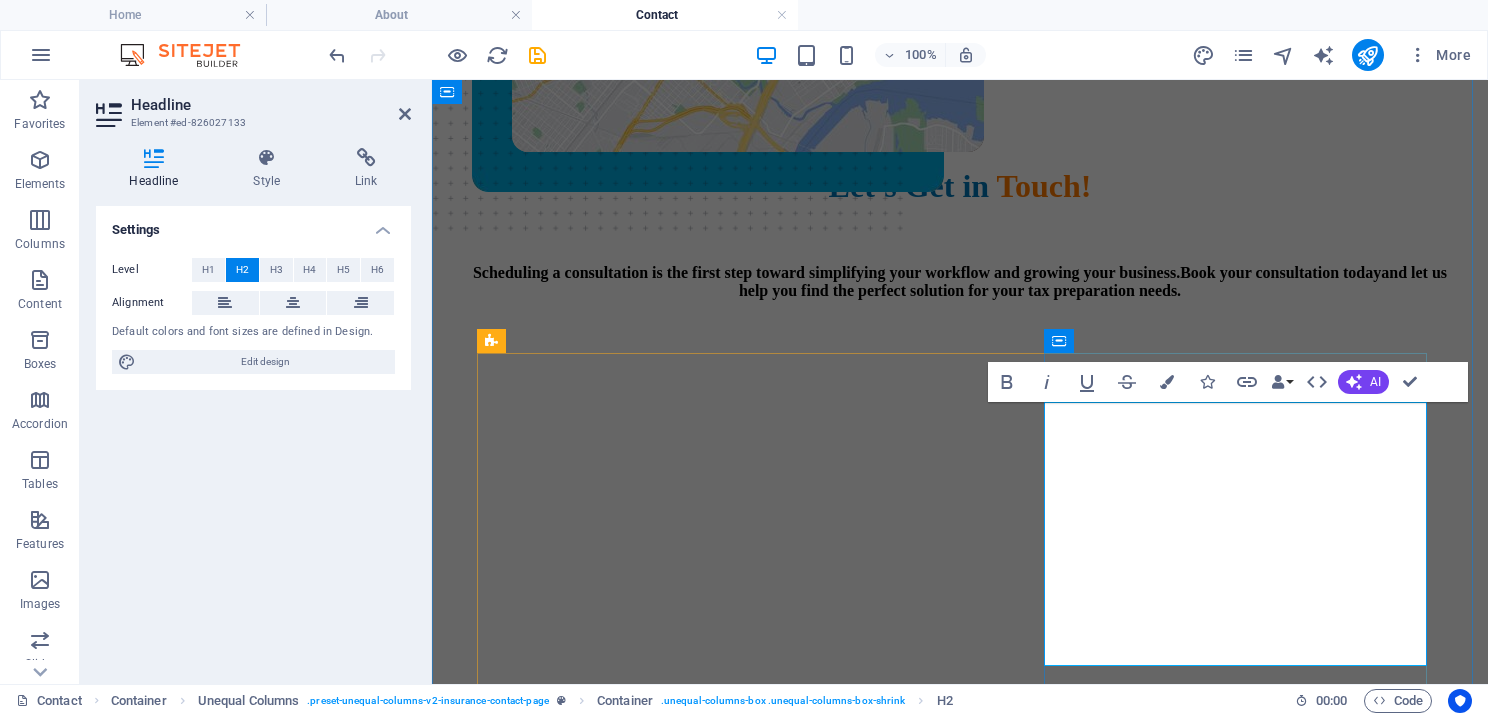 click on "With Smart, Affordable Software" at bounding box center (945, 990) 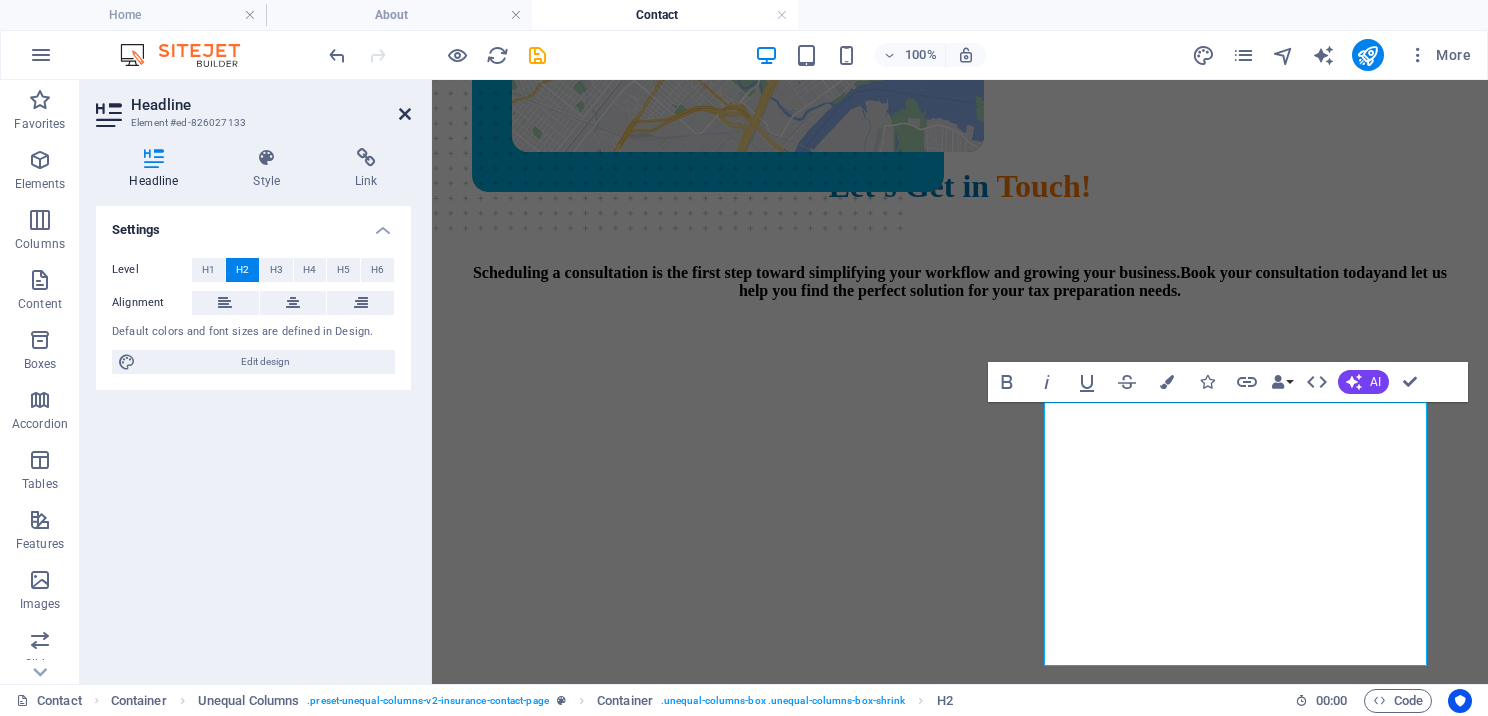 click at bounding box center (405, 114) 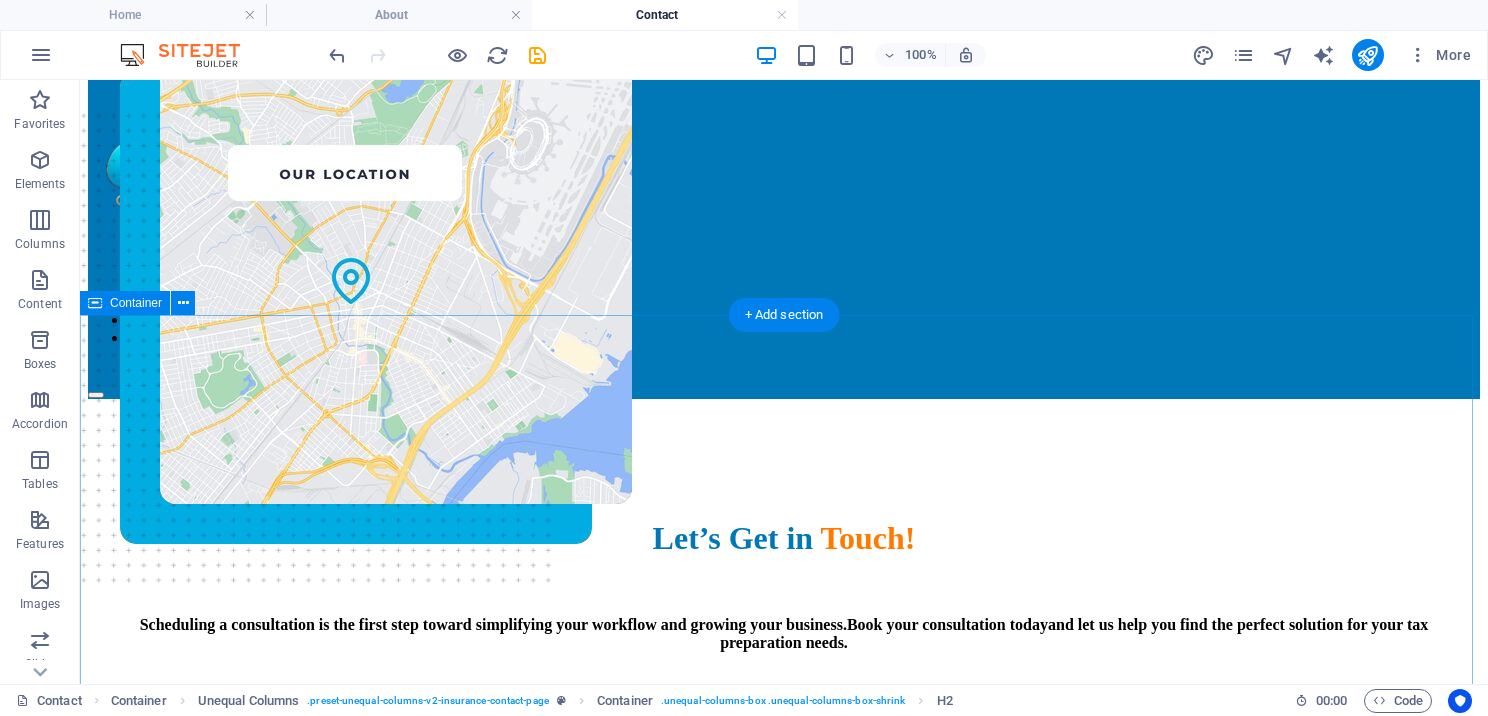 scroll, scrollTop: 0, scrollLeft: 0, axis: both 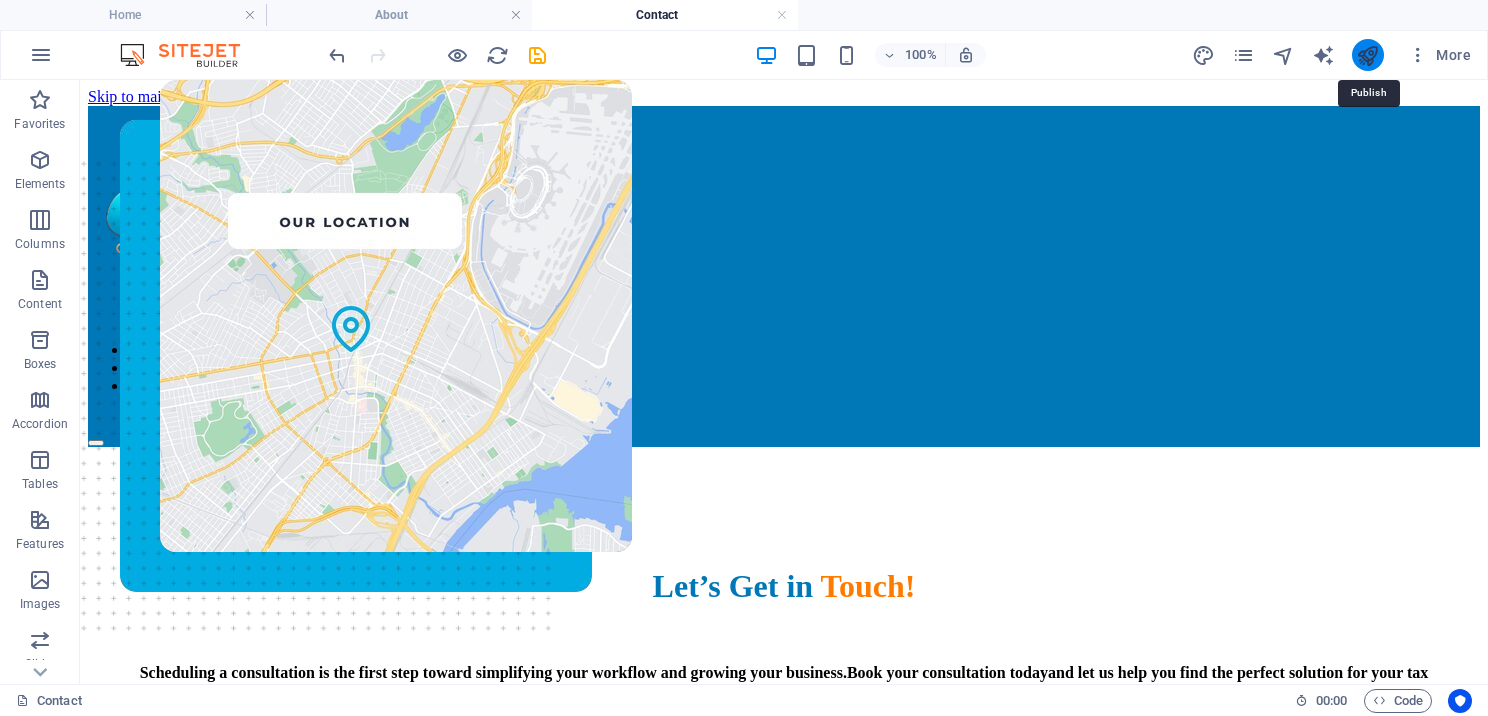 click at bounding box center [1367, 55] 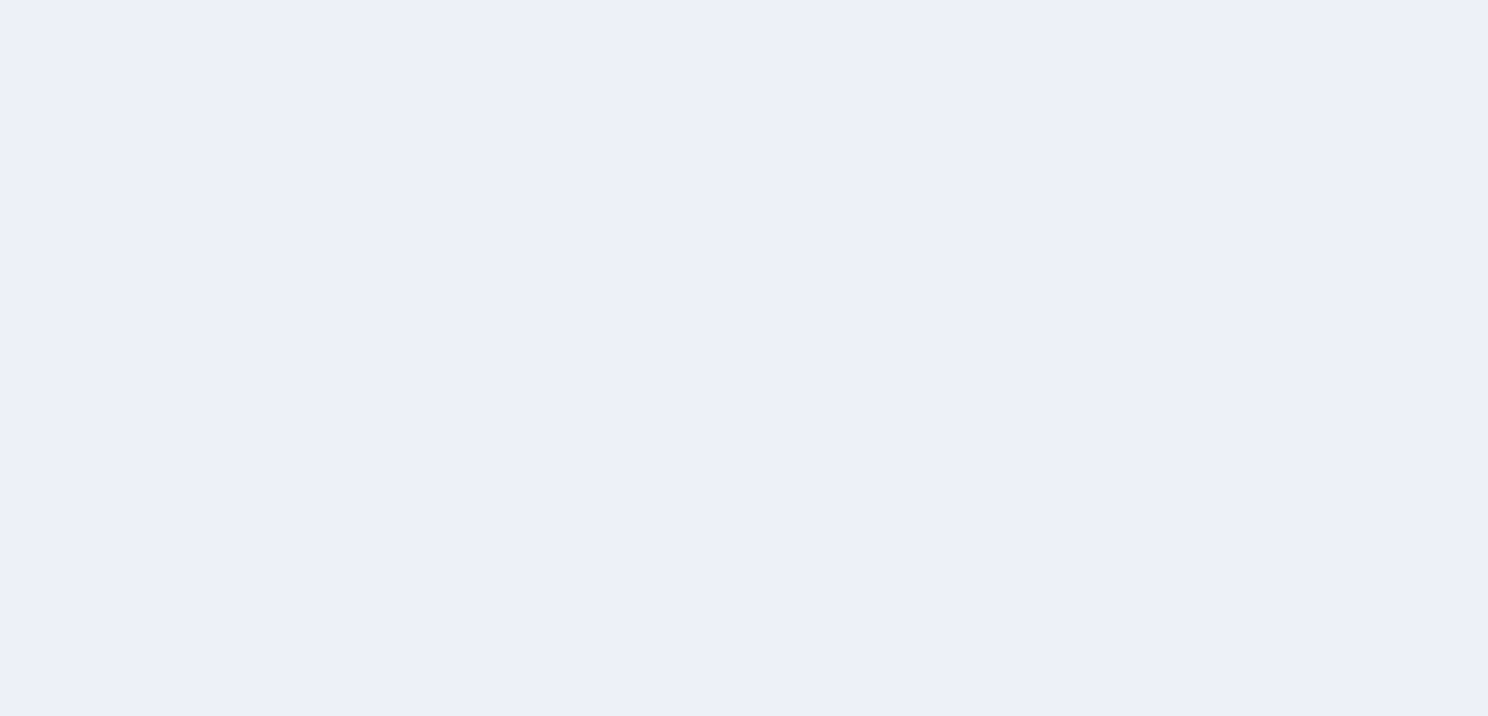 scroll, scrollTop: 0, scrollLeft: 0, axis: both 